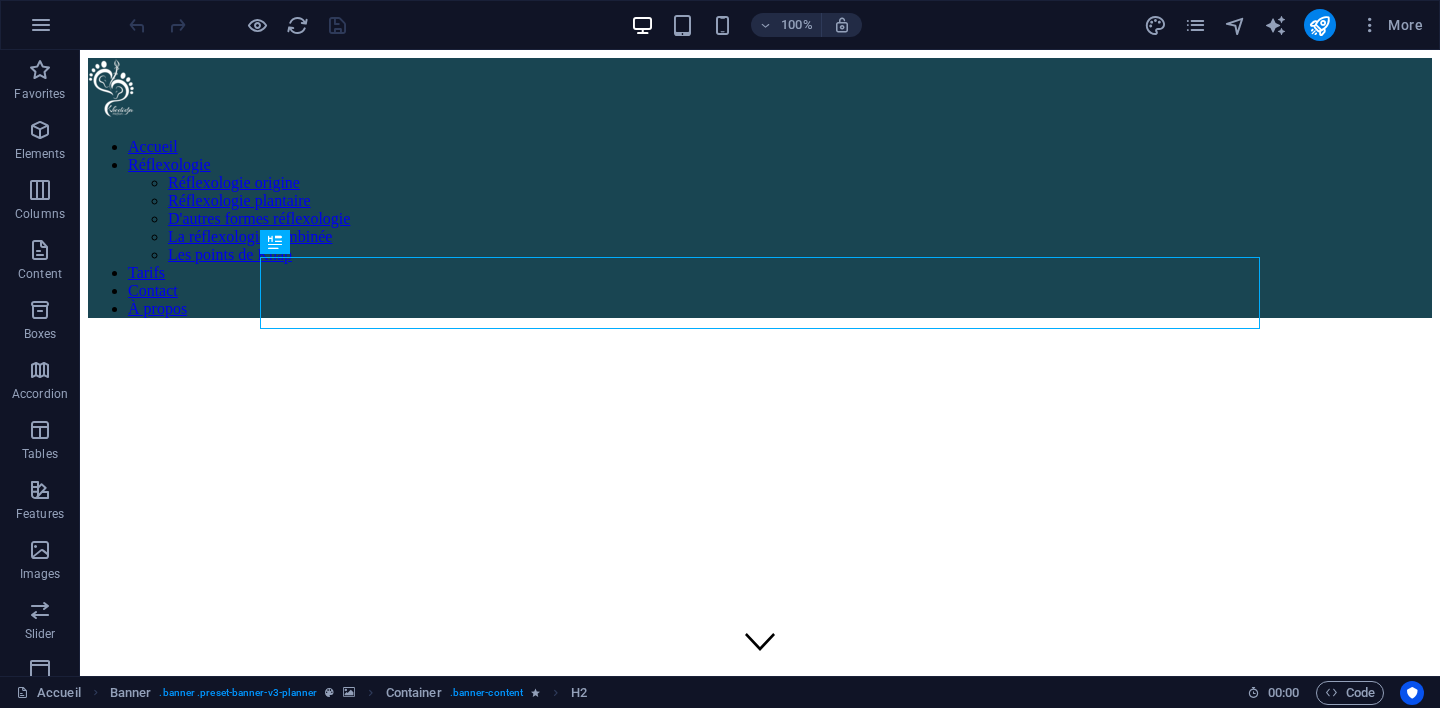 scroll, scrollTop: 0, scrollLeft: 0, axis: both 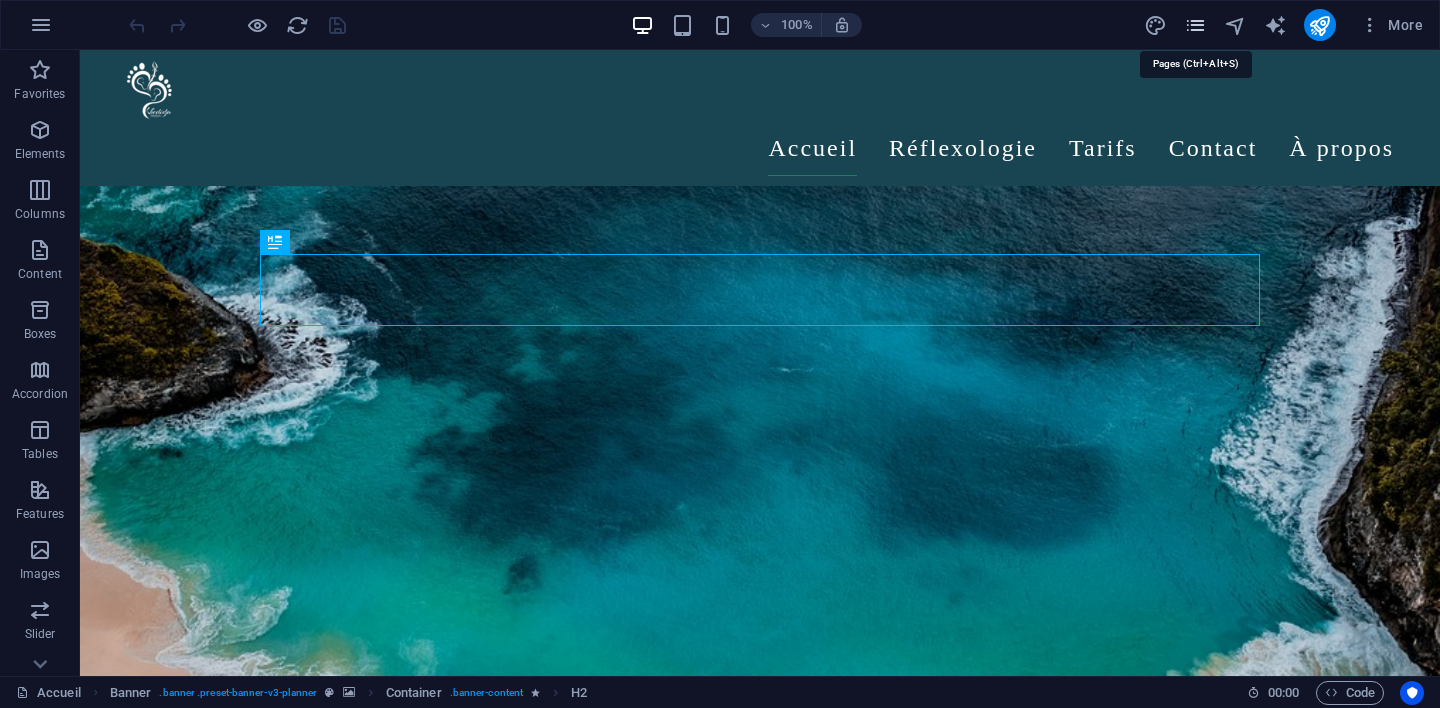 click at bounding box center [1195, 25] 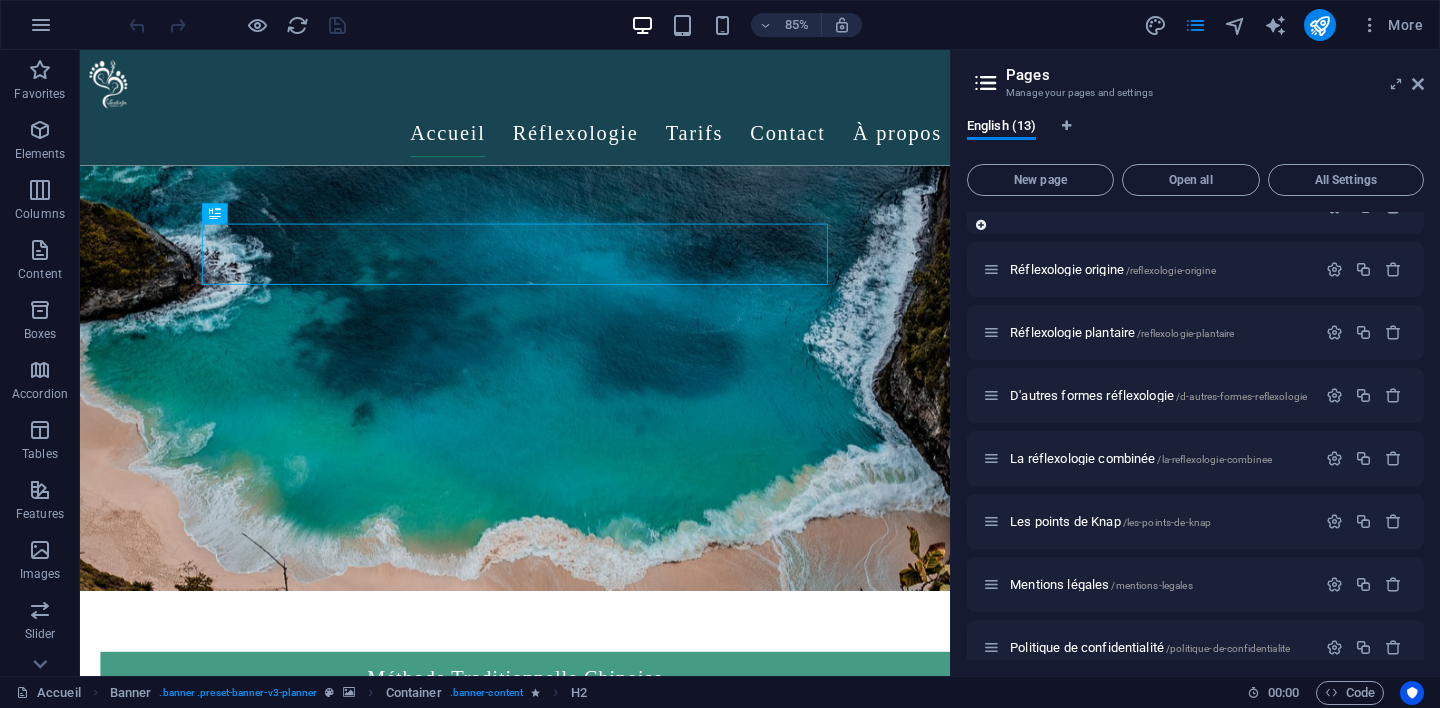 scroll, scrollTop: 223, scrollLeft: 0, axis: vertical 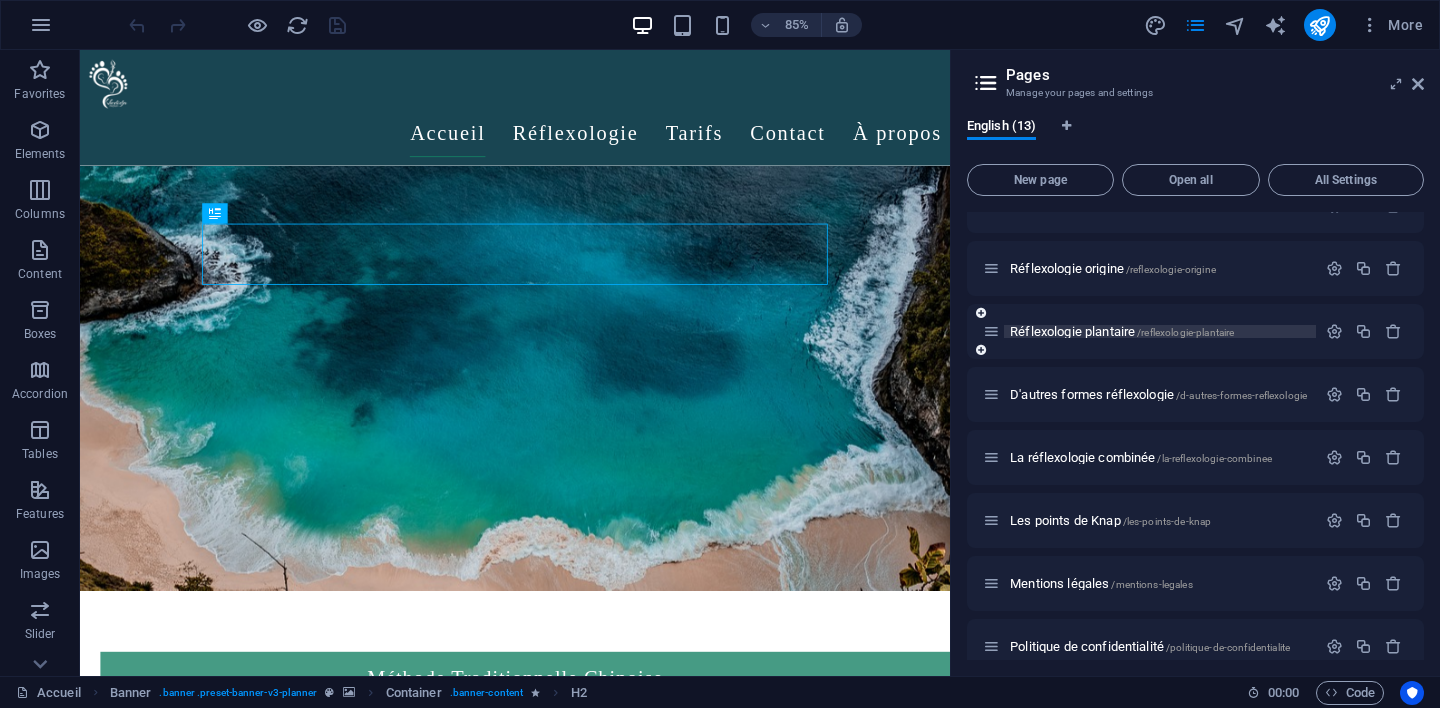 click on "Réflexologie plantaire /reflexologie-plantaire" at bounding box center (1122, 331) 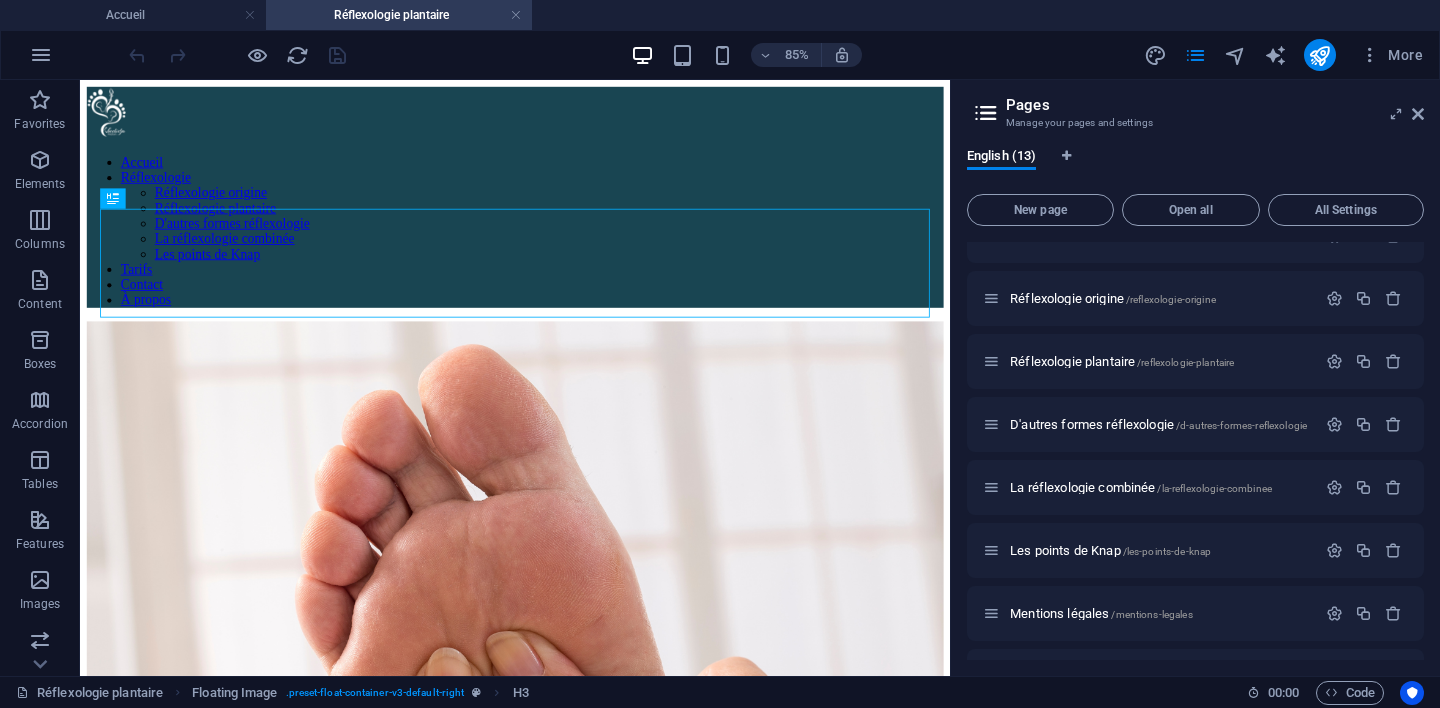 scroll, scrollTop: 0, scrollLeft: 0, axis: both 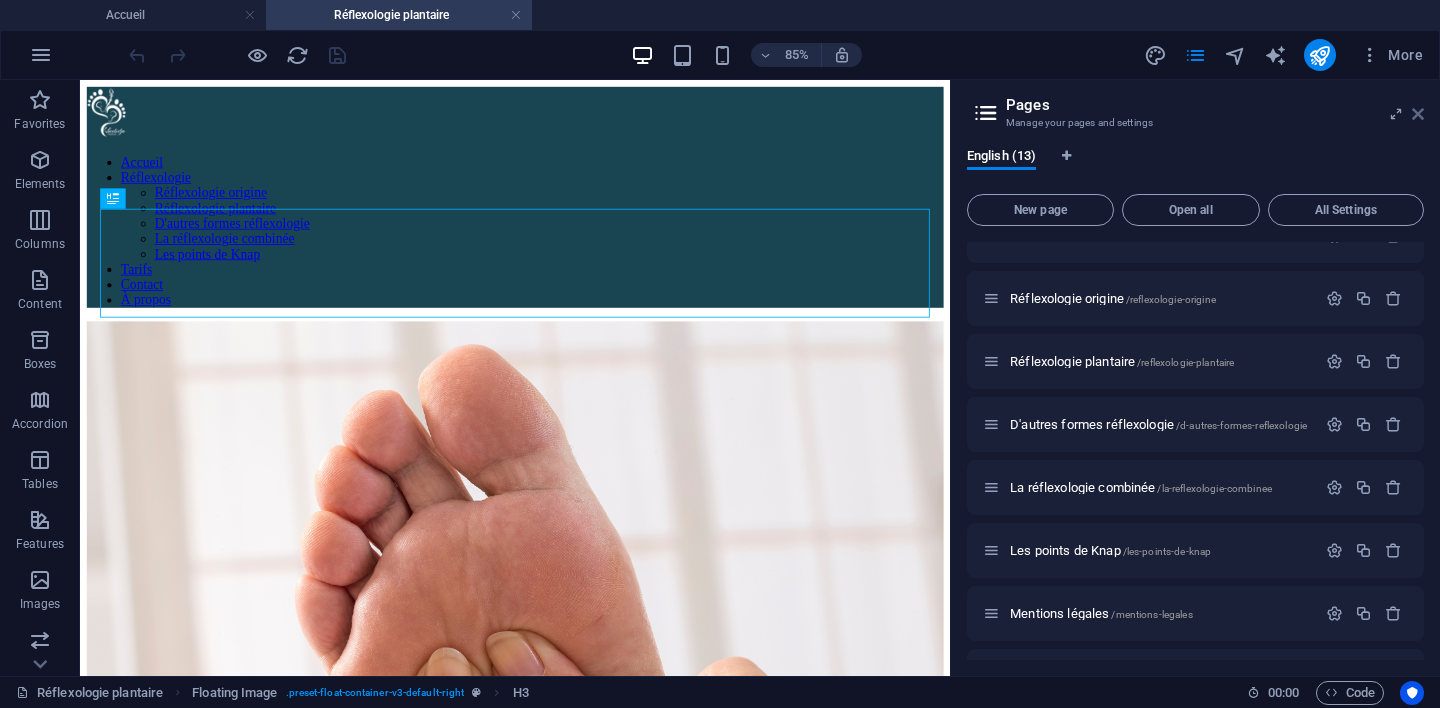 click at bounding box center (1418, 114) 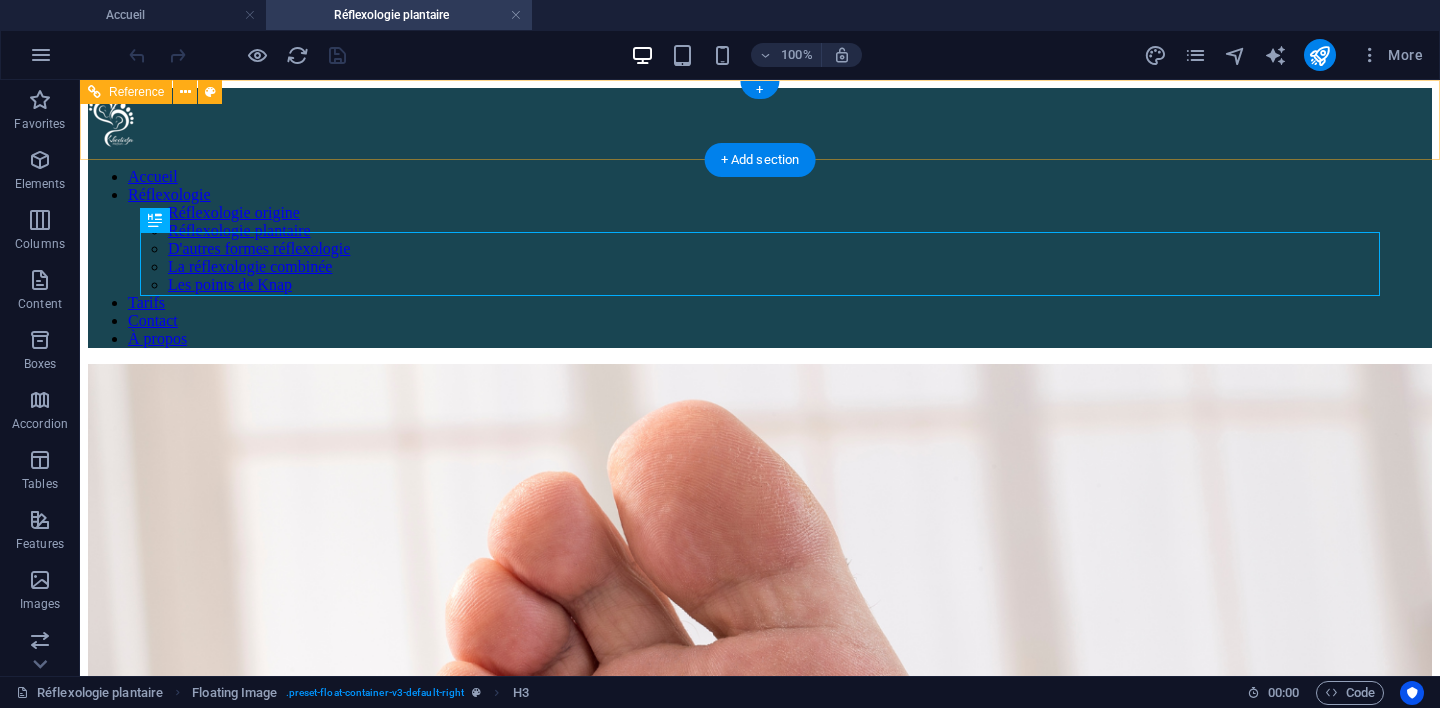 click on "Accueil Réflexologie Réflexologie origine Réflexologie plantaire D'autres formes réflexologie La réflexologie combinée Les points de Knap Tarifs Contact À propos" at bounding box center [760, 258] 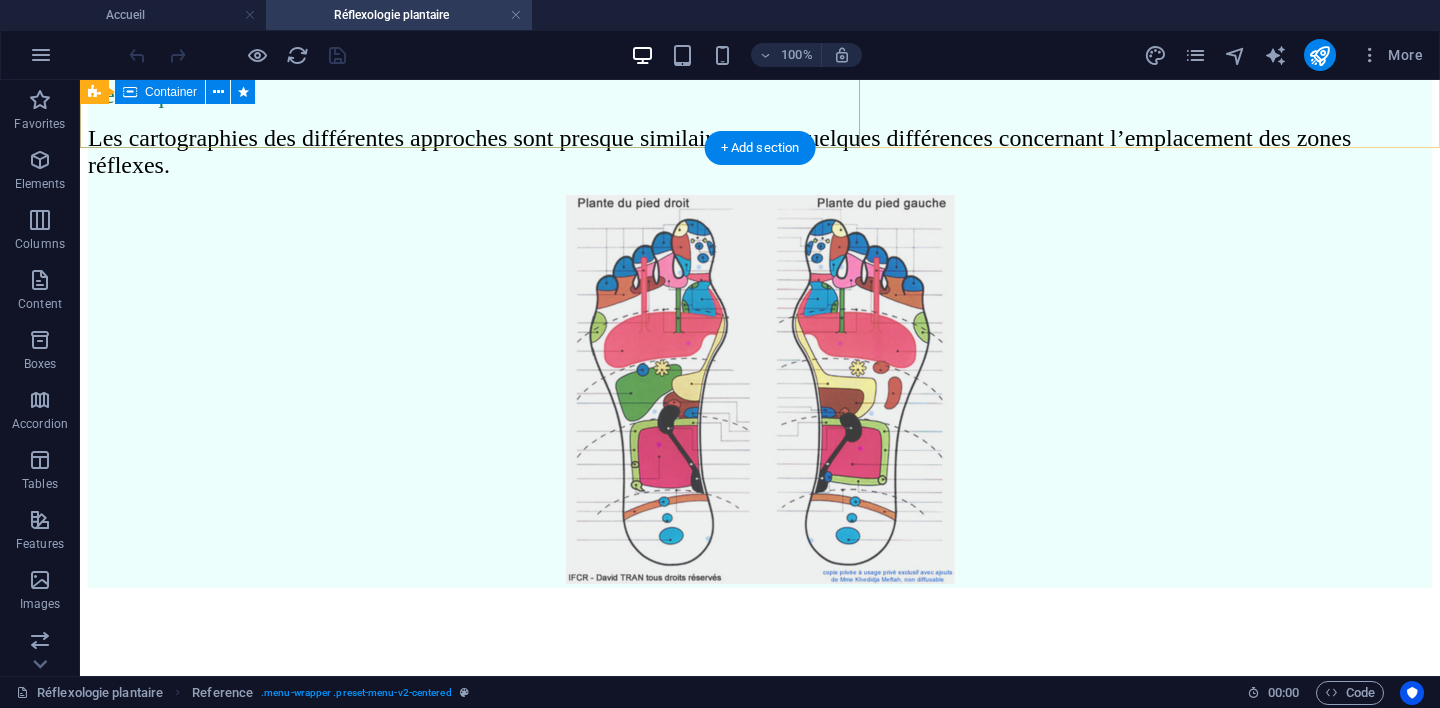 scroll, scrollTop: 2227, scrollLeft: 0, axis: vertical 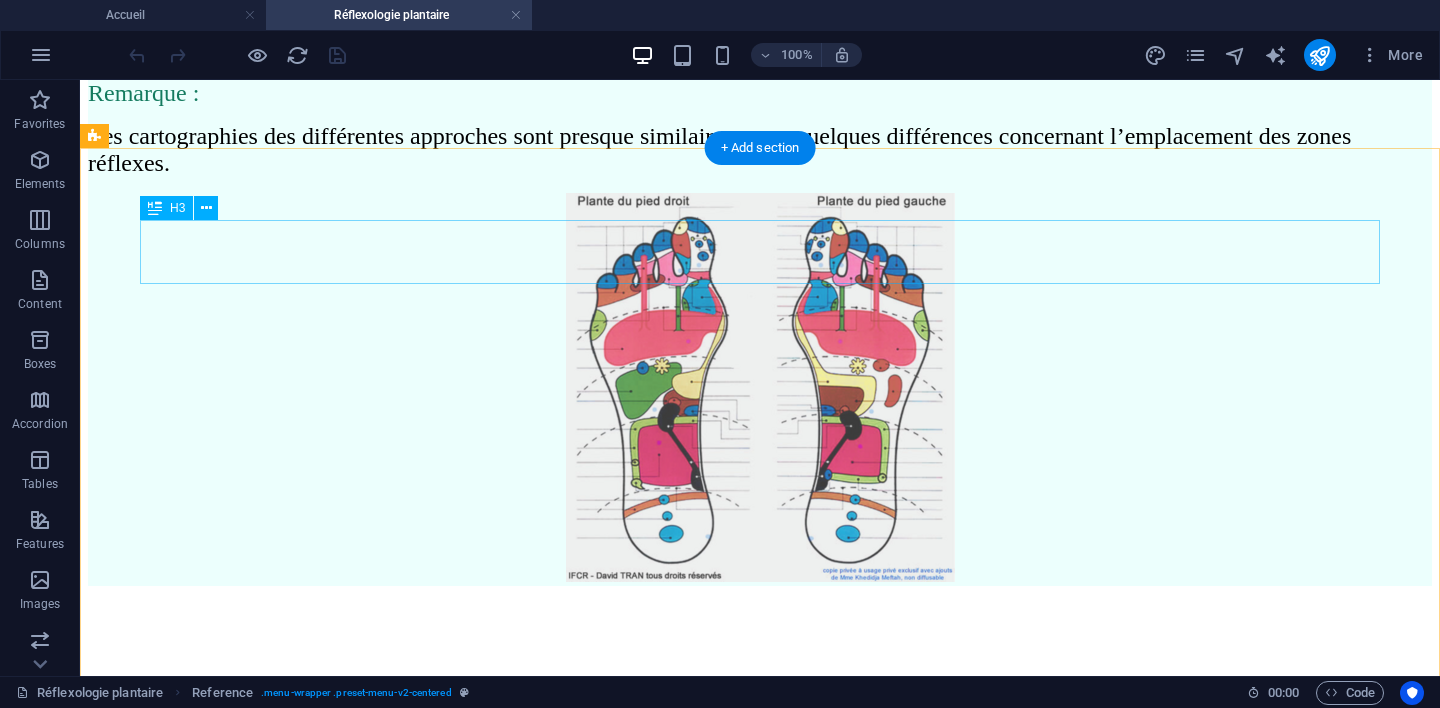 click on "Le déroulement d'une séance de réflexologie" at bounding box center [760, 1609] 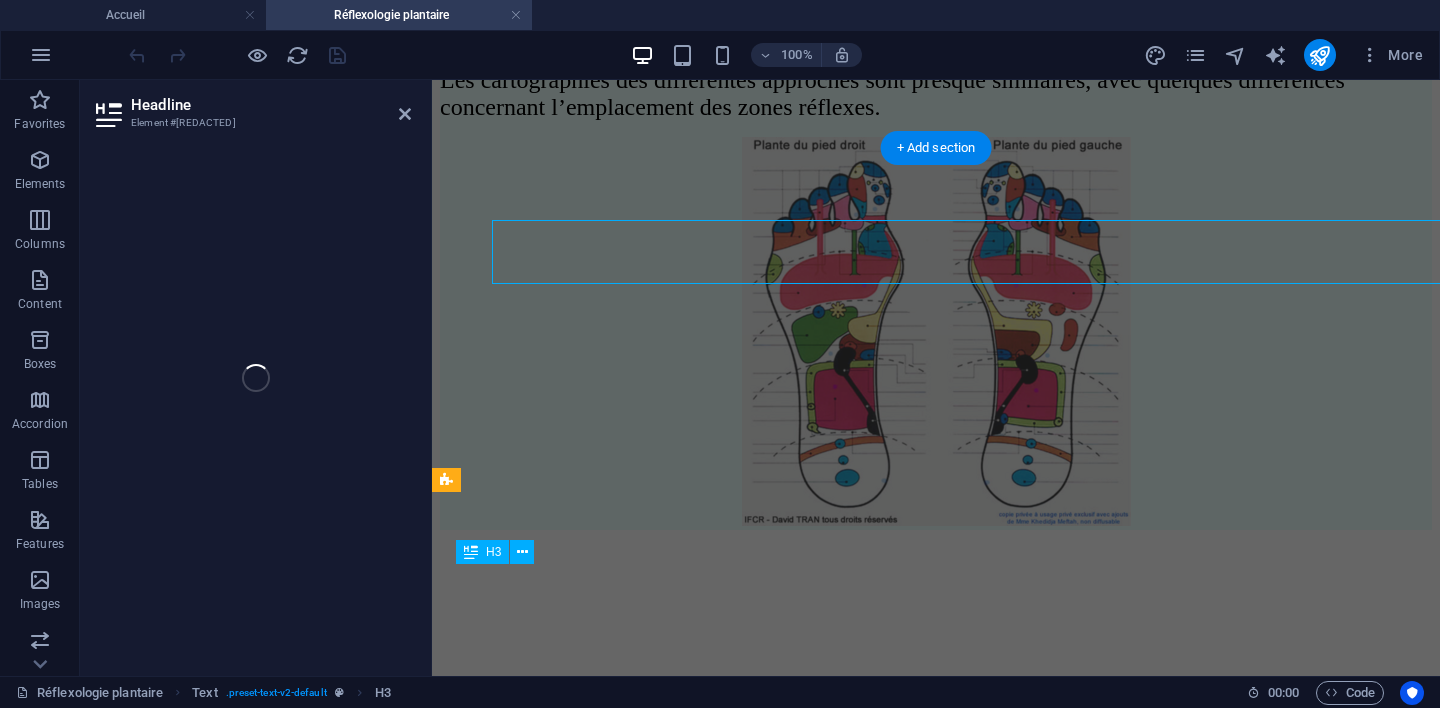 click on "Le réflexologue" at bounding box center (936, 1086) 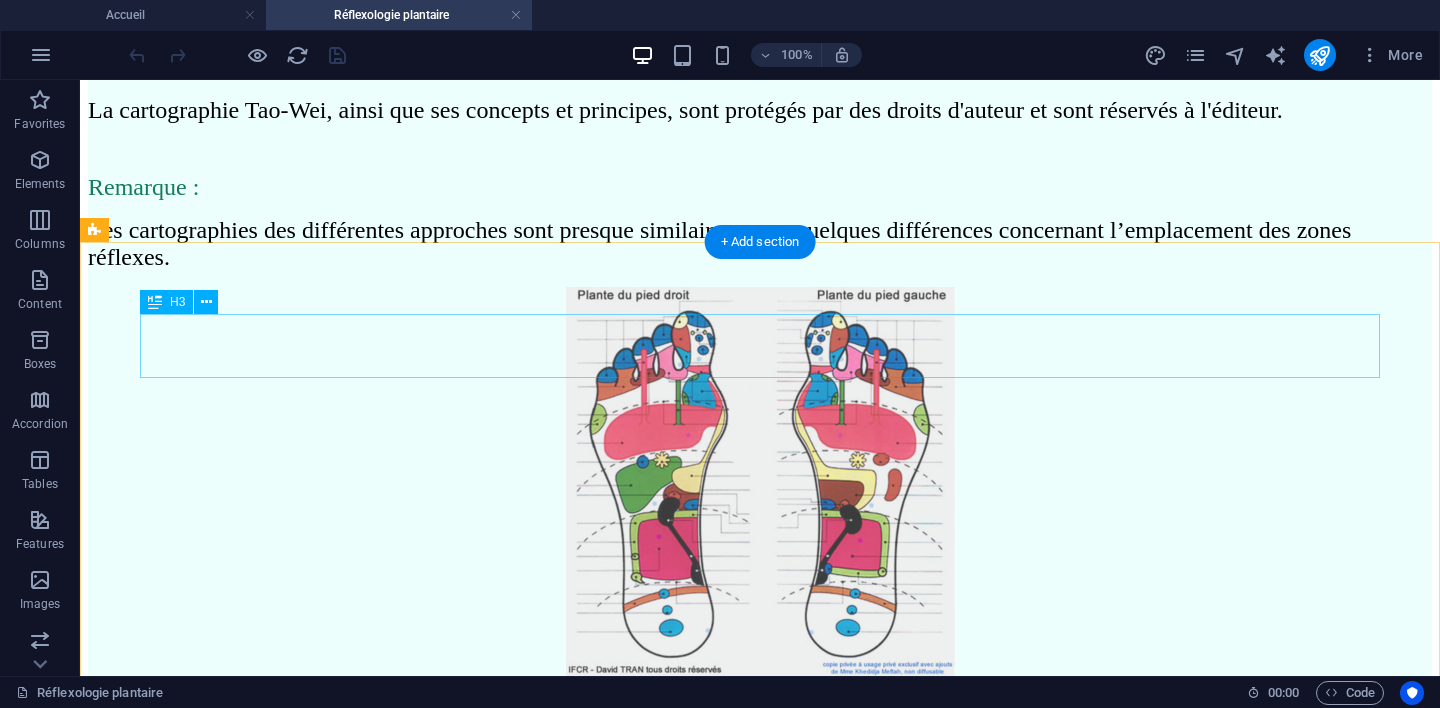 click on "Le déroulement d'une séance de réflexologie" at bounding box center (760, 1703) 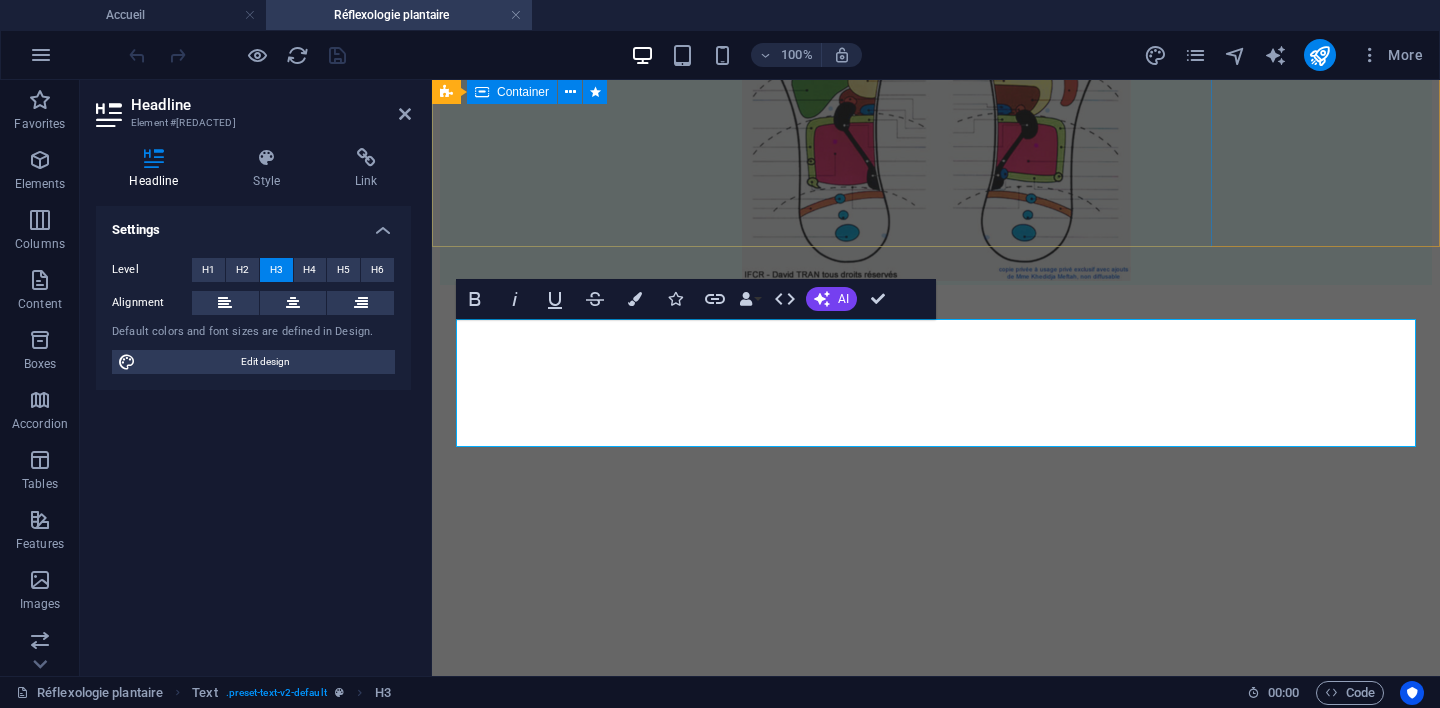 scroll, scrollTop: 2463, scrollLeft: 0, axis: vertical 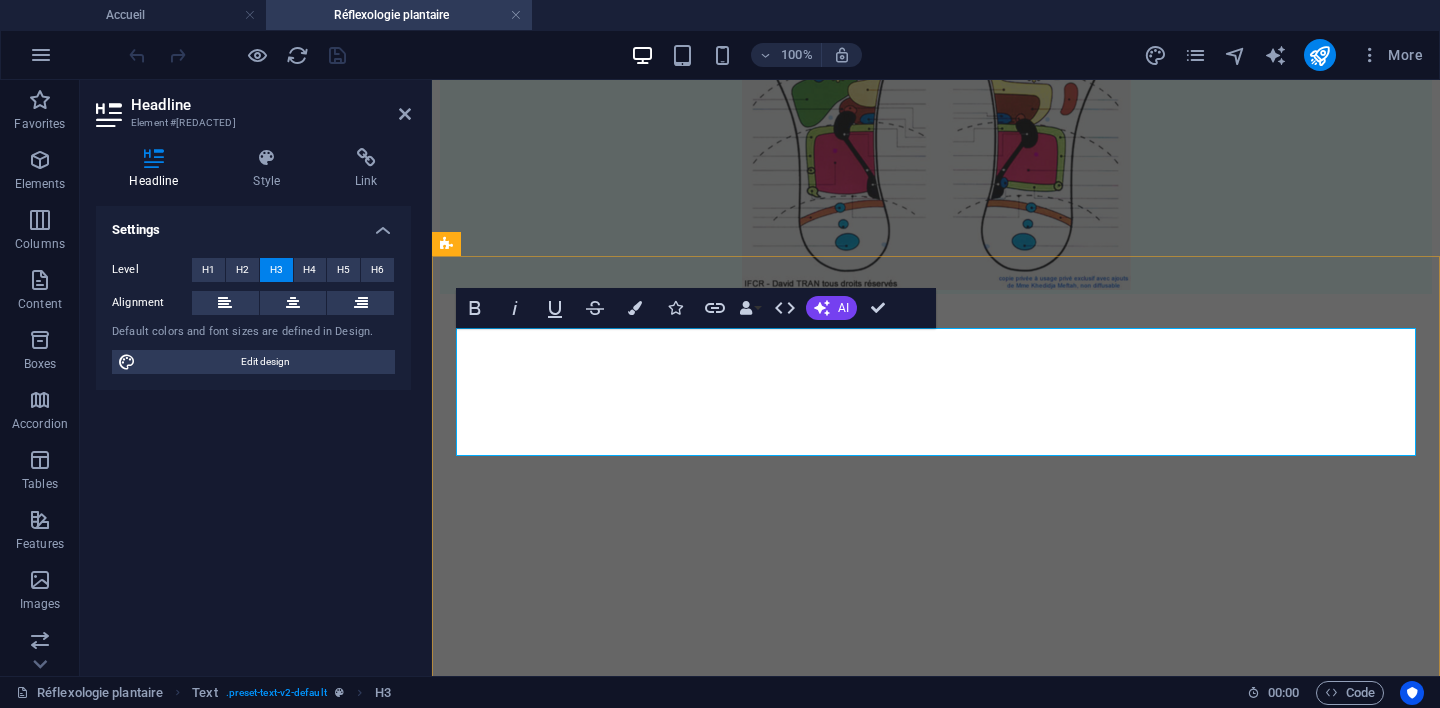 click on "Le déroulement d'une séance de réflexologie" at bounding box center (936, 1317) 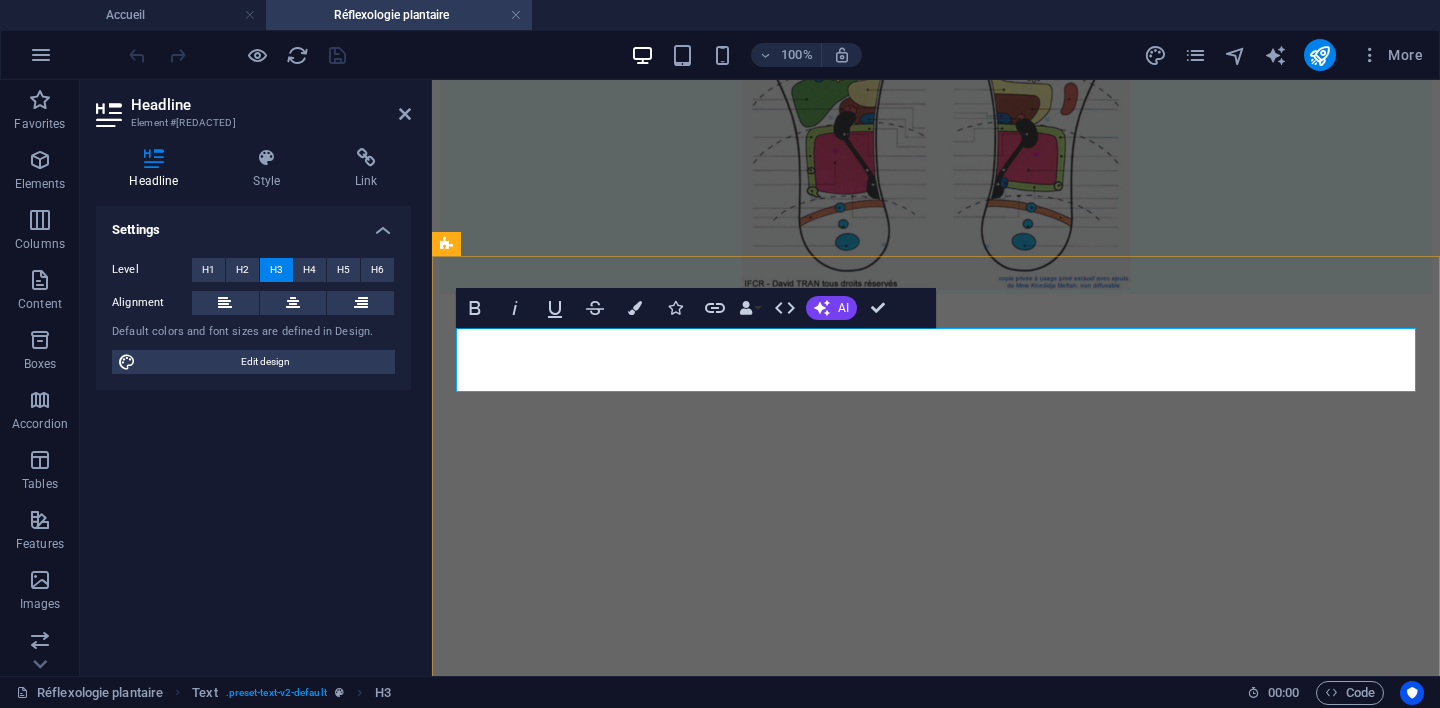 click on "Le réflexologie" at bounding box center (936, 1317) 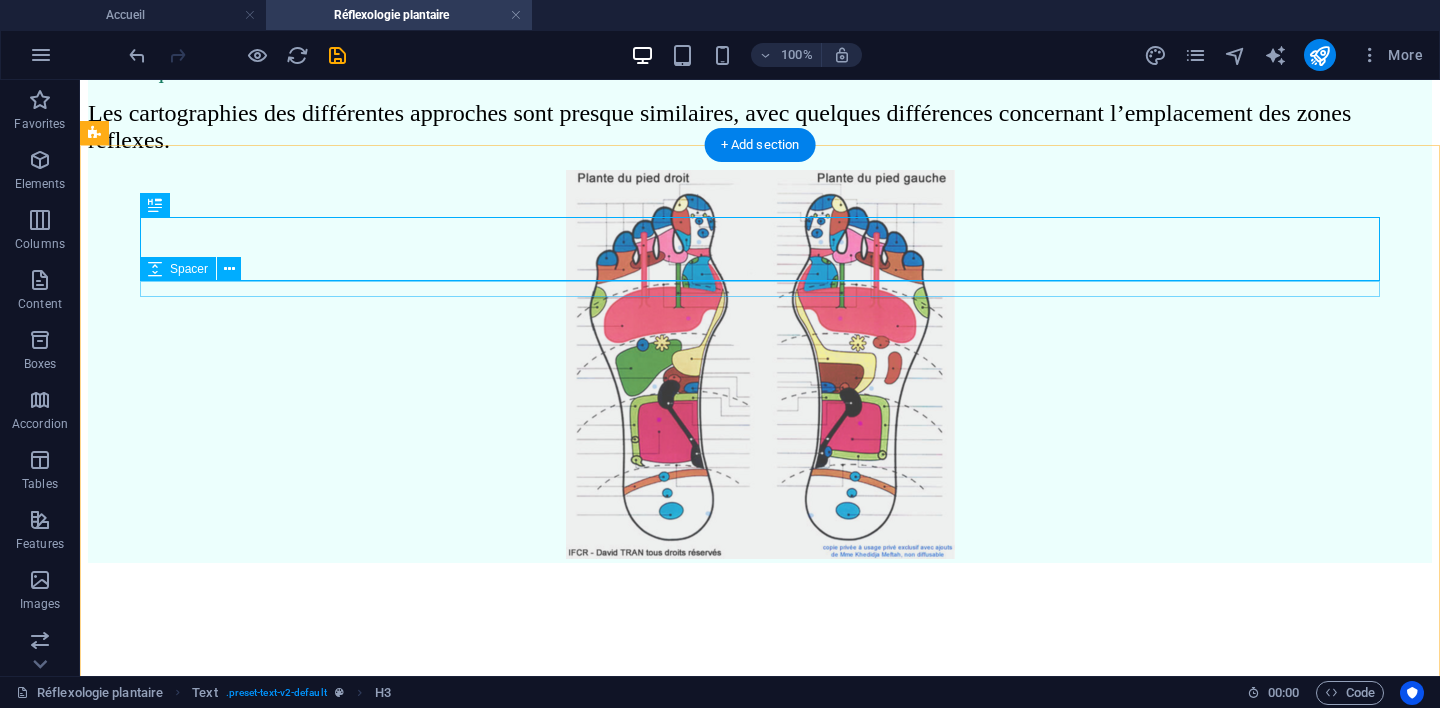 scroll, scrollTop: 2259, scrollLeft: 0, axis: vertical 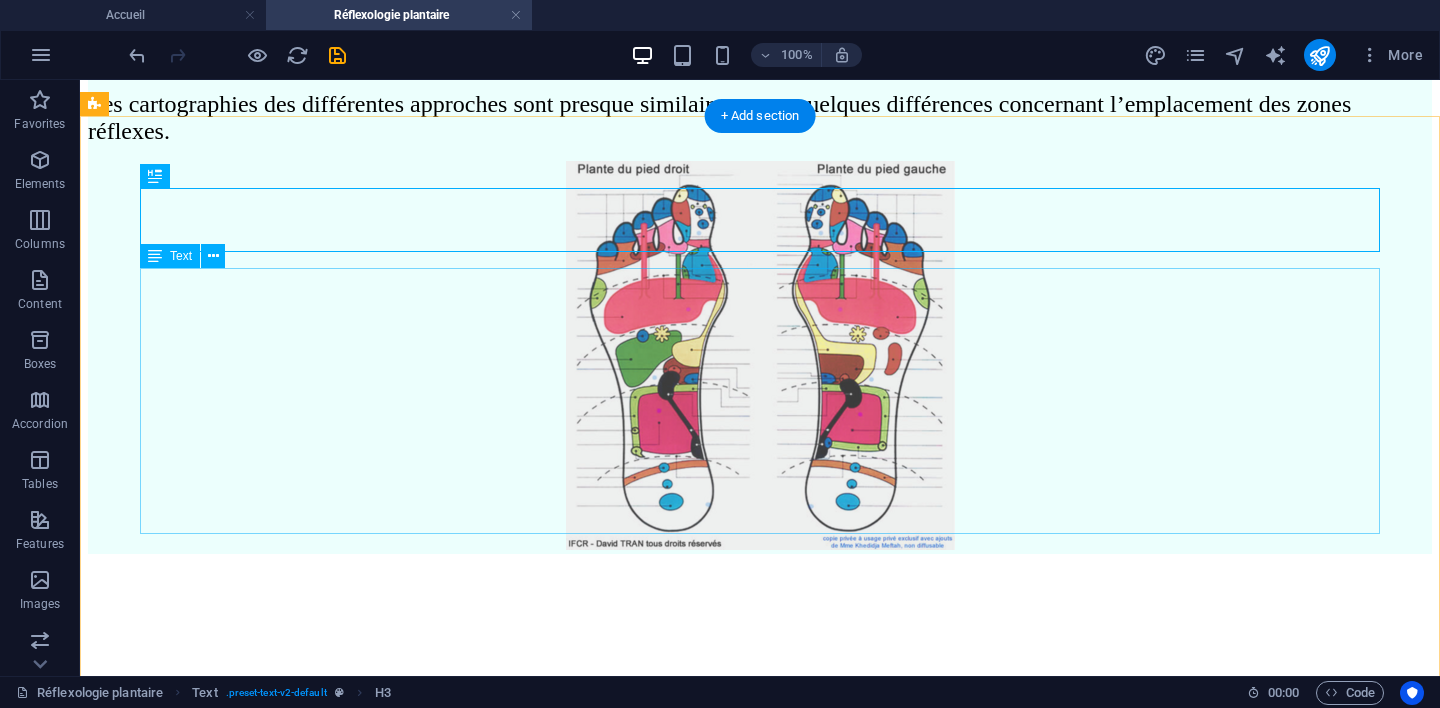 click on "Le réflexologue commence son bilan par un échange et une écoute attentive afin de cerner les besoins et les attentes de la personne, tout en s’assurant de l’absence de contre-indications. Il réalise ensuite un protocole réflexologique général pour évaluer les tensions sur toutes les zones et points réflexes, en lien avec l’ensemble du corps. Lors de la première séance, il peut recommander un suivi régulier pour réduire progressivement les tensions. Initialement, les séances seront rapprochées, puis espacées en fonction de l’évolution de la personne. Toutefois, un entretien mensuel peut être proposé pour maintenir un équilibre optimal." at bounding box center (760, 1738) 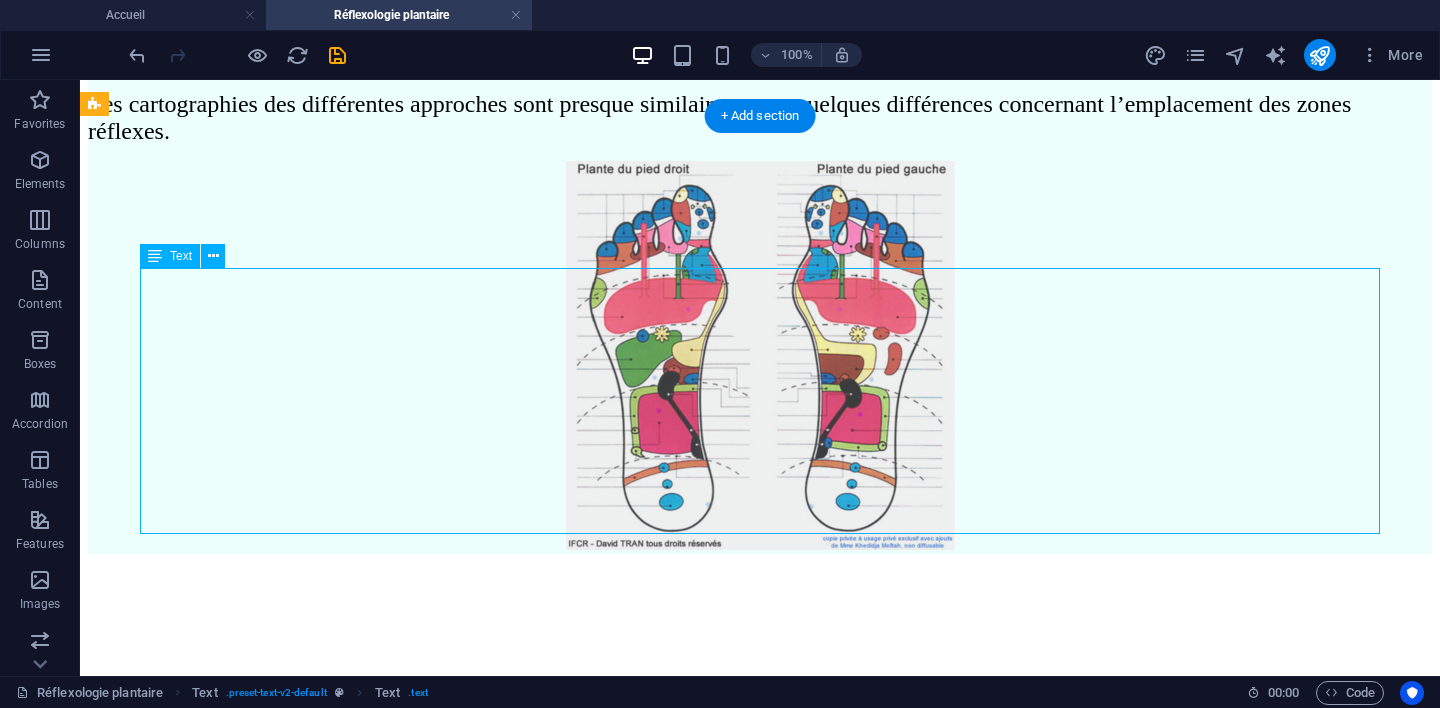 click on "Le réflexologue commence son bilan par un échange et une écoute attentive afin de cerner les besoins et les attentes de la personne, tout en s’assurant de l’absence de contre-indications. Il réalise ensuite un protocole réflexologique général pour évaluer les tensions sur toutes les zones et points réflexes, en lien avec l’ensemble du corps. Lors de la première séance, il peut recommander un suivi régulier pour réduire progressivement les tensions. Initialement, les séances seront rapprochées, puis espacées en fonction de l’évolution de la personne. Toutefois, un entretien mensuel peut être proposé pour maintenir un équilibre optimal." at bounding box center (760, 1738) 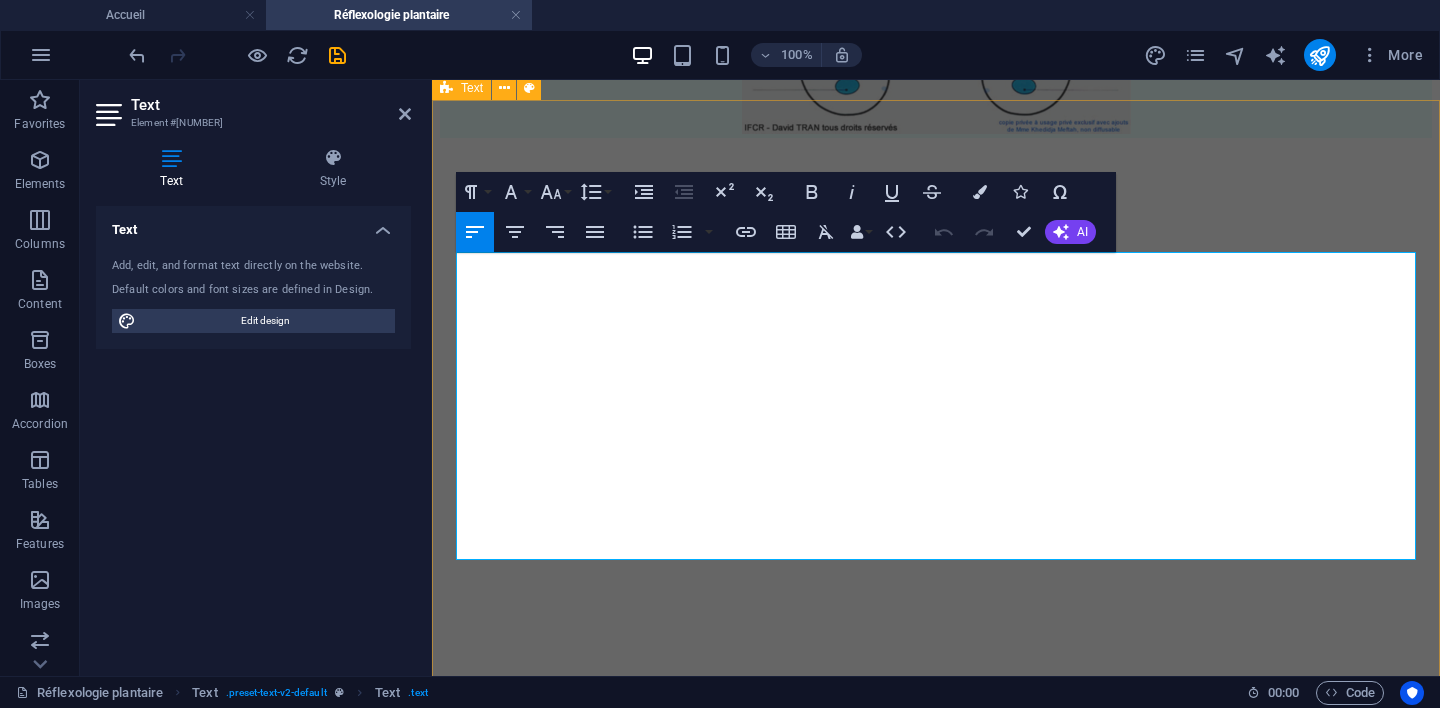 scroll, scrollTop: 2629, scrollLeft: 0, axis: vertical 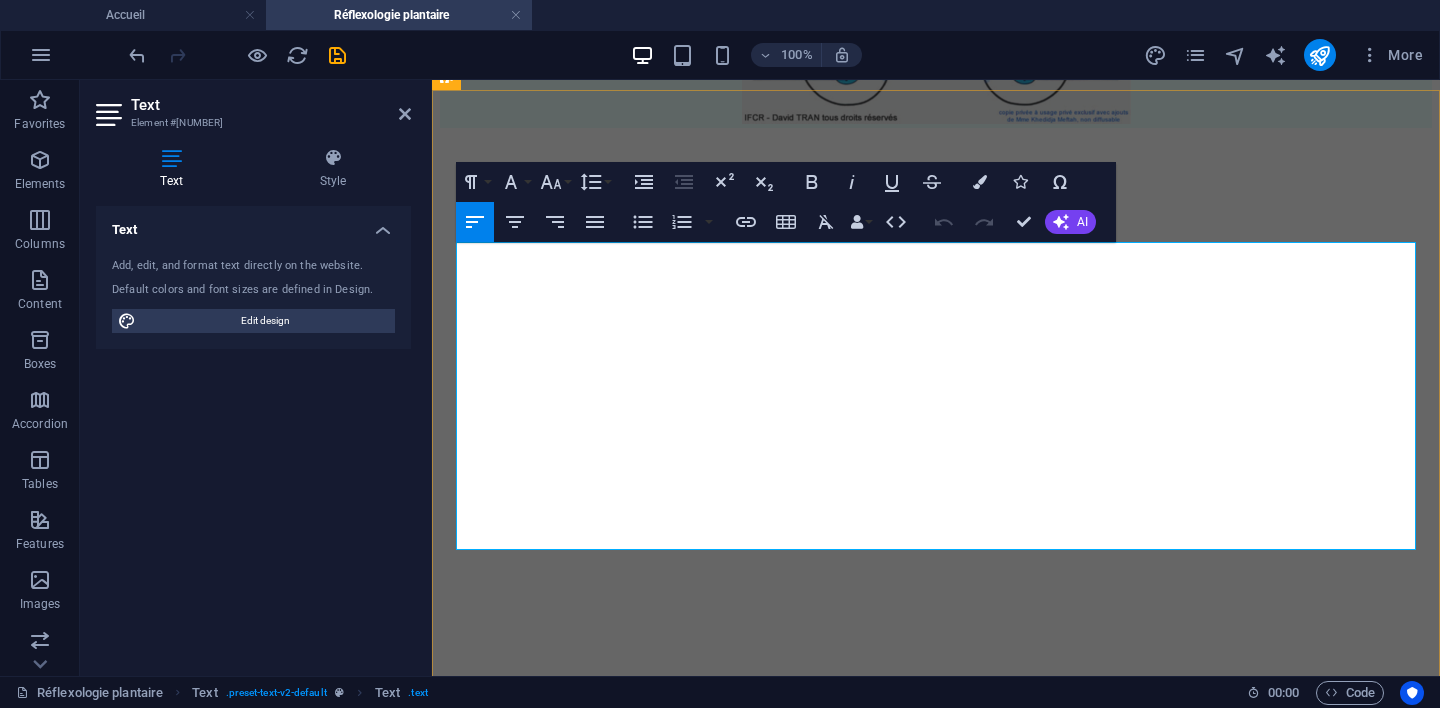 click on "Il élabore un protocole réflexologique personnalisé pour soutenir les capacités d'auto-régulation du corps, améliorer la circulation et assurer une bonne oxygénation cellulaire, afin de corriger les dysfonctionnements physiques et psychiques. Ces protocoles peuvent inclure des techniques de relaxation et de stimulation plantaire, palmaire, crânio-faciale, adaptées à l'état de la personne, pour promouvoir le bien-être et le mieux-être global. En complément de ses séances, il prodigue des conseils en prévention. Toujours attentif aux contre-indications, il orientera la personne vers un professionnel de santé qualifié ou son médecin traitant en cas de troubles persistants." at bounding box center (936, 1399) 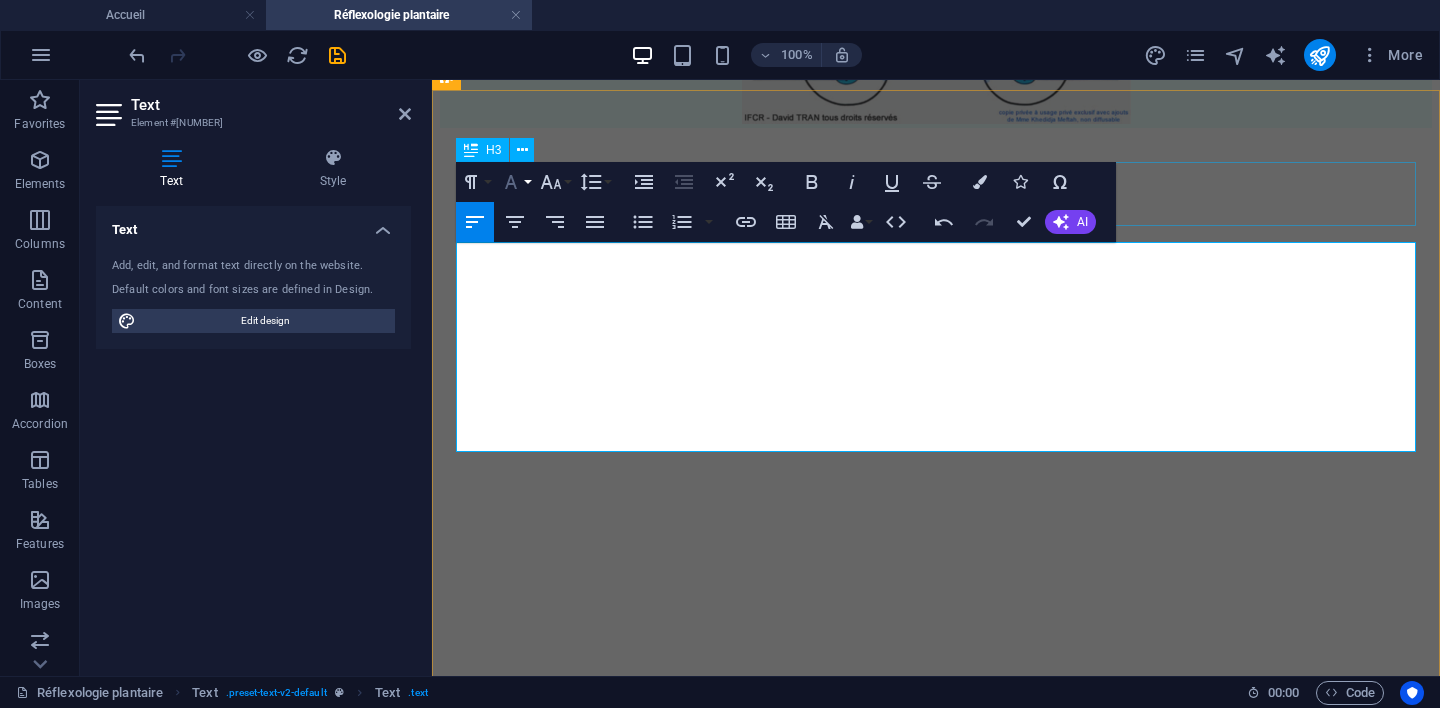 click 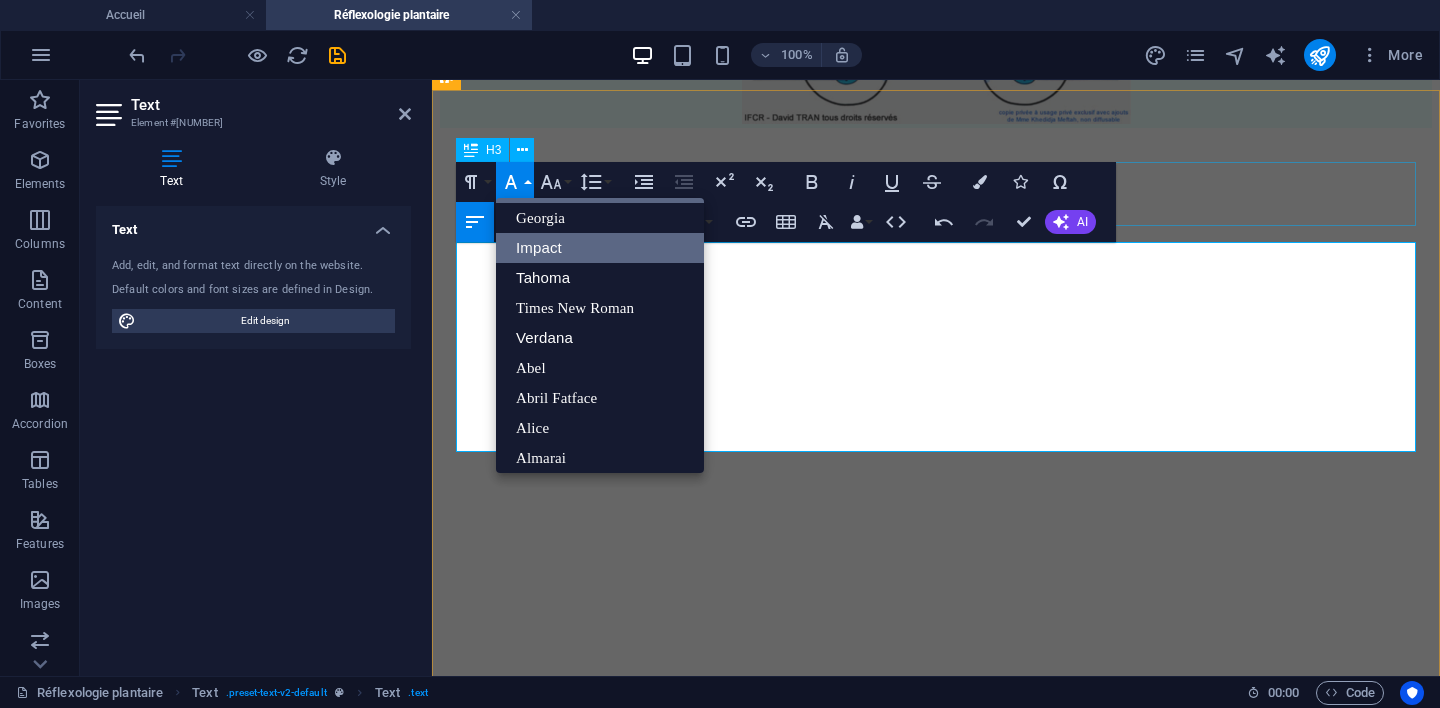 scroll, scrollTop: 47, scrollLeft: 0, axis: vertical 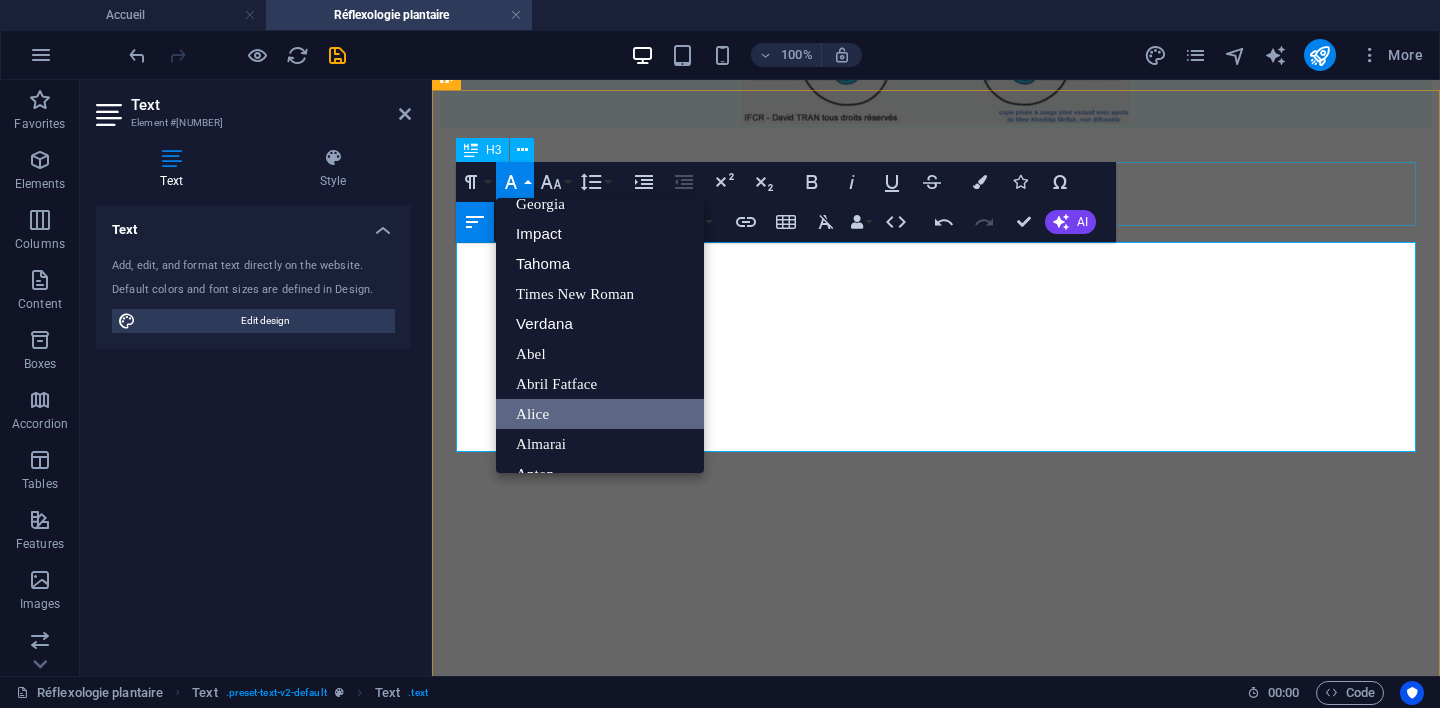 click on "Alice" at bounding box center [600, 414] 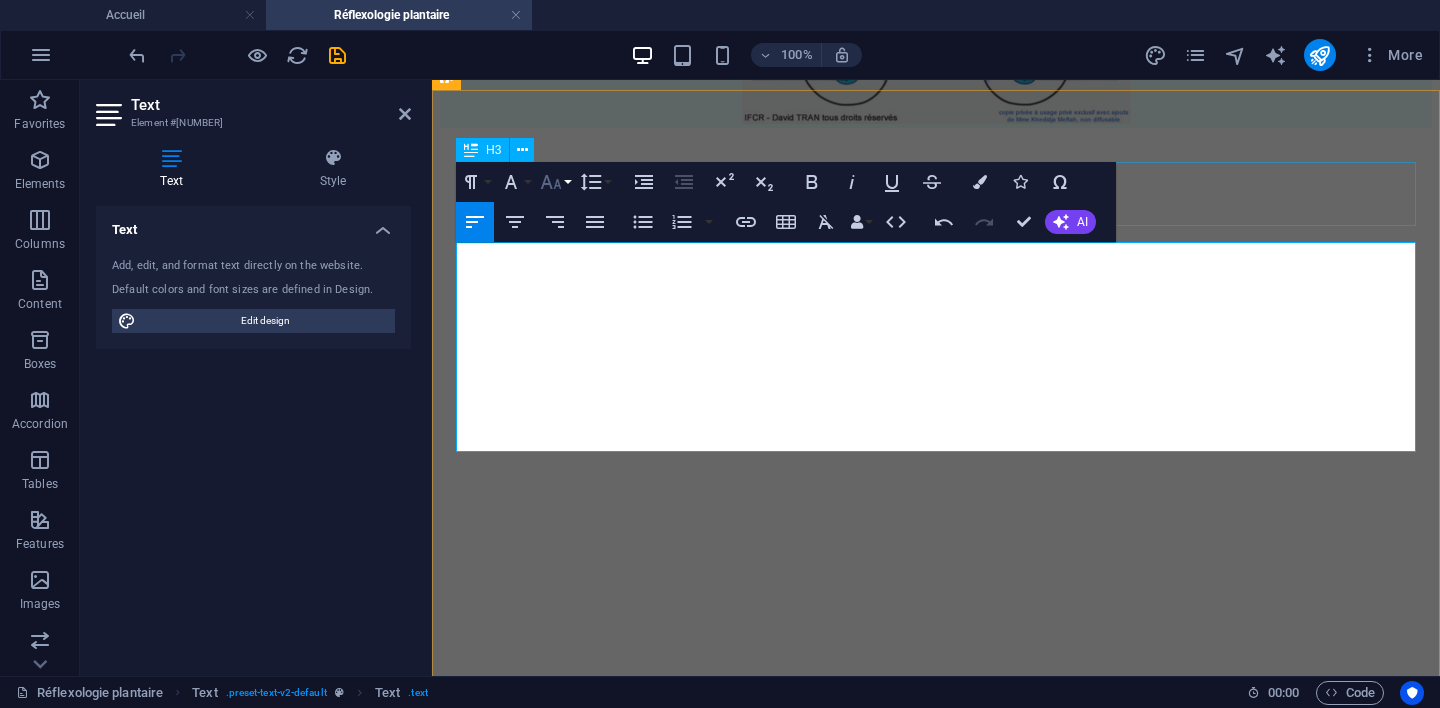click 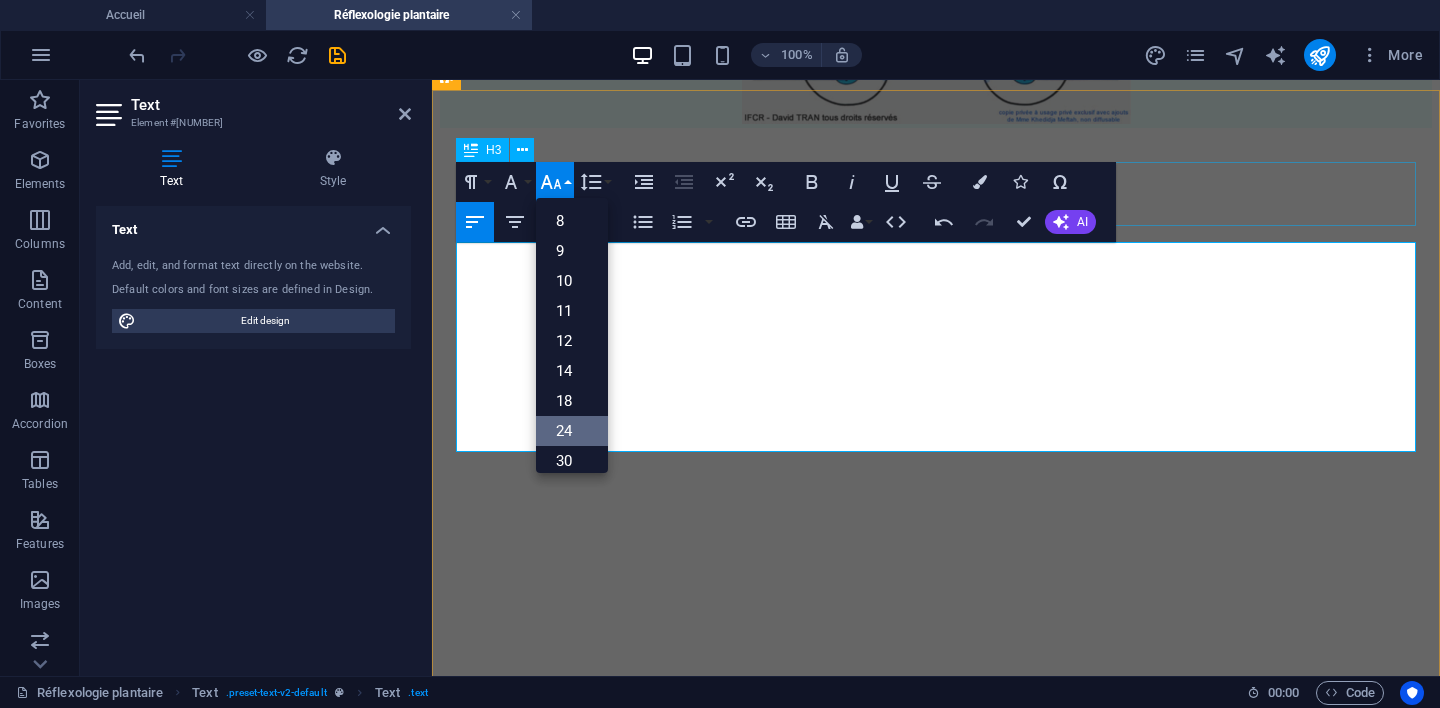click on "24" at bounding box center (572, 431) 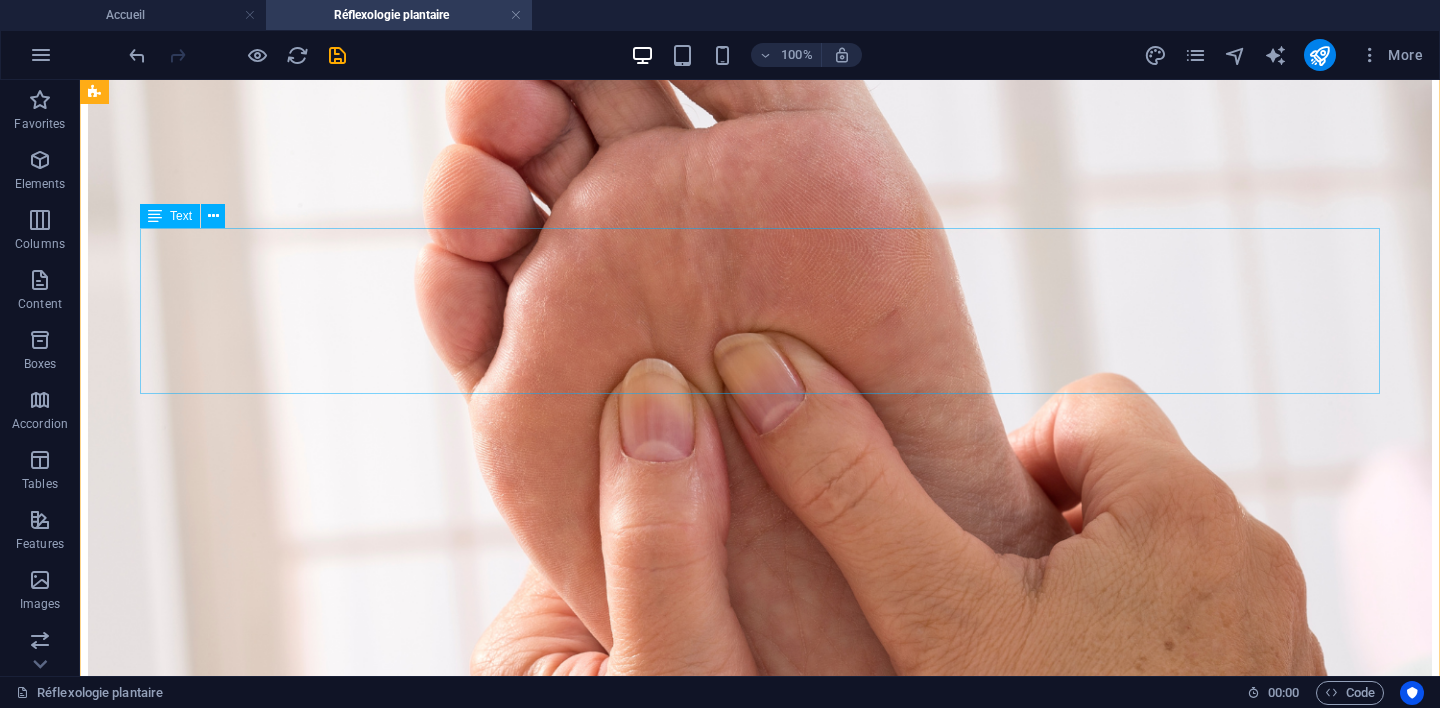 scroll, scrollTop: 601, scrollLeft: 0, axis: vertical 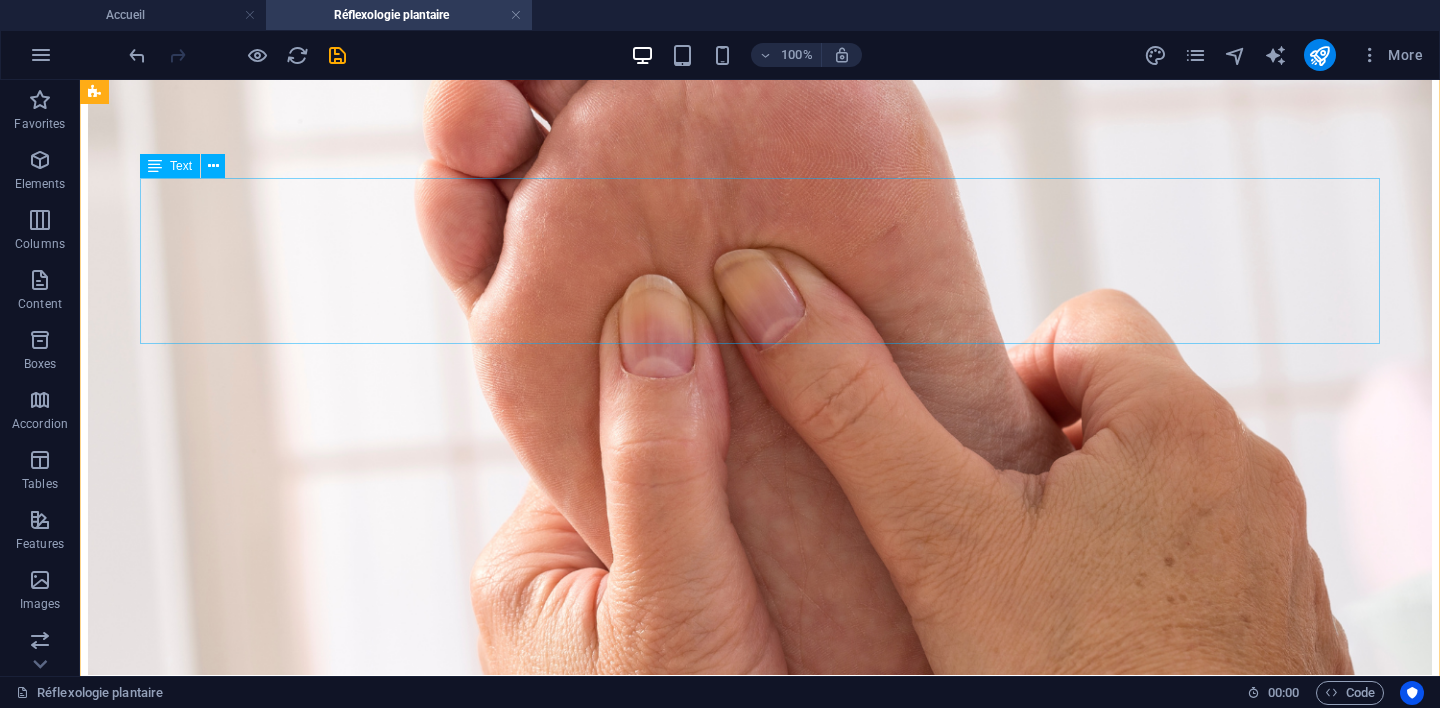 click on "Certaines approches en réflexologie s’inspirent de la Méthode Traditionnelle Chinoise et des principes énergétiques comme le   Qi , l’énergie vitale qui circule dans le corps. Elles visent à rétablir l’équilibre en agissant sur des zones réflexes liées aux organes ainsi que sur des zones spécifiques associées aux méridiens d’énergie. Cela permet de favoriser la circulation du   Qi  et de libérer les blocages, qui peuvent être à l’origine de déséquilibres physiques et émotionnels. Les recherches scientifiques montrent que la réflexologie contribue à améliorer la circulation, réduire le stress et les troubles associés, et rééquilibrer le système nerveux. Cependant, l’impact spécifique sur les méridiens n’est pas encore prouvé scientifiquement. Bien que la science continue d'explorer ce domaine, les effets bénéfiques de la réflexologie sont de plus en plus reconnus." at bounding box center (760, 1173) 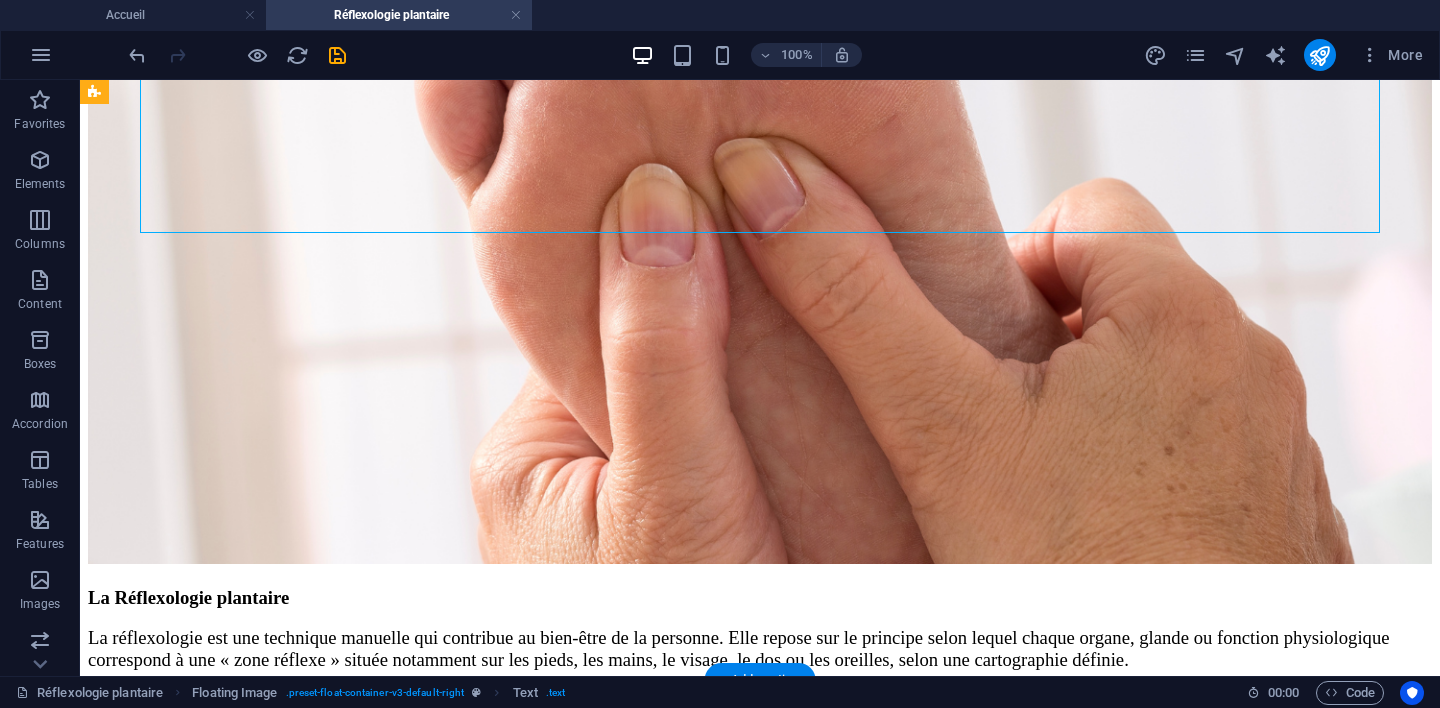 scroll, scrollTop: 722, scrollLeft: 0, axis: vertical 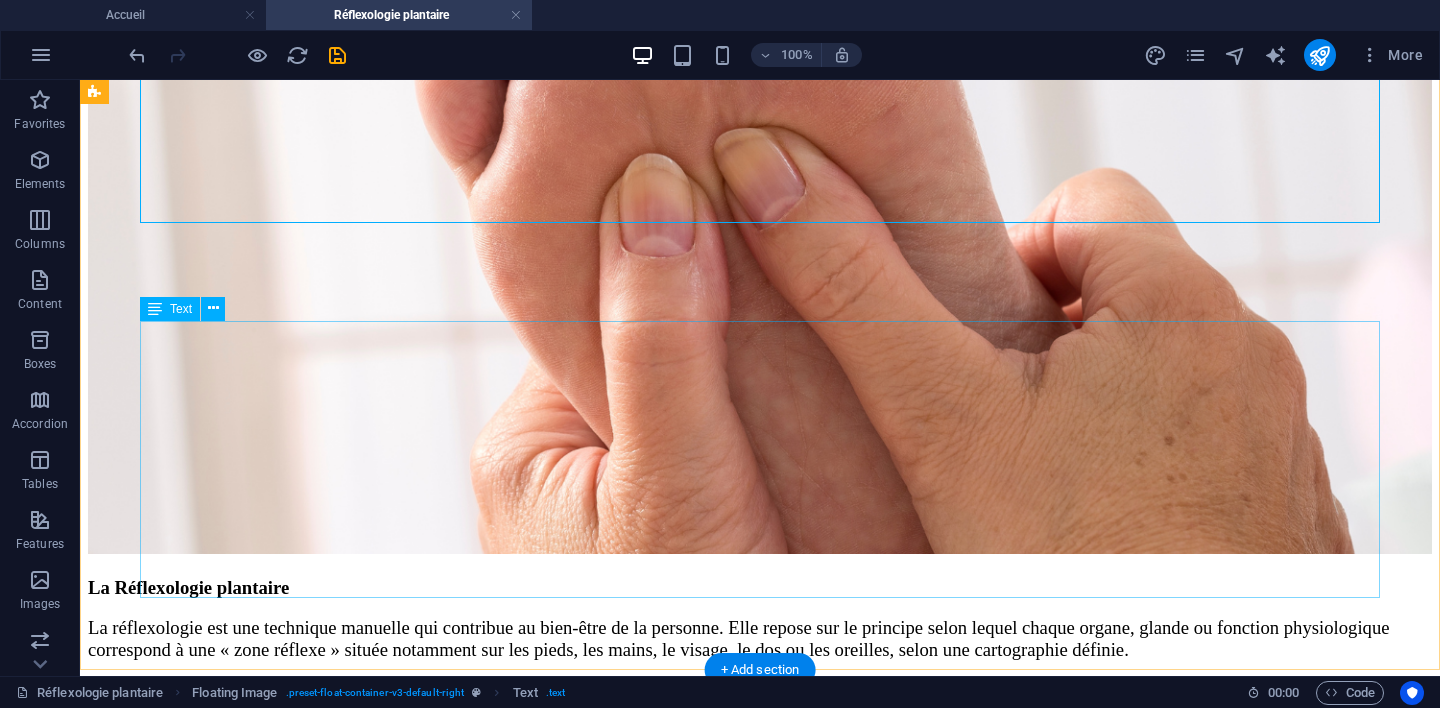 click on "Elle repose sur trois concepts clés, connus sous le nom de trilogie de la réflexologie : la science, l’art et la philosophie. Une science Assimilation des connaissances scientifiques solides en anatomie, physiologie et pathologie du corps humain, permettant de saisir son fonctionnement et les interactions entre ses différentes parties. Un art du toucher qui repose sur des gestes longs, fluides et doux, appliqués avec précision. Ce toucher est soutenu par une écoute attentive, une observation fine, ainsi que par la maîtrise des techniques réflexes, adaptées aux besoins spécifiques de chaque individu. Une philosophie comprendre la circulation de l’énergie vitale (Qi) et appliquer la loi des cinq éléments pour maintenir l’équilibre entre le Yin (la matière) et le Yang (la fonction). Toute perturbation de cette circulation peut entraîner des blocages aux répercussions physiques ou émotionnelles." at bounding box center (760, 1310) 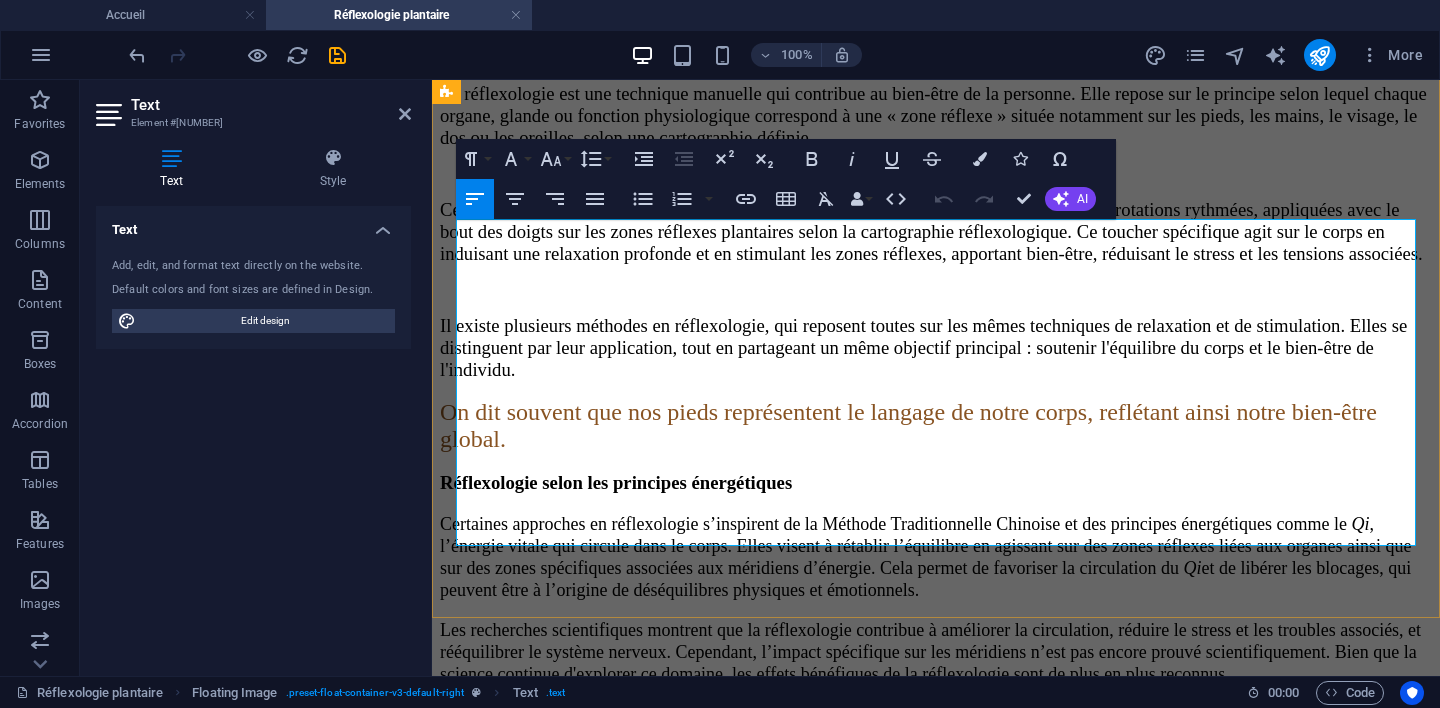 scroll, scrollTop: 1032, scrollLeft: 0, axis: vertical 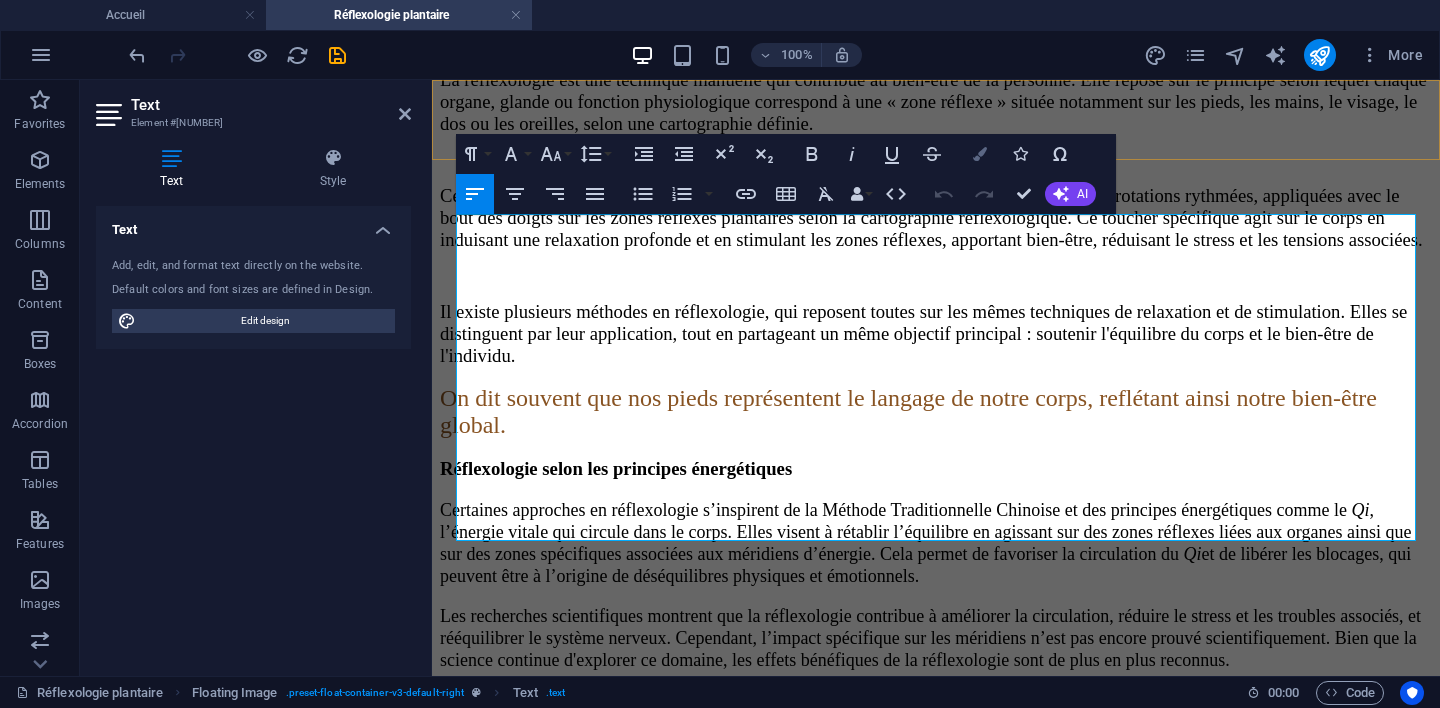 click at bounding box center (980, 154) 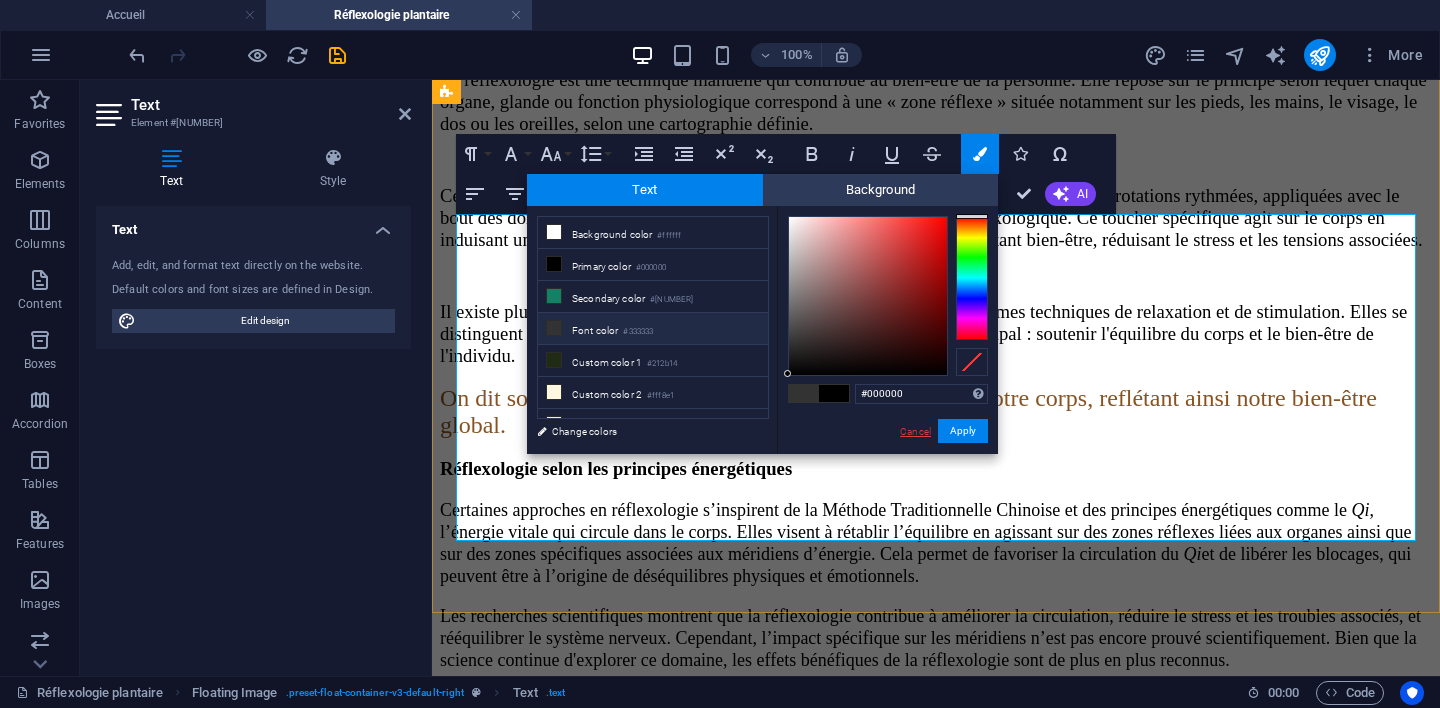 click on "Cancel" at bounding box center [915, 431] 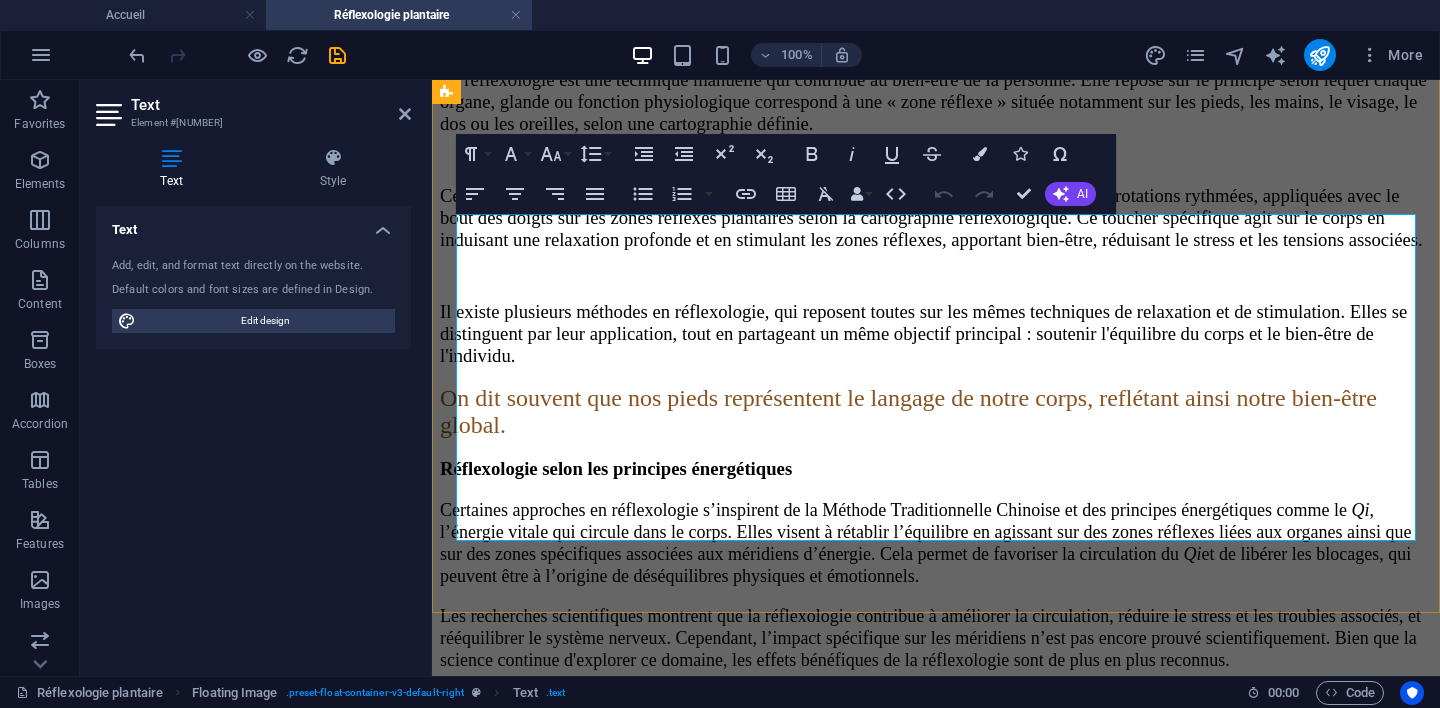 click on "Une philosophie comprendre la circulation de l’énergie vitale (Qi) et appliquer la loi des cinq éléments pour maintenir l’équilibre entre le Yin (la matière) et le Yang (la fonction). Toute perturbation de cette circulation peut entraîner des blocages aux répercussions physiques ou émotionnelles." at bounding box center [980, 936] 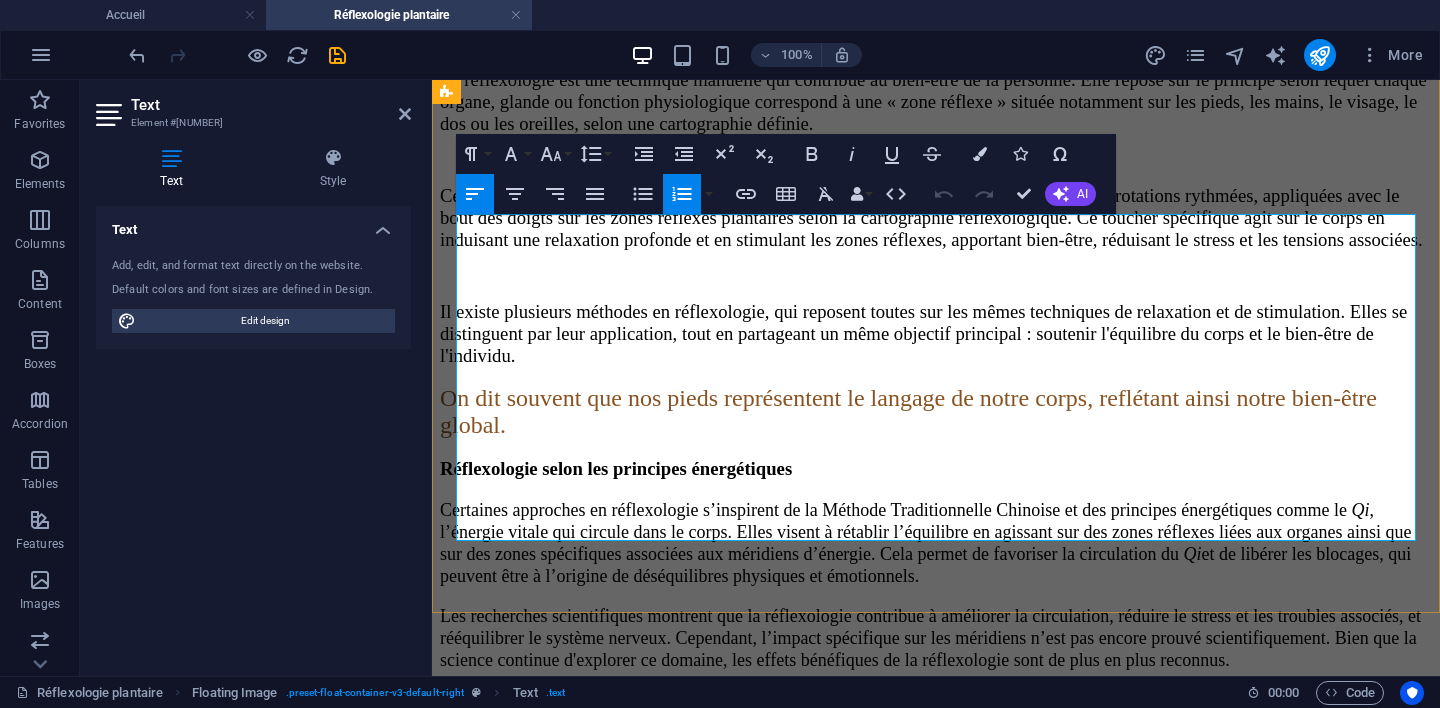drag, startPoint x: 927, startPoint y: 372, endPoint x: 785, endPoint y: 372, distance: 142 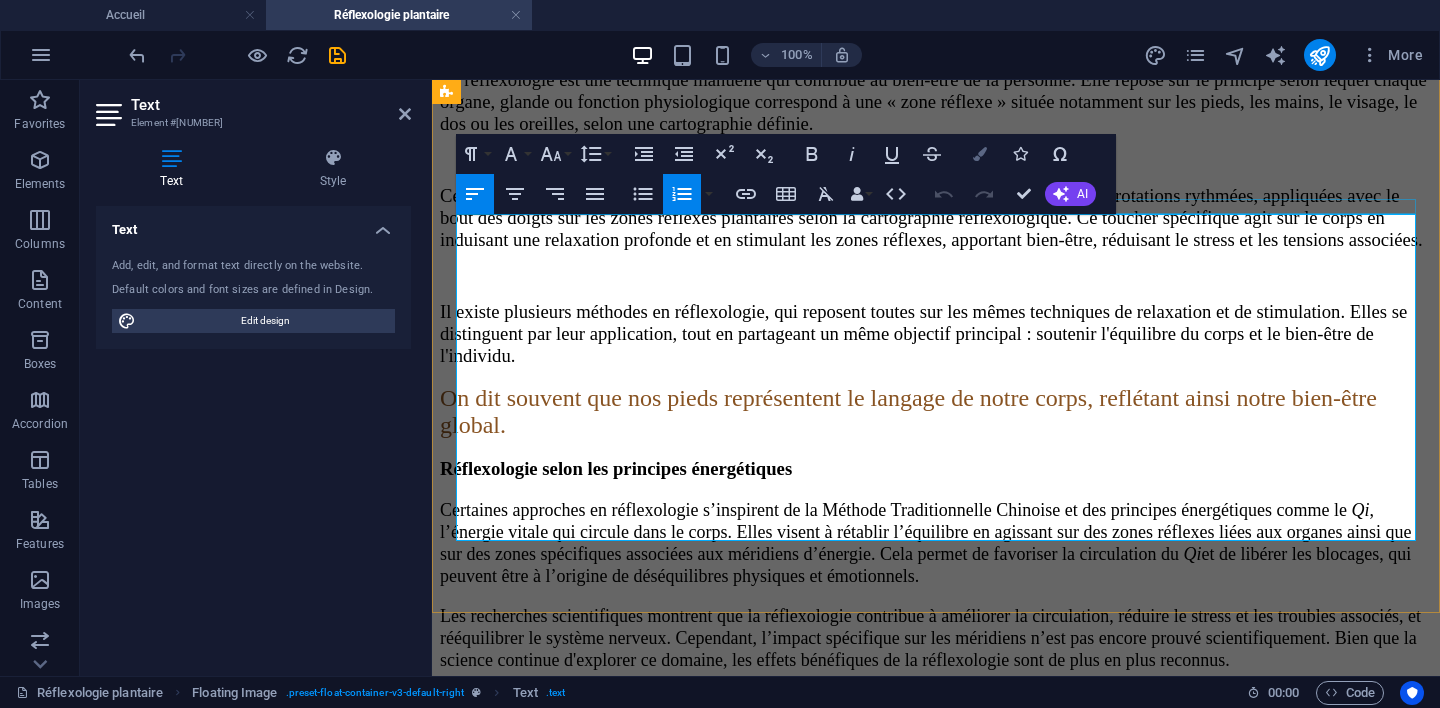 click at bounding box center [980, 154] 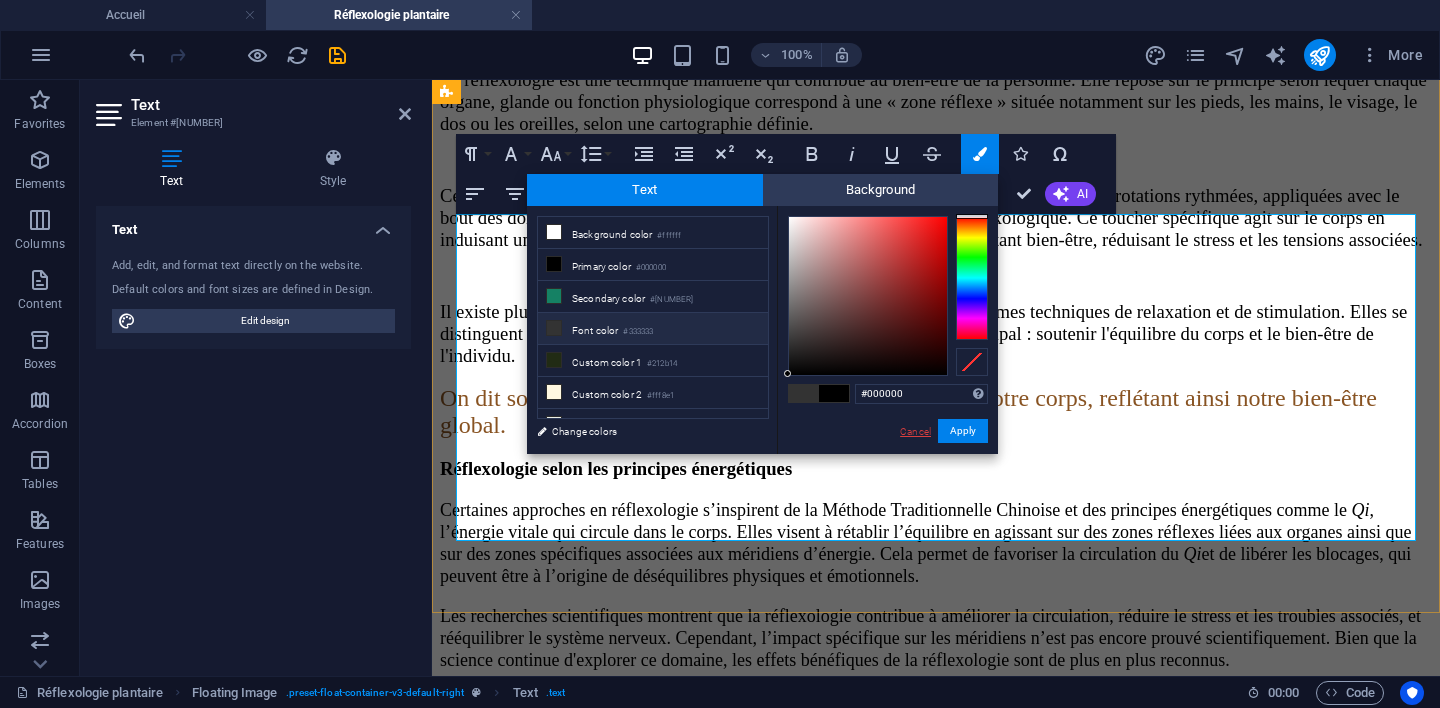 click on "Cancel" at bounding box center (915, 431) 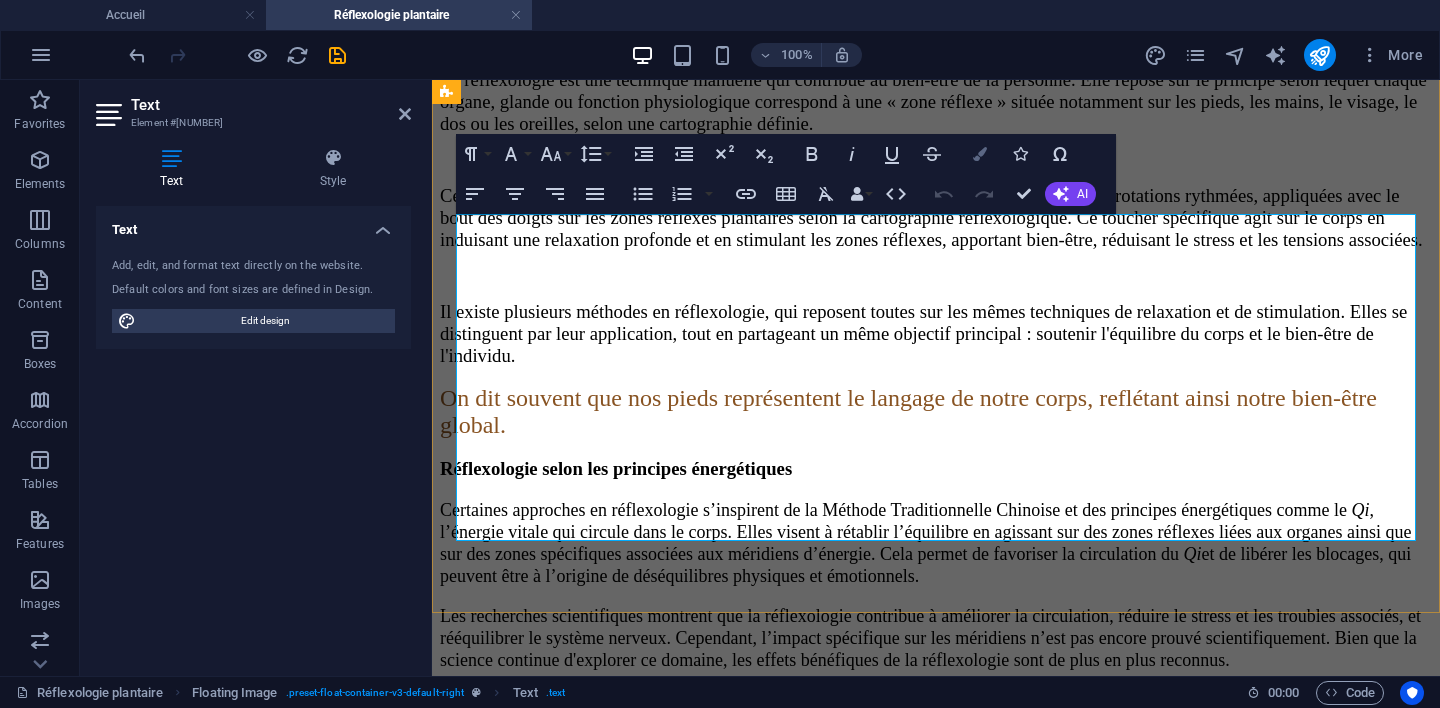 click on "Colors" at bounding box center (980, 154) 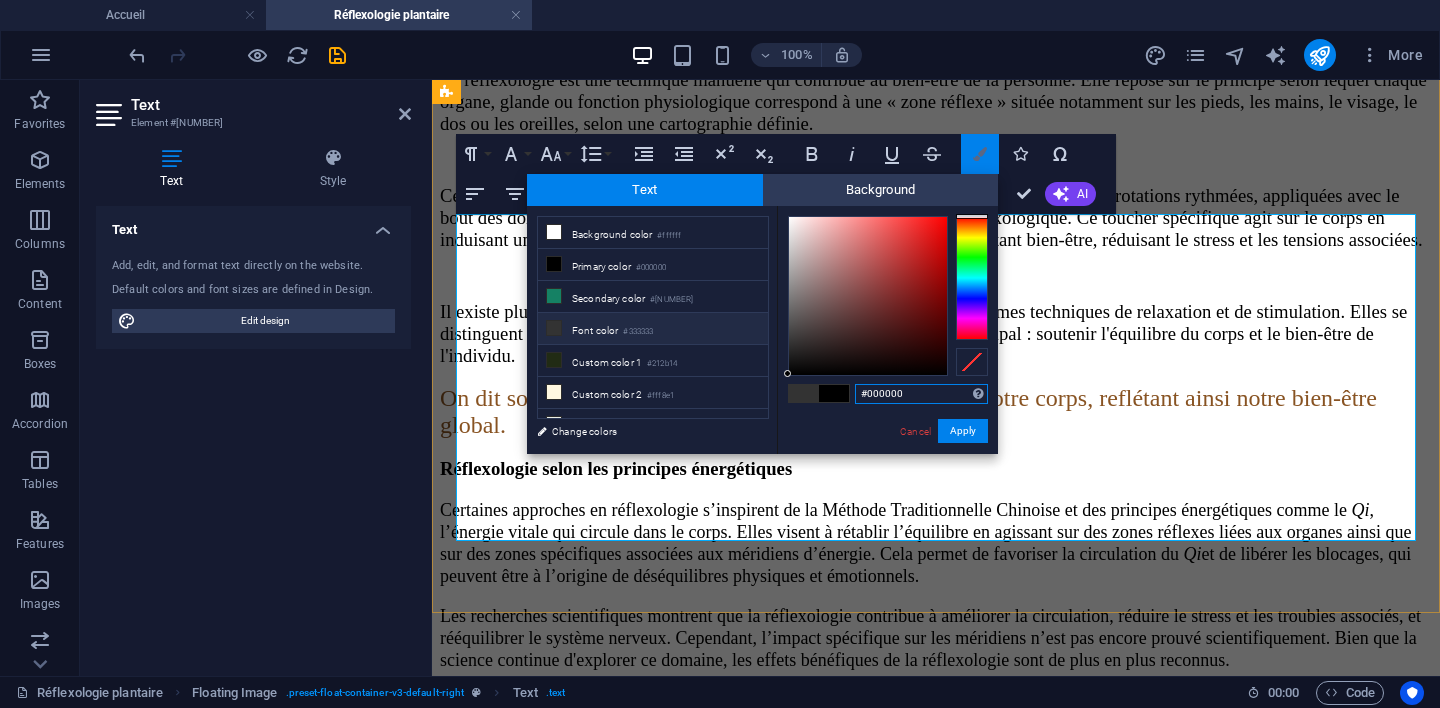 click on "Colors" at bounding box center [980, 154] 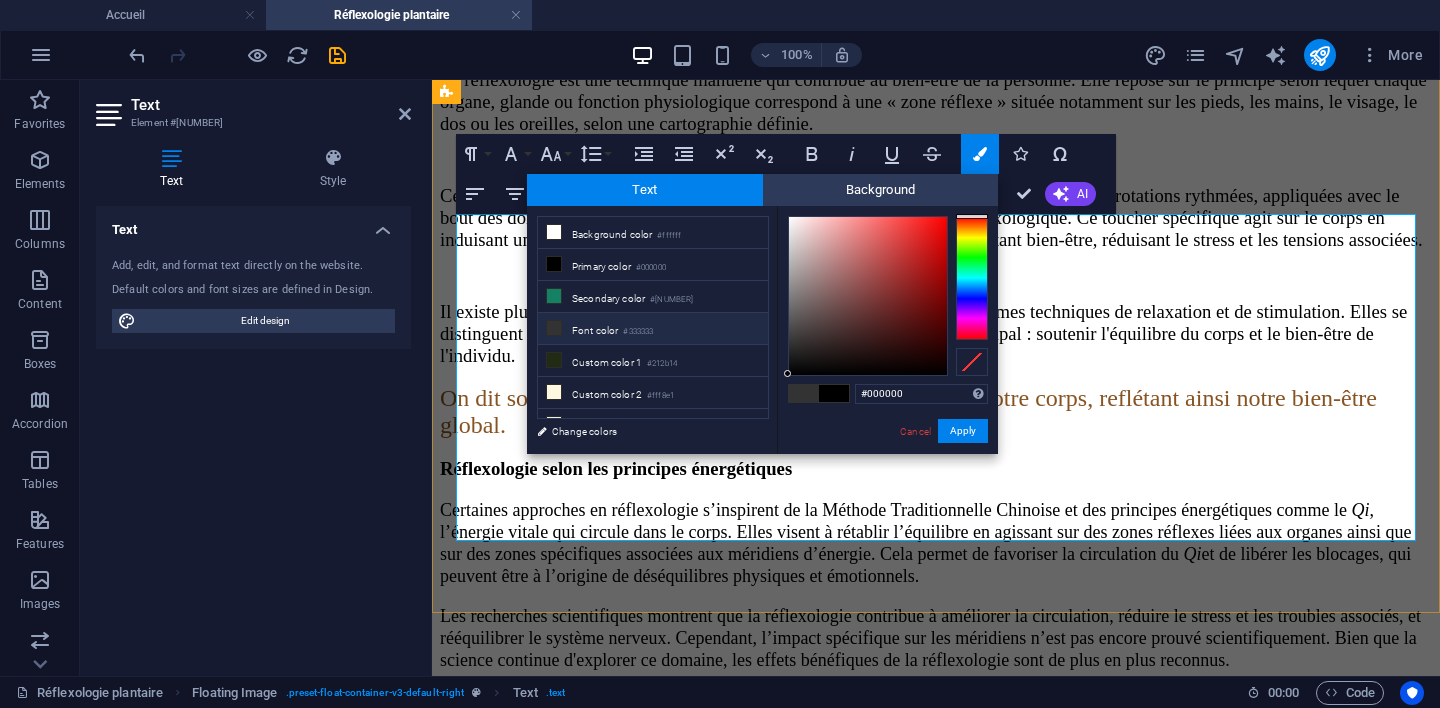 click on "Un art du toucher qui repose sur des gestes longs, fluides et doux, appliqués avec précision. Ce toucher est soutenu par une écoute attentive, une observation fine, ainsi que par la maîtrise des techniques réflexes, adaptées aux besoins spécifiques de chaque individu." at bounding box center (972, 873) 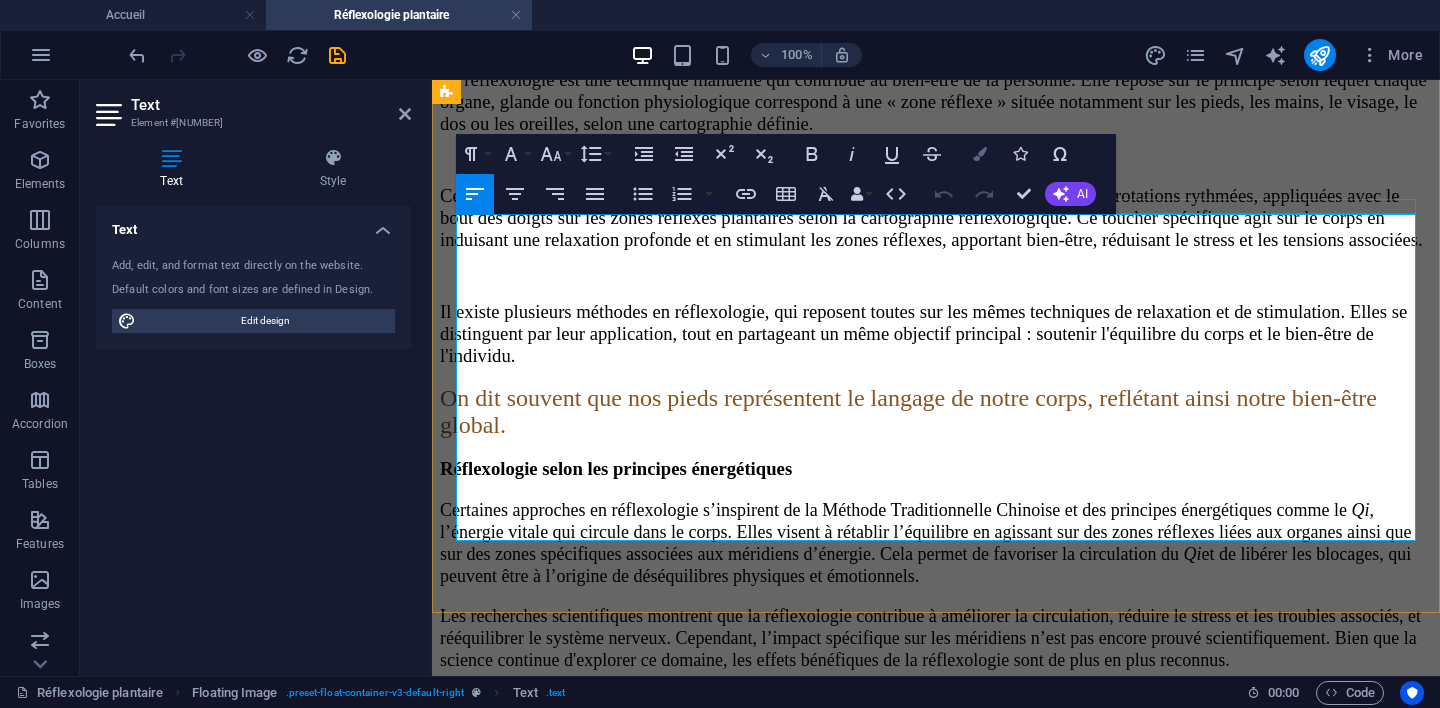 click at bounding box center (980, 154) 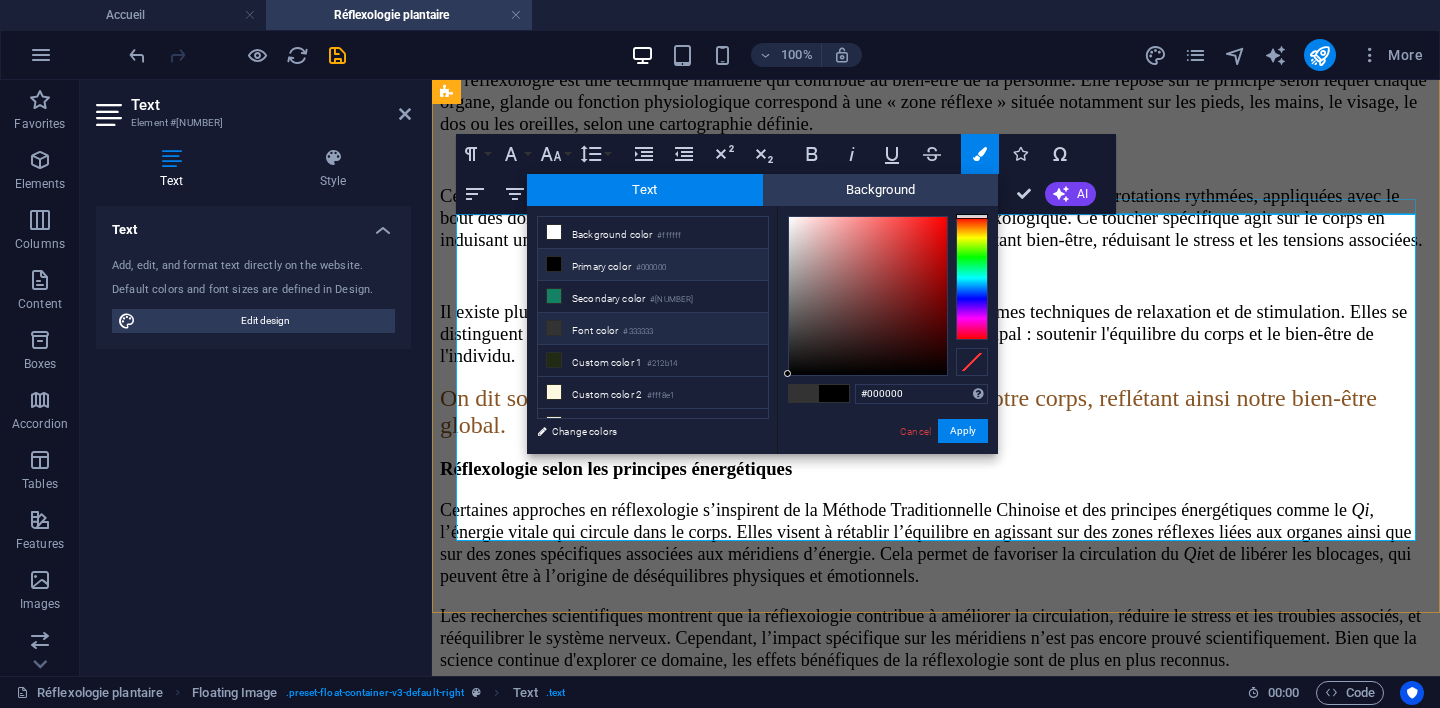 click on "#000000" at bounding box center (651, 268) 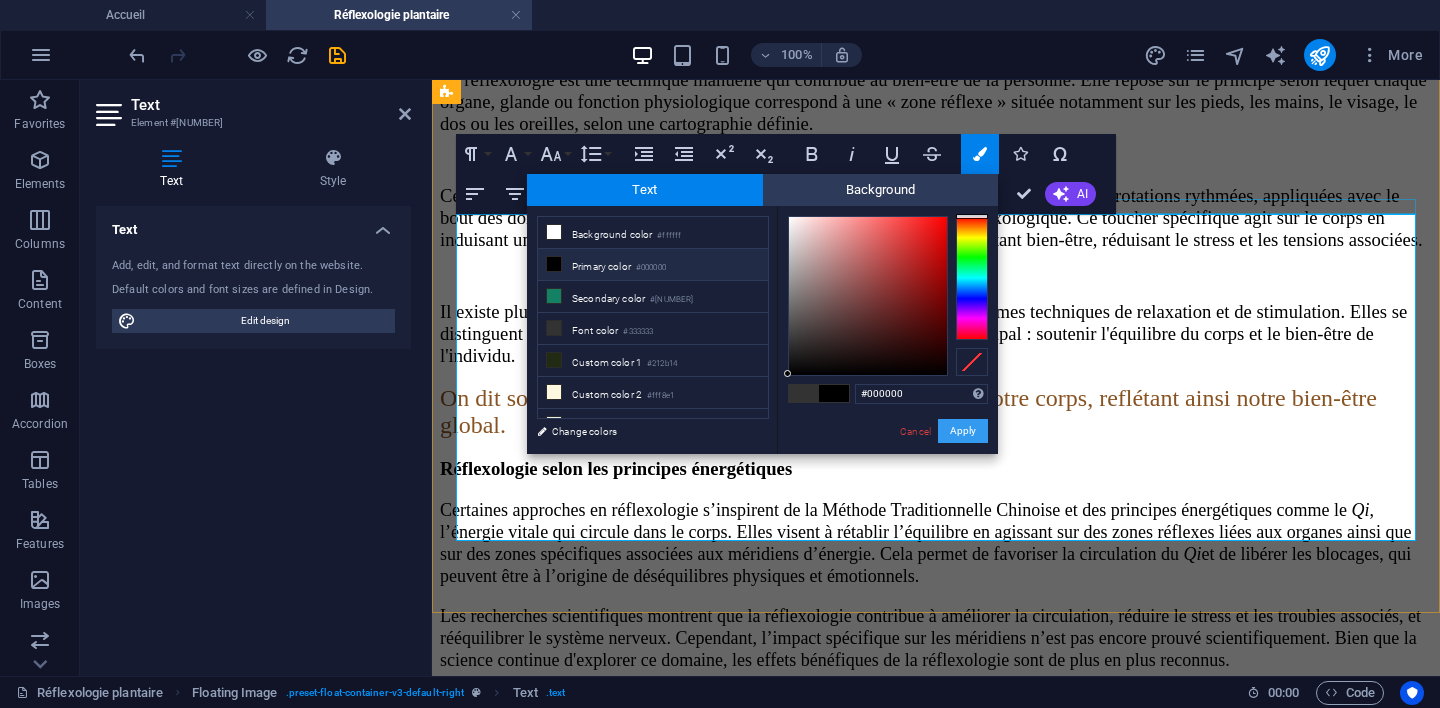 click on "Apply" at bounding box center [963, 431] 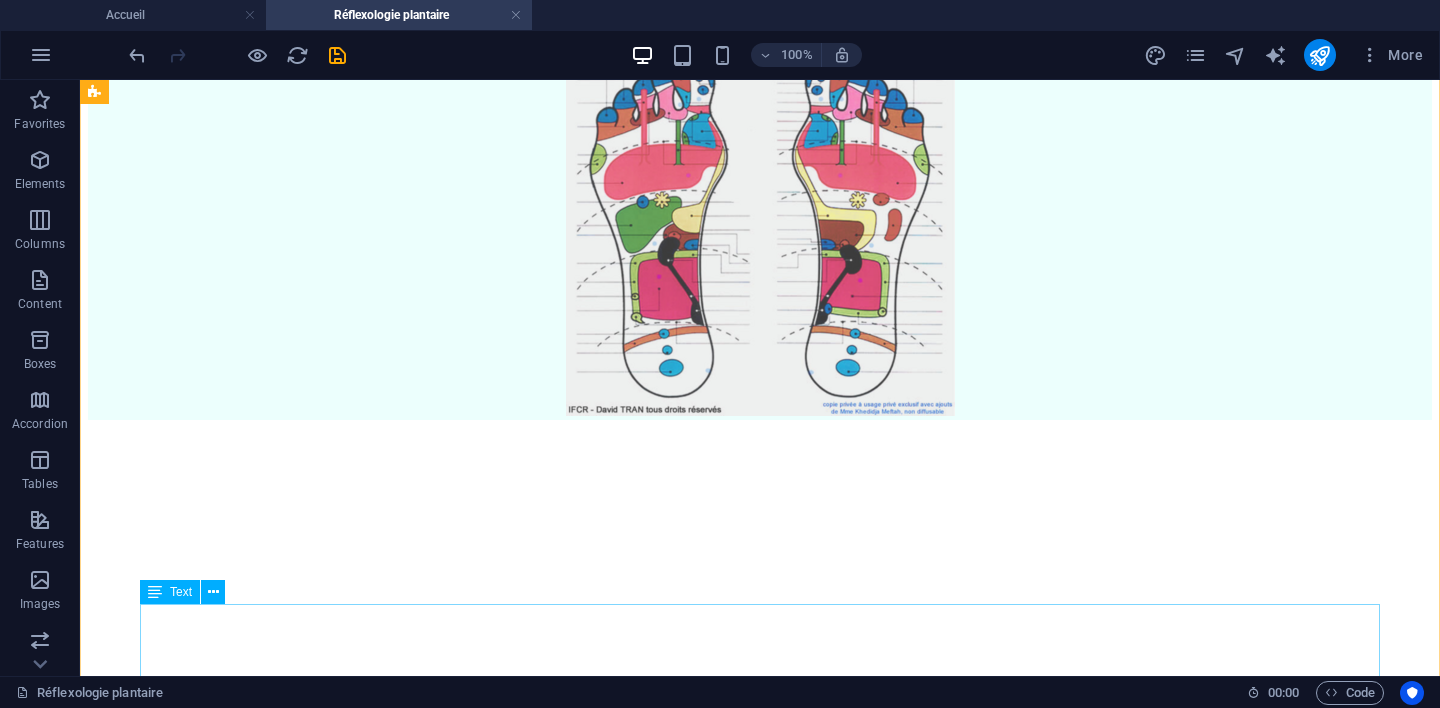 scroll, scrollTop: 2353, scrollLeft: 0, axis: vertical 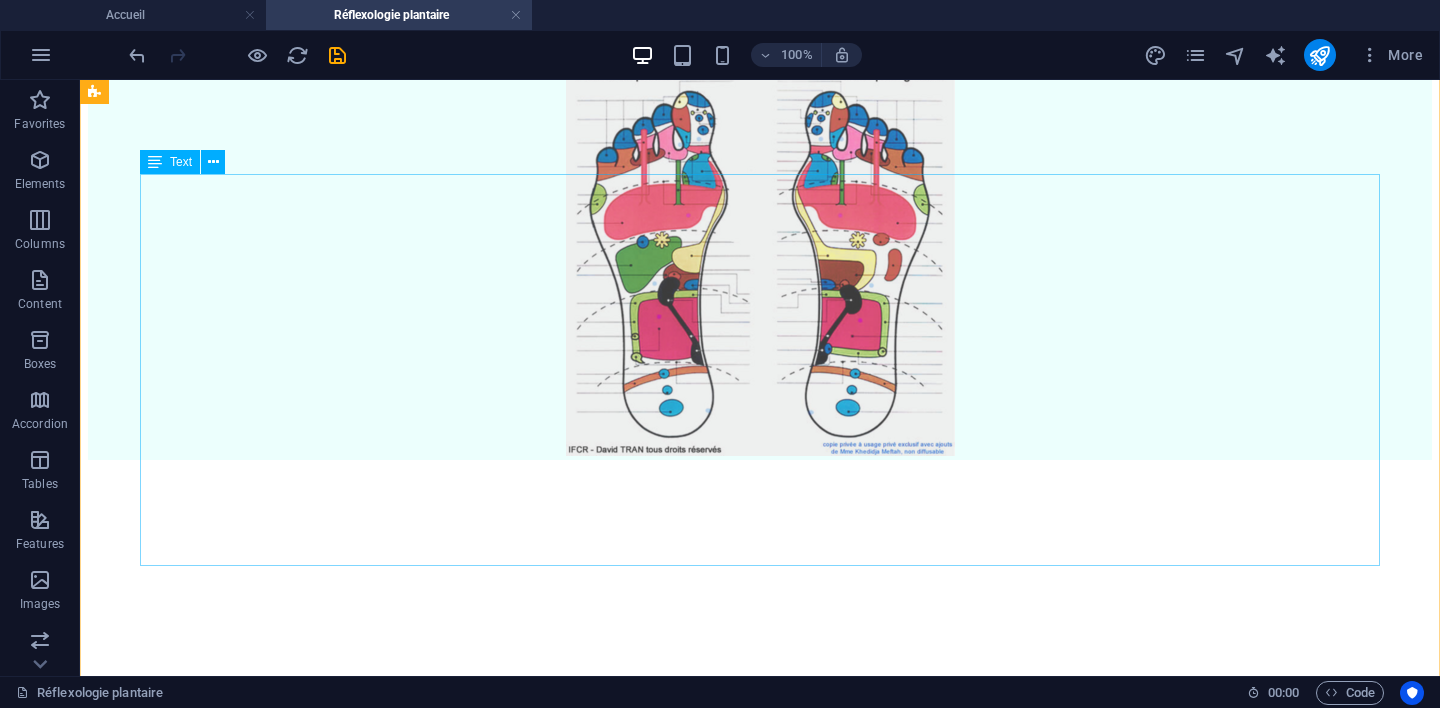 click on "Le réflexologue est un professionnel de la relation d'aide, intervenant dans la gestion du stress et l'accompagnement vers le mieux-être. Son objectif est de favoriser le bien-être et d’optimiser l’équilibre de l’organisme. Il accompagne les individus en appliquant des techniques spécifiques de relaxation et de stimulation des zones réflexes situées sur différentes parties du corps – notamment les pieds (réflexologie plantaire), les mains (réflexologie palmaire), le visage (réflexologie faciale), les oreilles stimulation dorsale) –" at bounding box center (760, 1717) 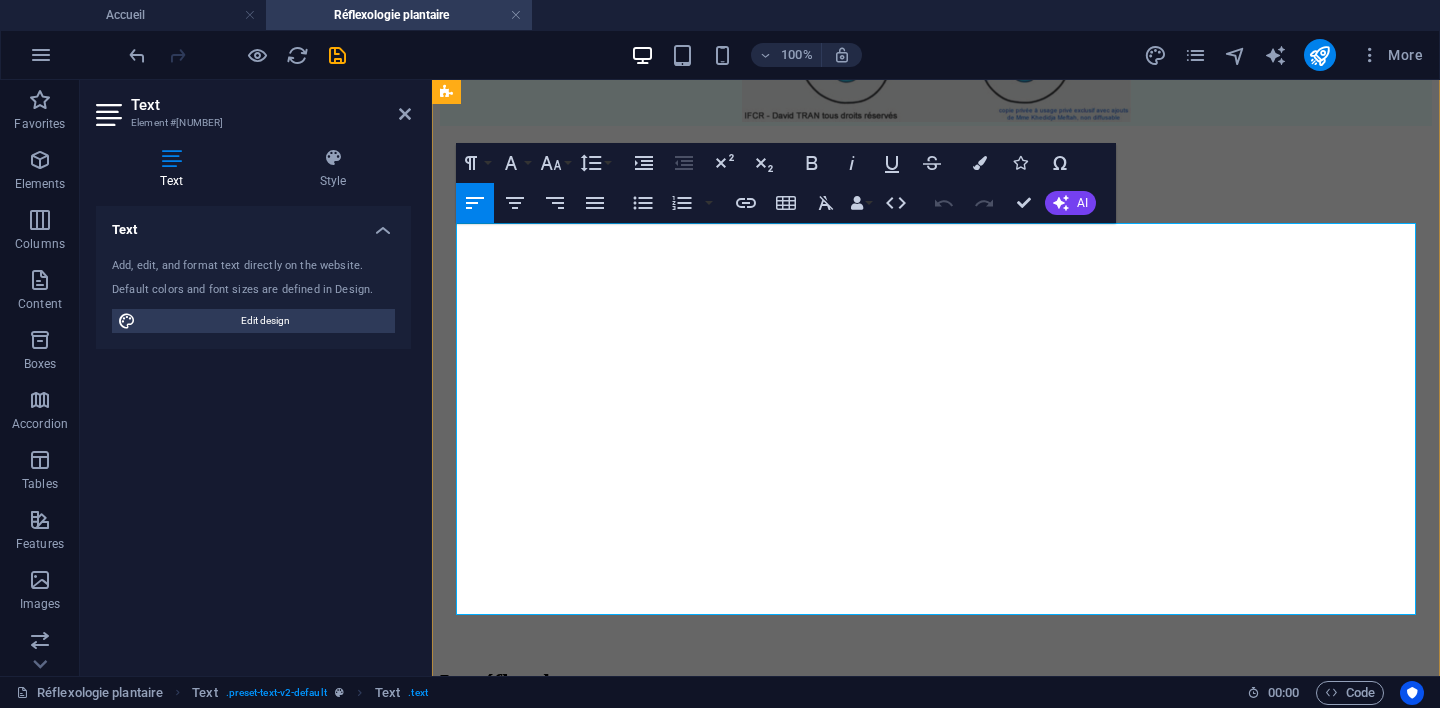 scroll, scrollTop: 2629, scrollLeft: 0, axis: vertical 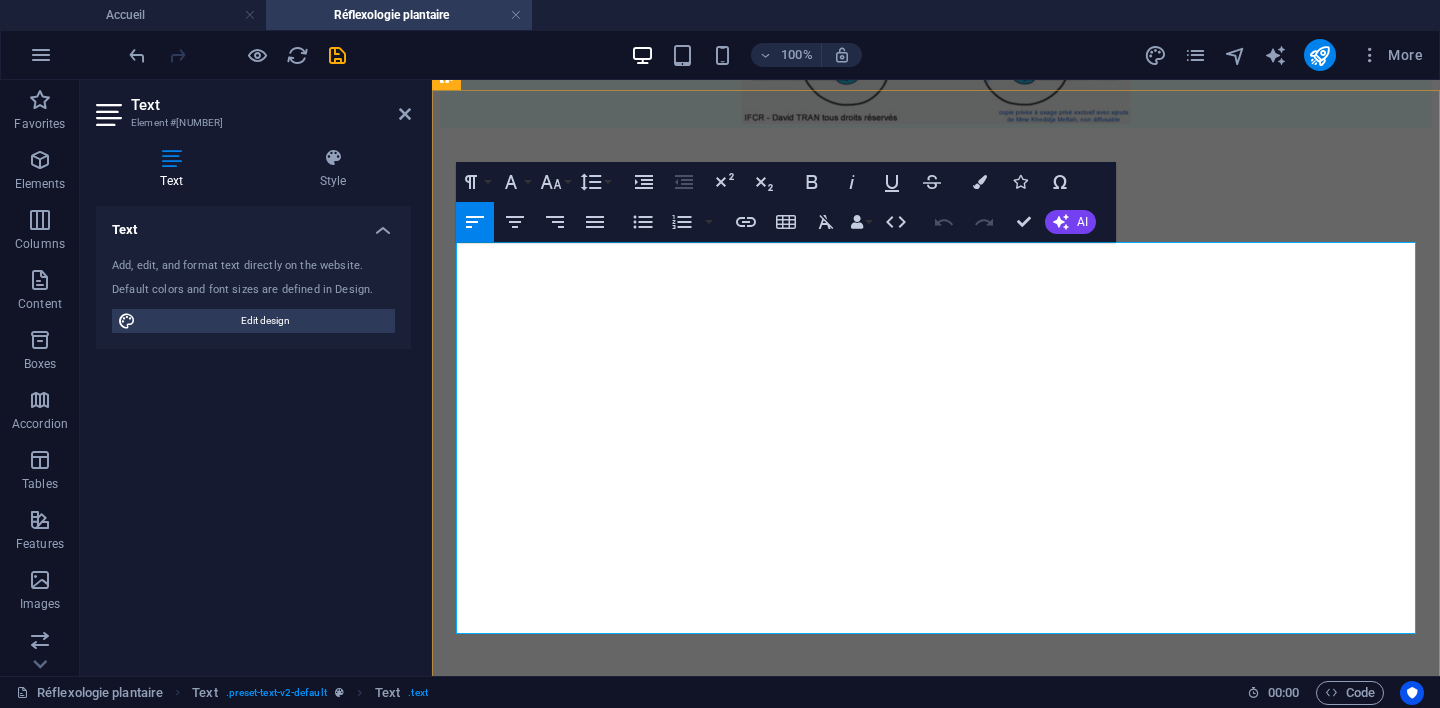 click on "–" at bounding box center (936, 1372) 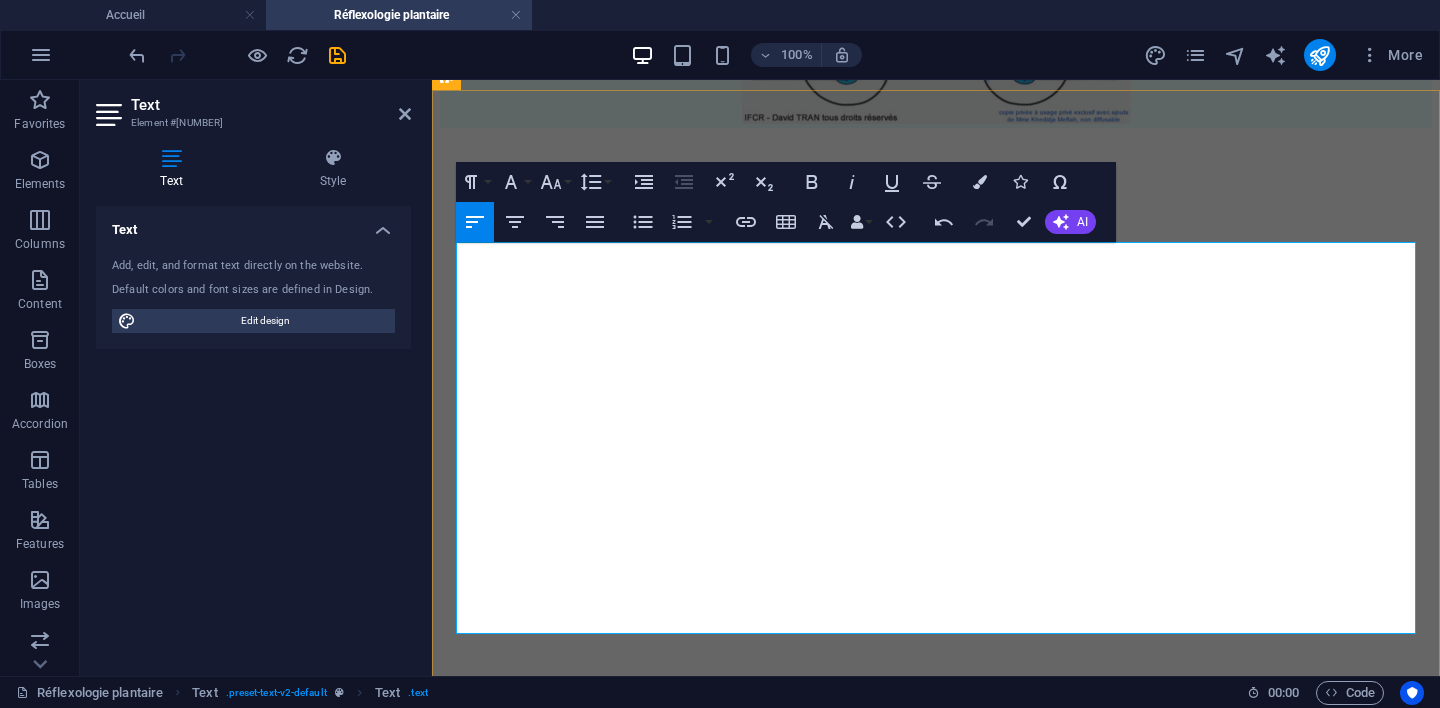 click on "–" at bounding box center (936, 1507) 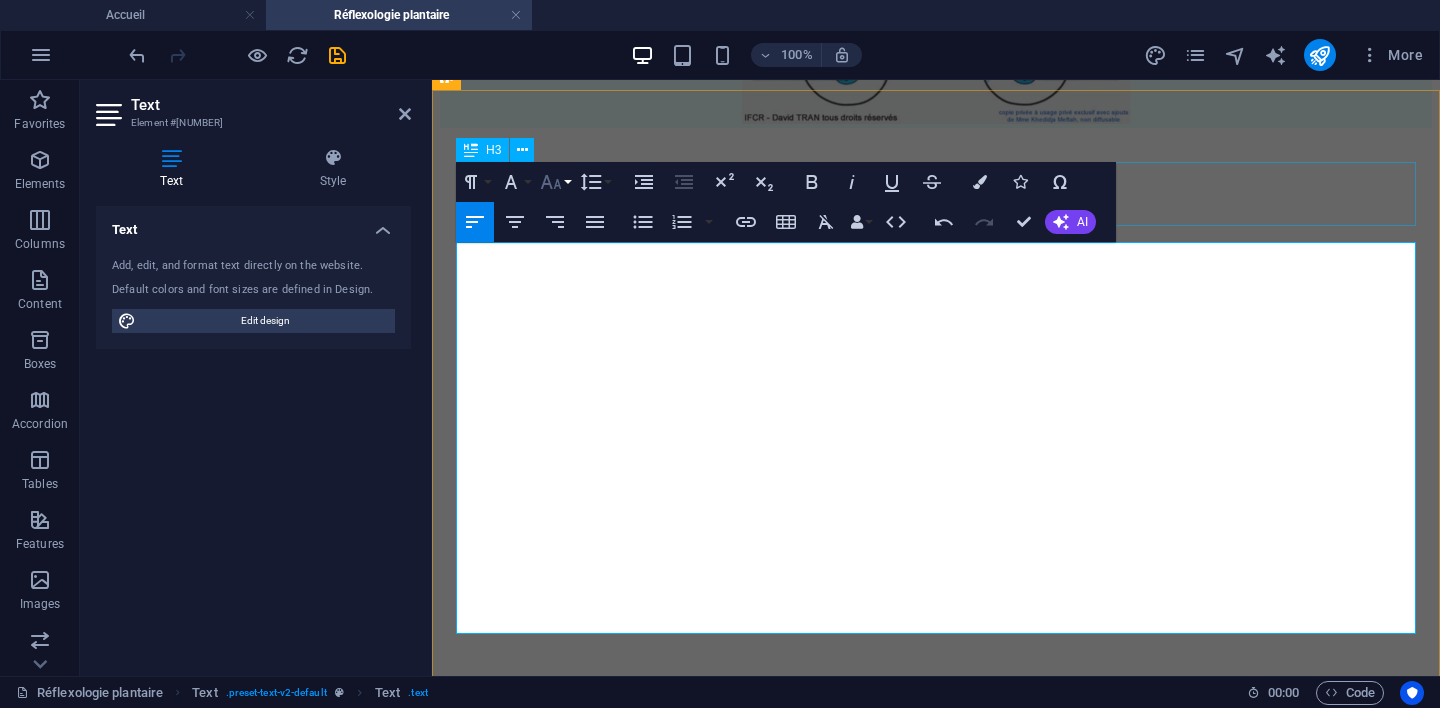 click 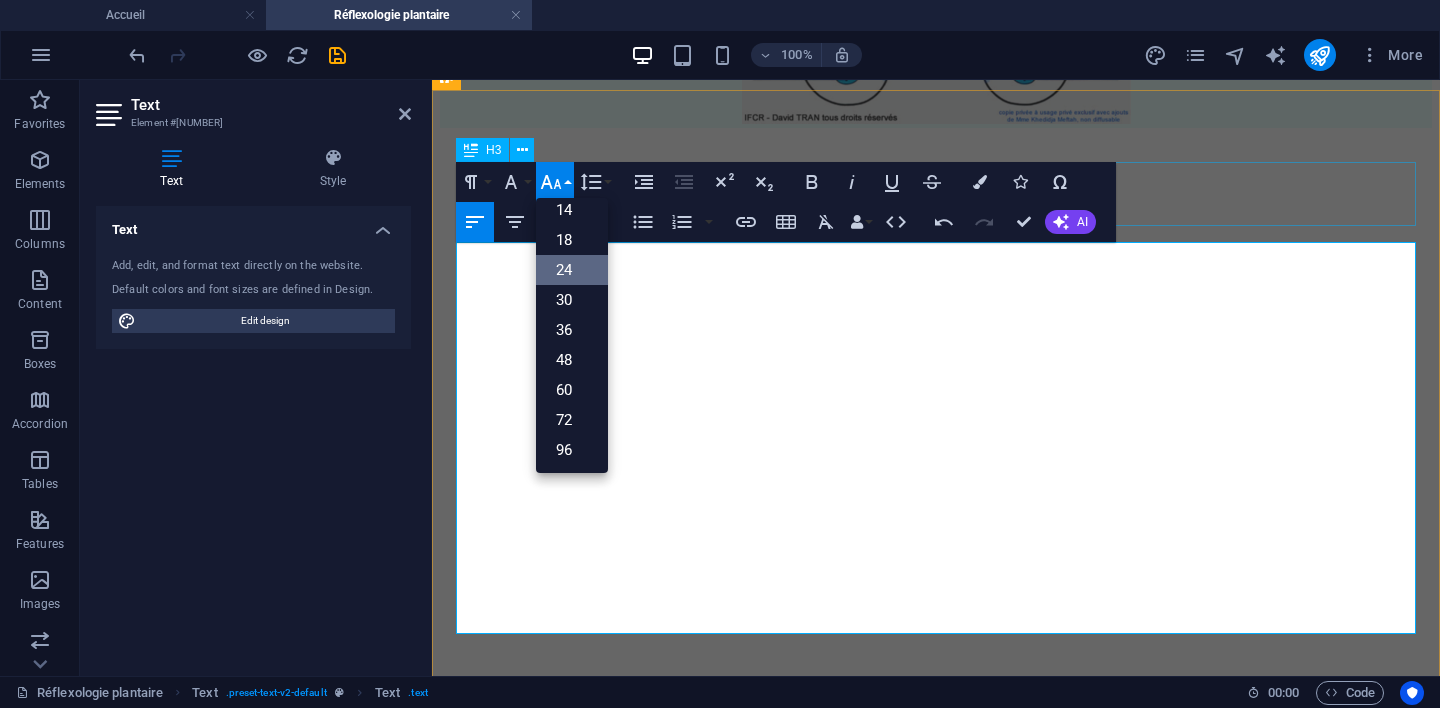 scroll, scrollTop: 161, scrollLeft: 0, axis: vertical 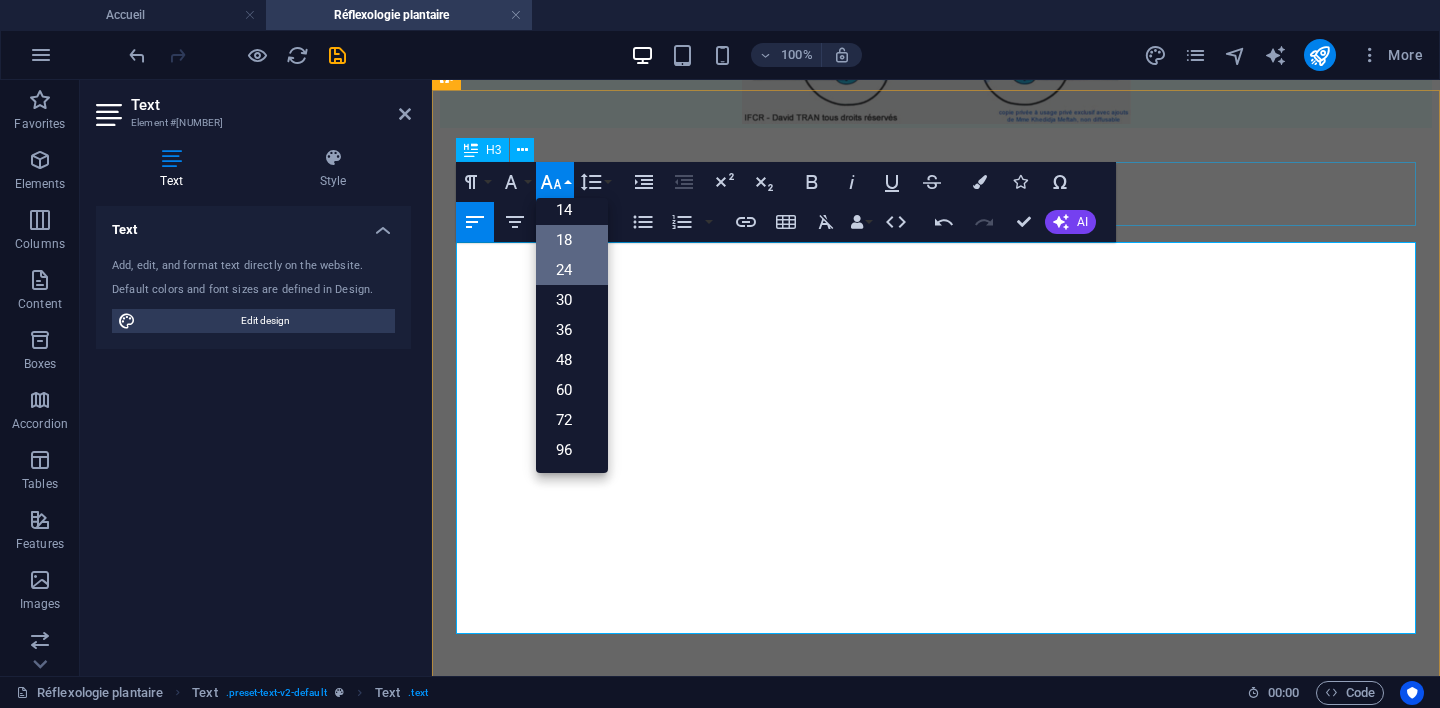 click on "18" at bounding box center [572, 240] 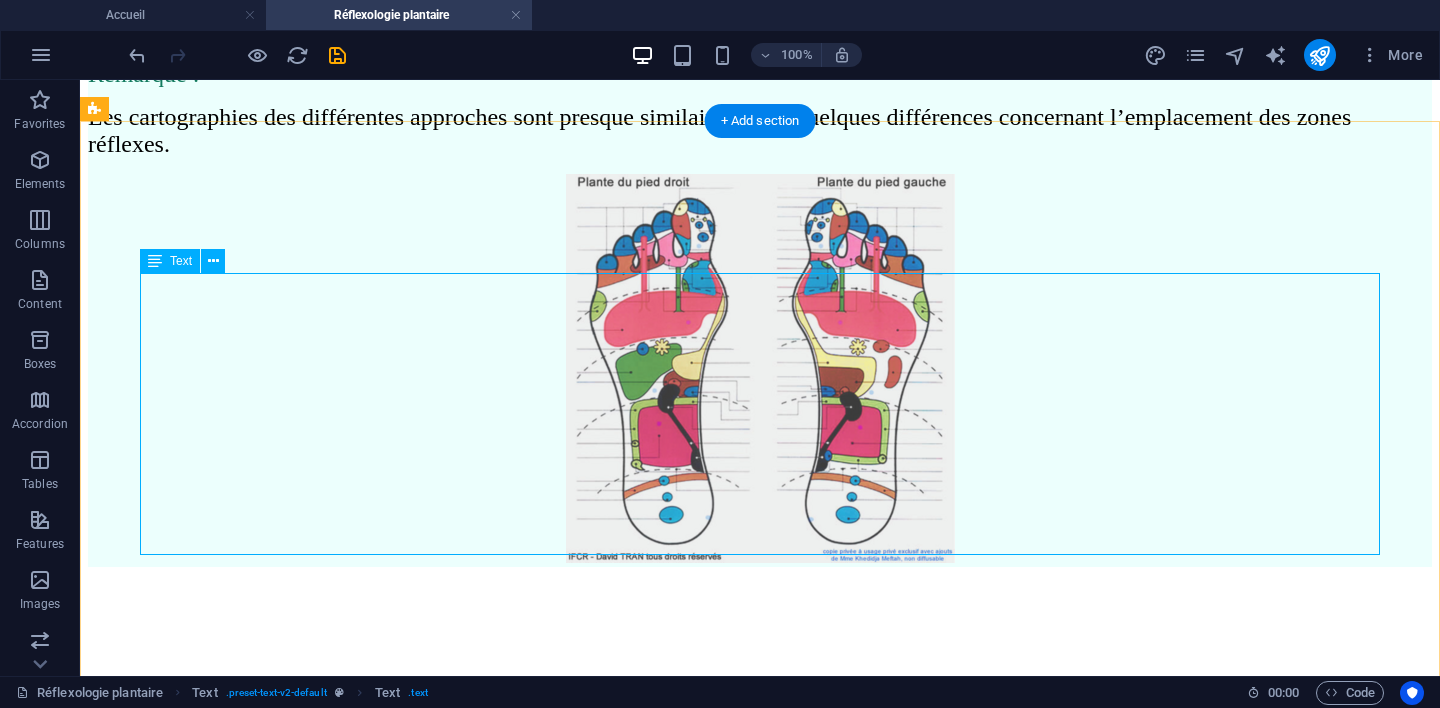 scroll, scrollTop: 2254, scrollLeft: 0, axis: vertical 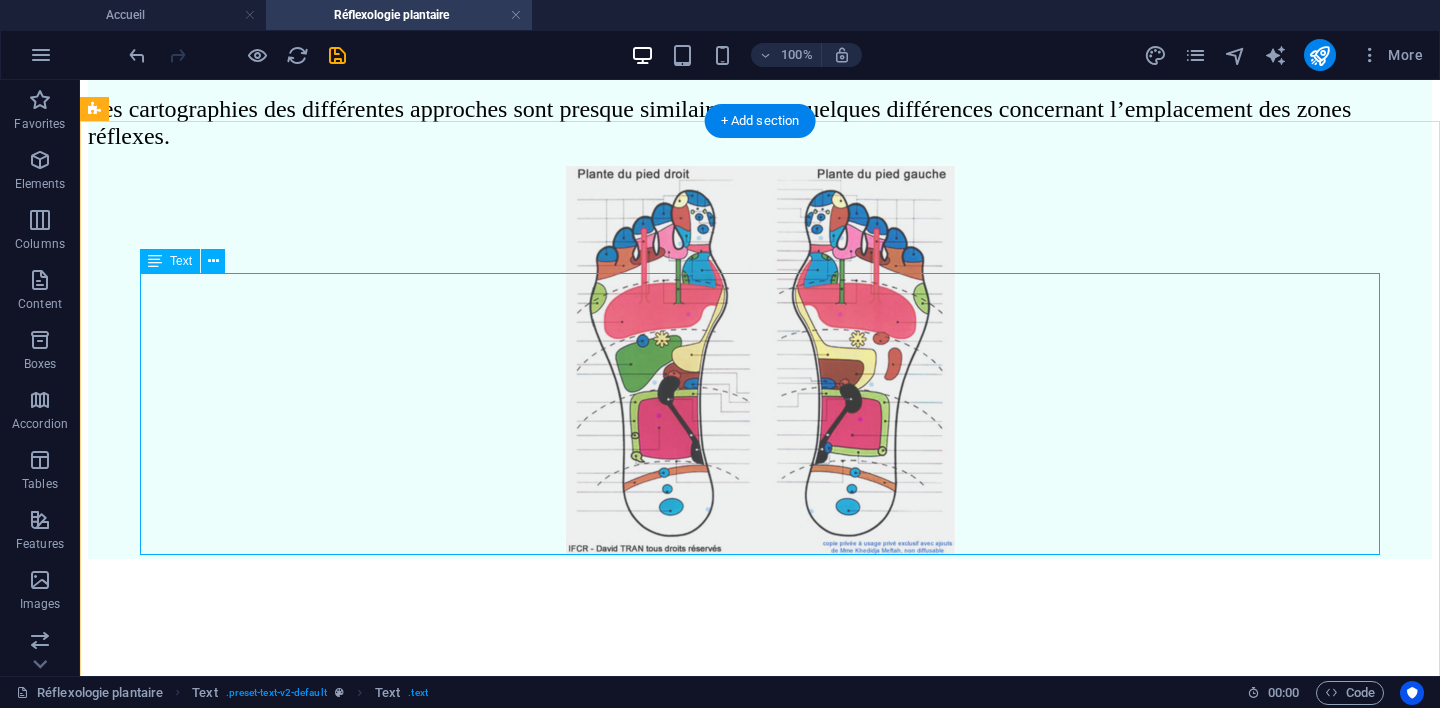 click on "Le réflexologue est un professionnel de la relation d'aide, intervenant dans la gestion du stress et l'accompagnement vers le mieux-être. Son objectif est de favoriser le bien-être et d’optimiser l’équilibre de l’organisme. Il accompagne les individus en appliquant des techniques spécifiques de relaxation et de stimulation des zones réflexes situées sur différentes parties du corps notamment les pieds (réflexologie plantaire), les mains (réflexologie palmaire), le visage (réflexologie faciale), les oreilles stimulation dorsale)" at bounding box center (760, 1774) 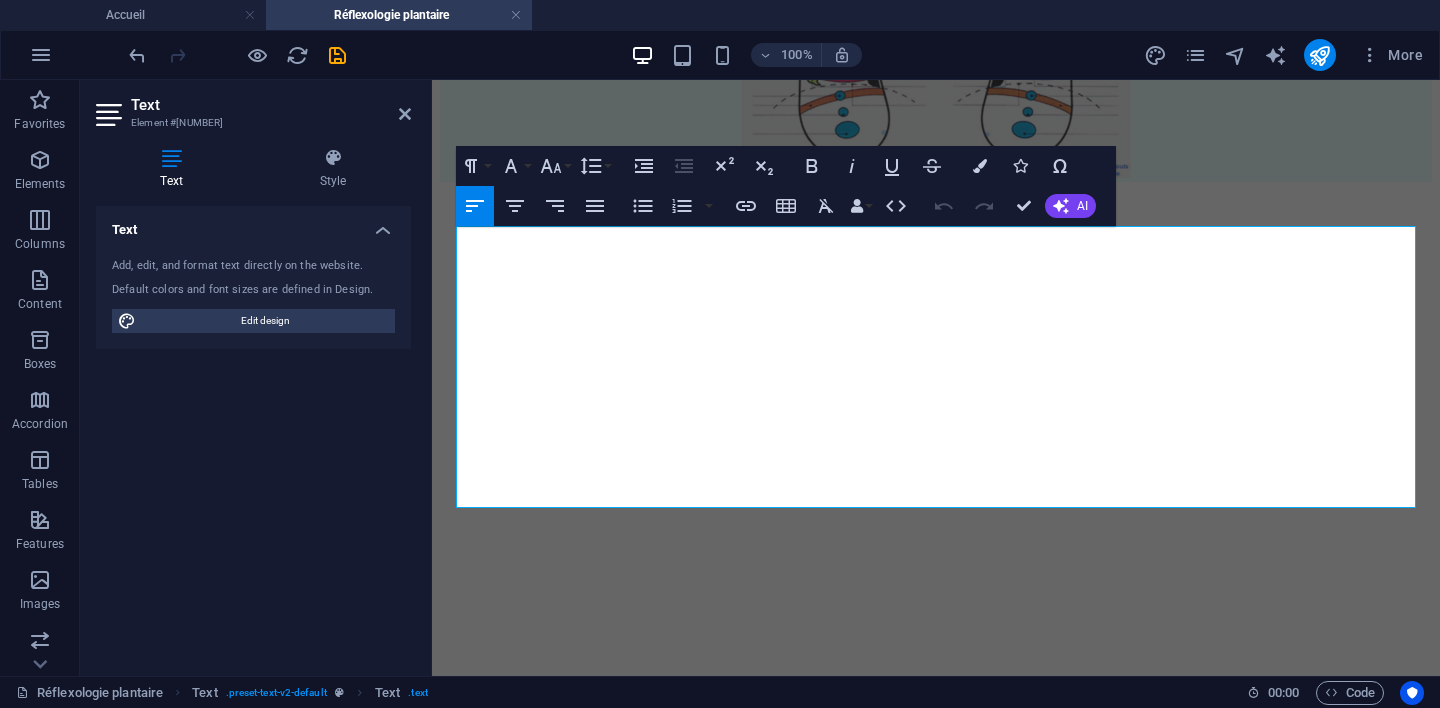 scroll, scrollTop: 2645, scrollLeft: 0, axis: vertical 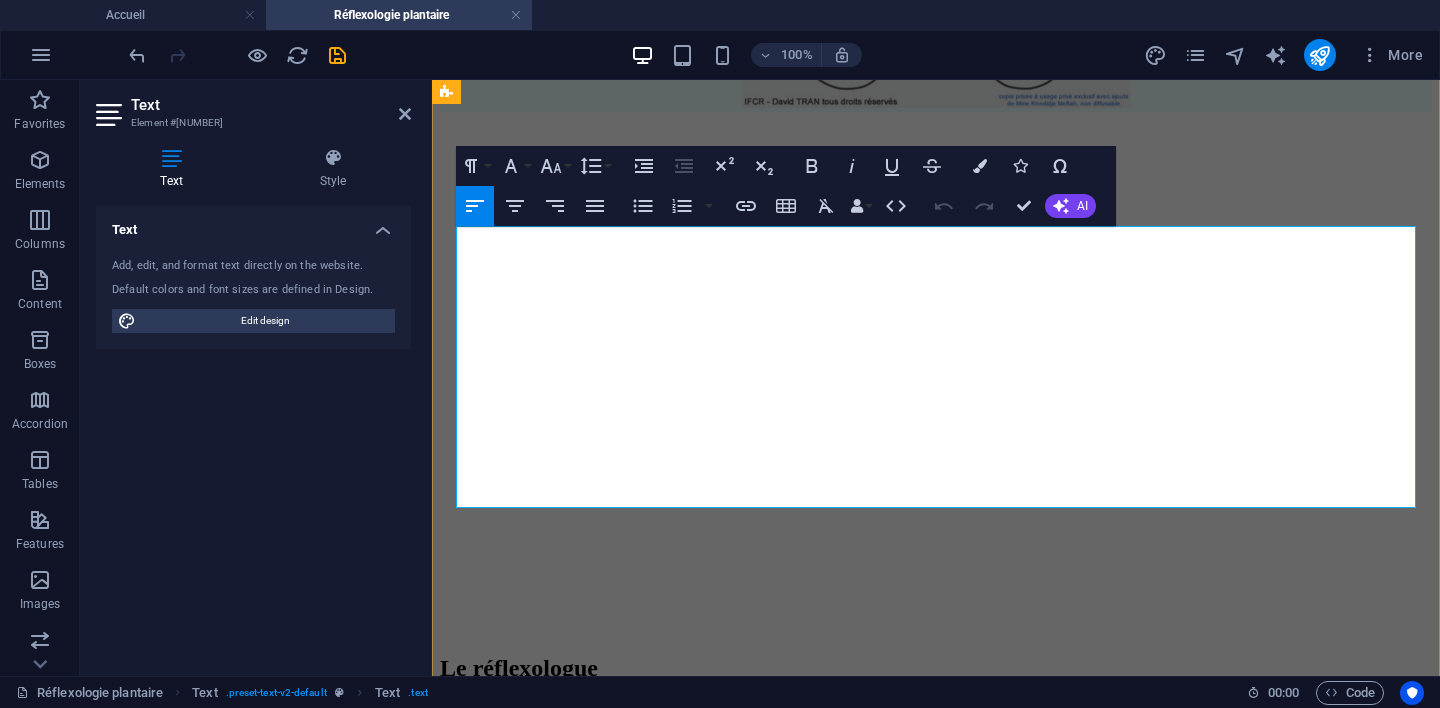 click on "parties du corps" at bounding box center (497, 1296) 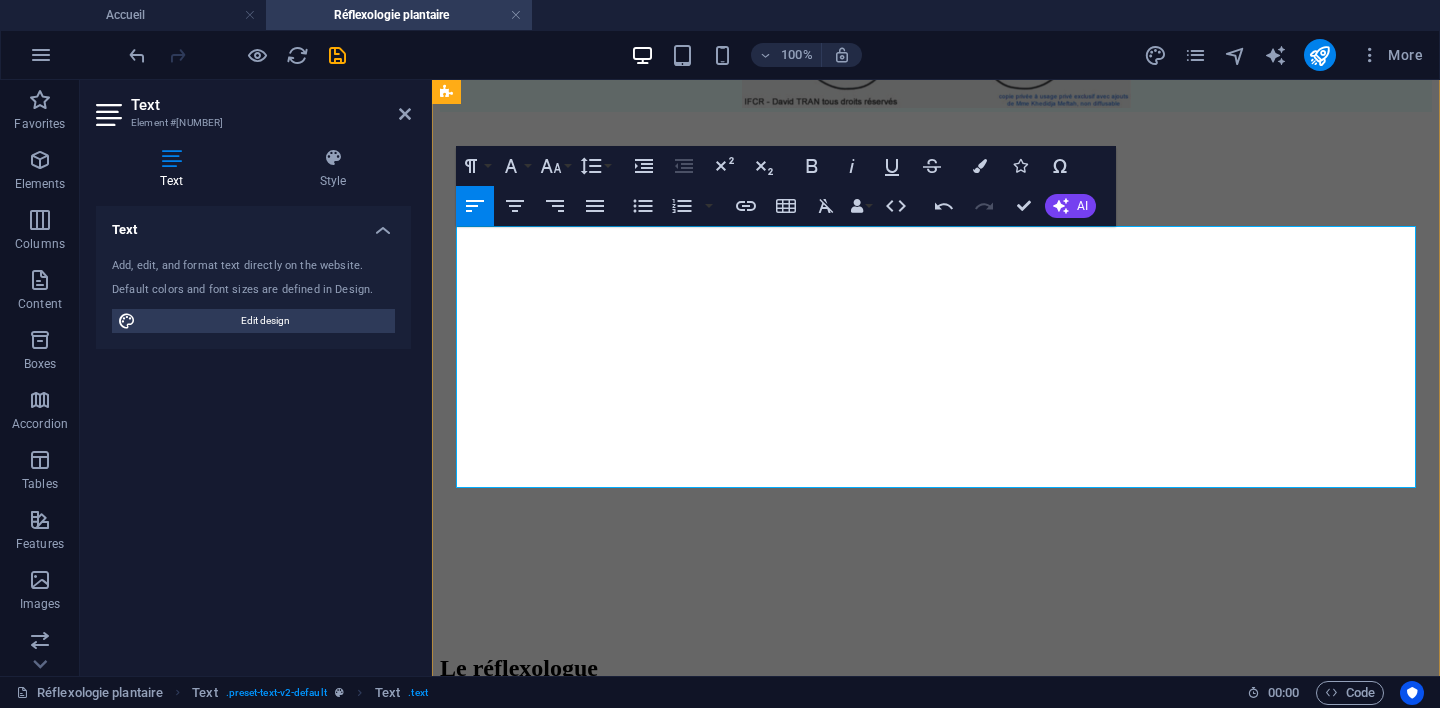 type 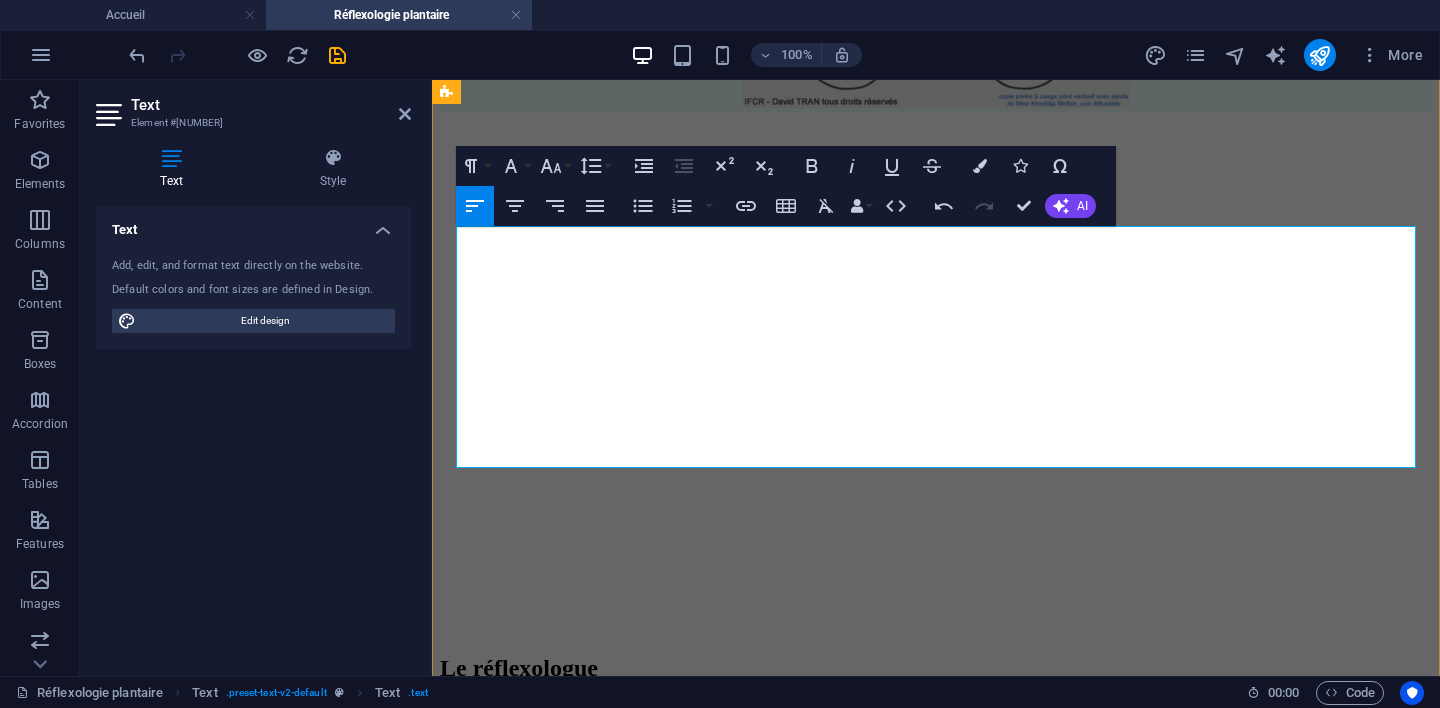 click on "accompagne les individus en appliquant des techniques spécifiques de" at bounding box center [692, 1233] 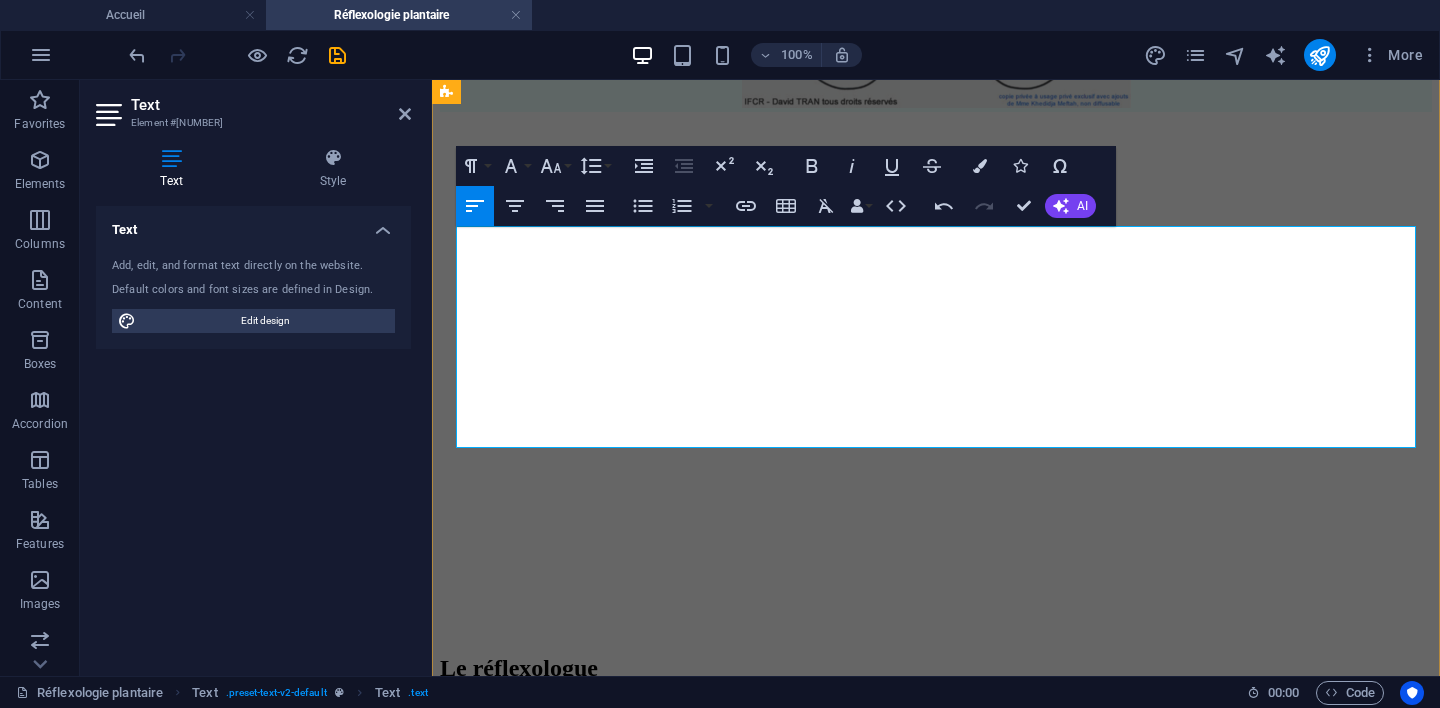click on "‭ (réflexologie‬‭ auriculaire)‬‭ et‬‭ le‬‭ dos‬‭ (techniques‬‭ de‬‭ relaxation‬‭ et‬‭ de‬" at bounding box center [677, 1296] 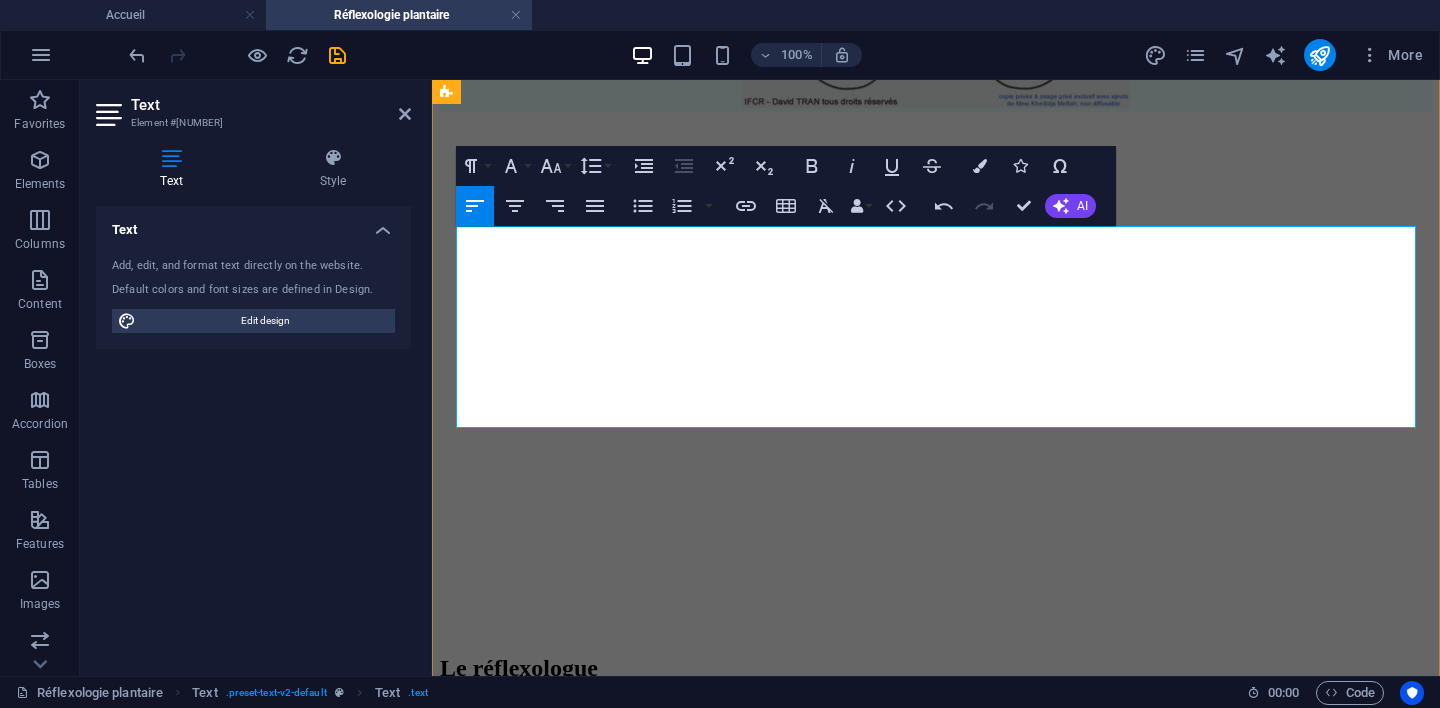 click on "‭ émotionnelles produites par le stress." at bounding box center [575, 1359] 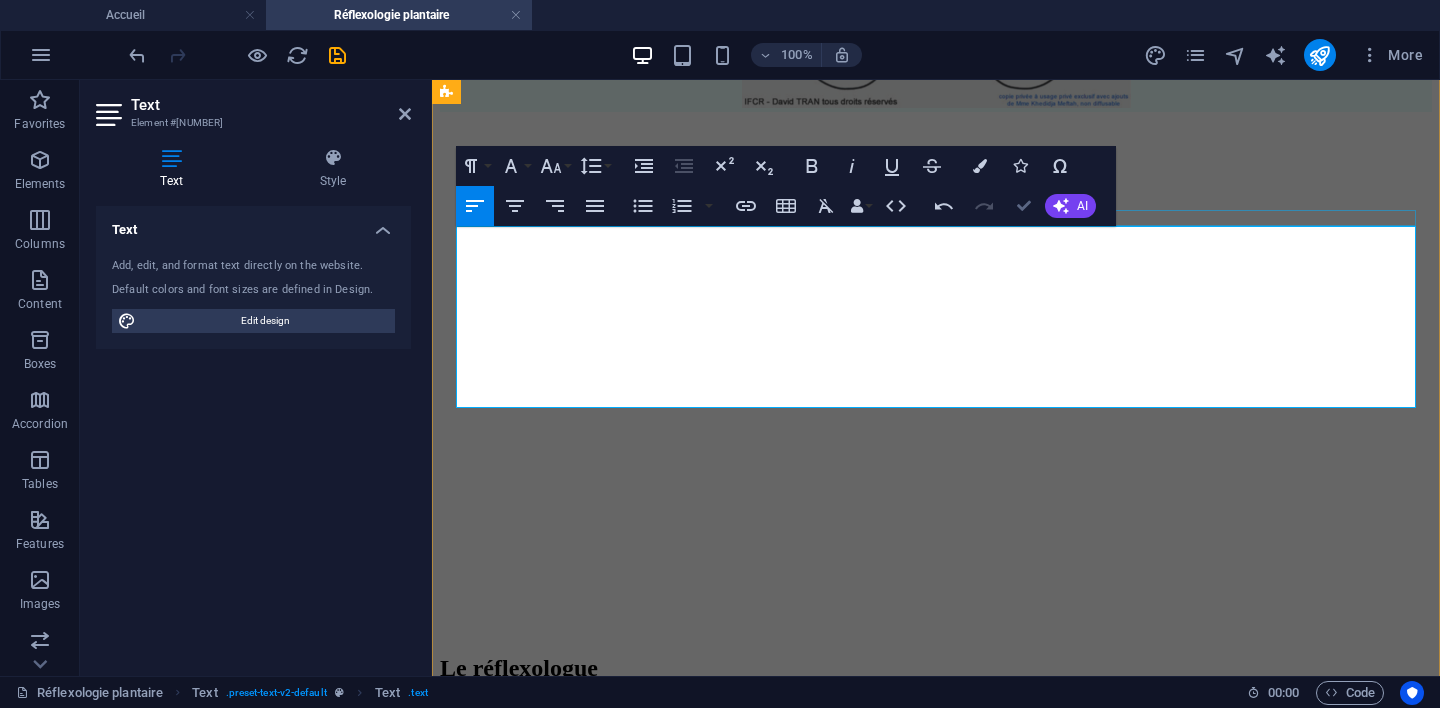scroll, scrollTop: 2230, scrollLeft: 0, axis: vertical 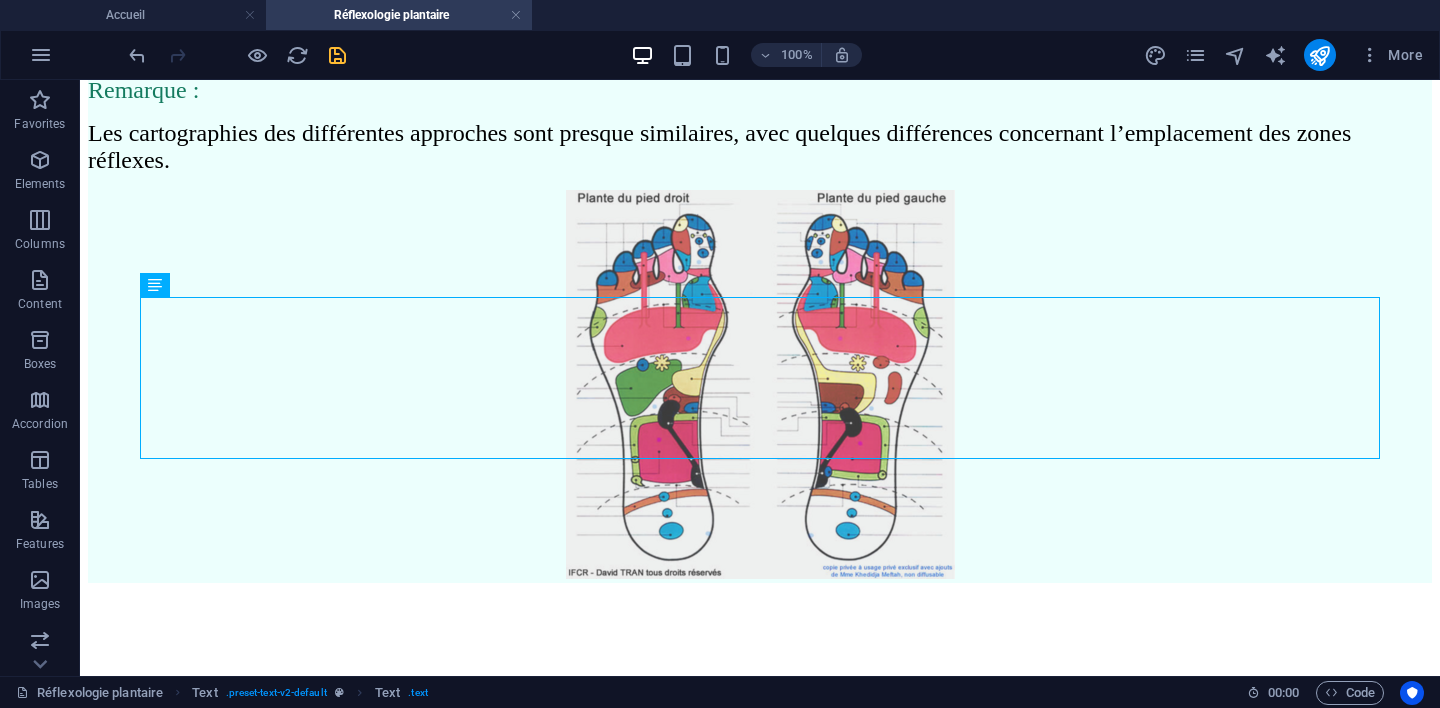 click at bounding box center (337, 55) 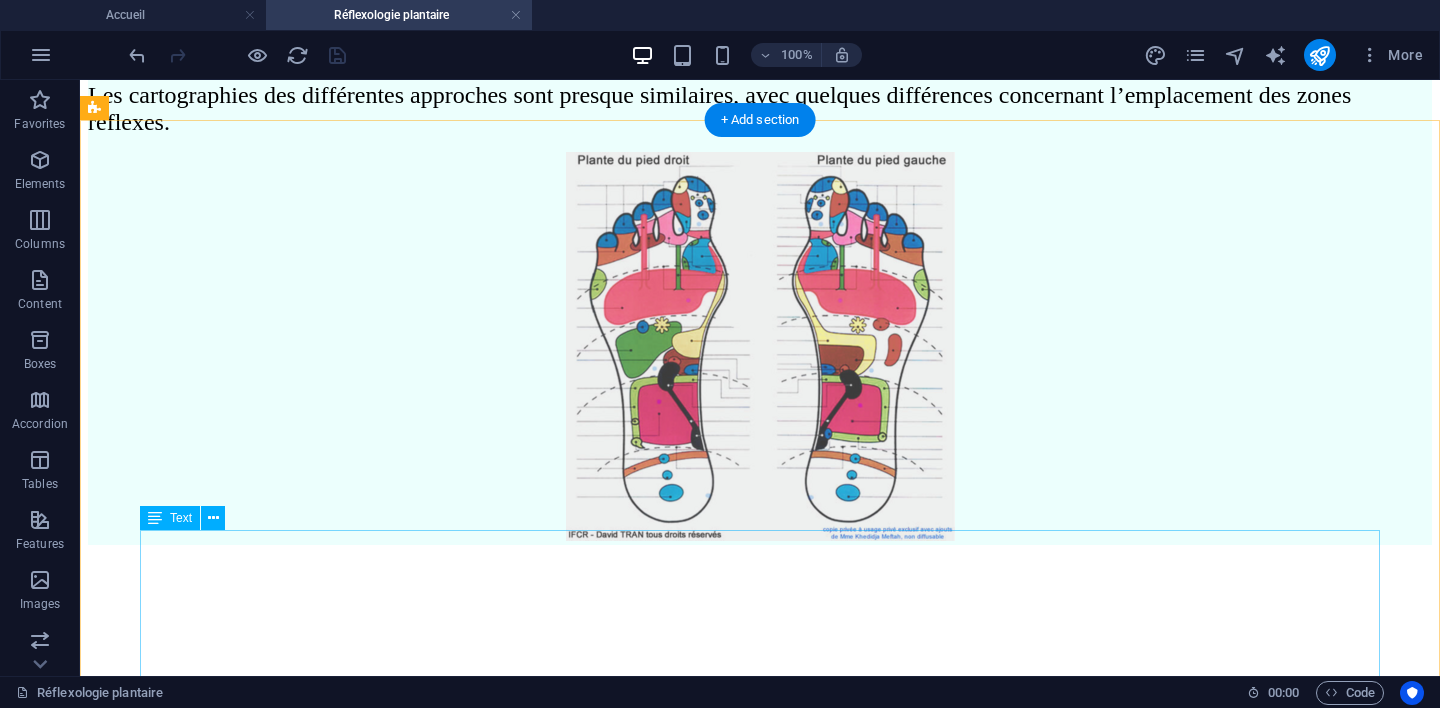 scroll, scrollTop: 2246, scrollLeft: 0, axis: vertical 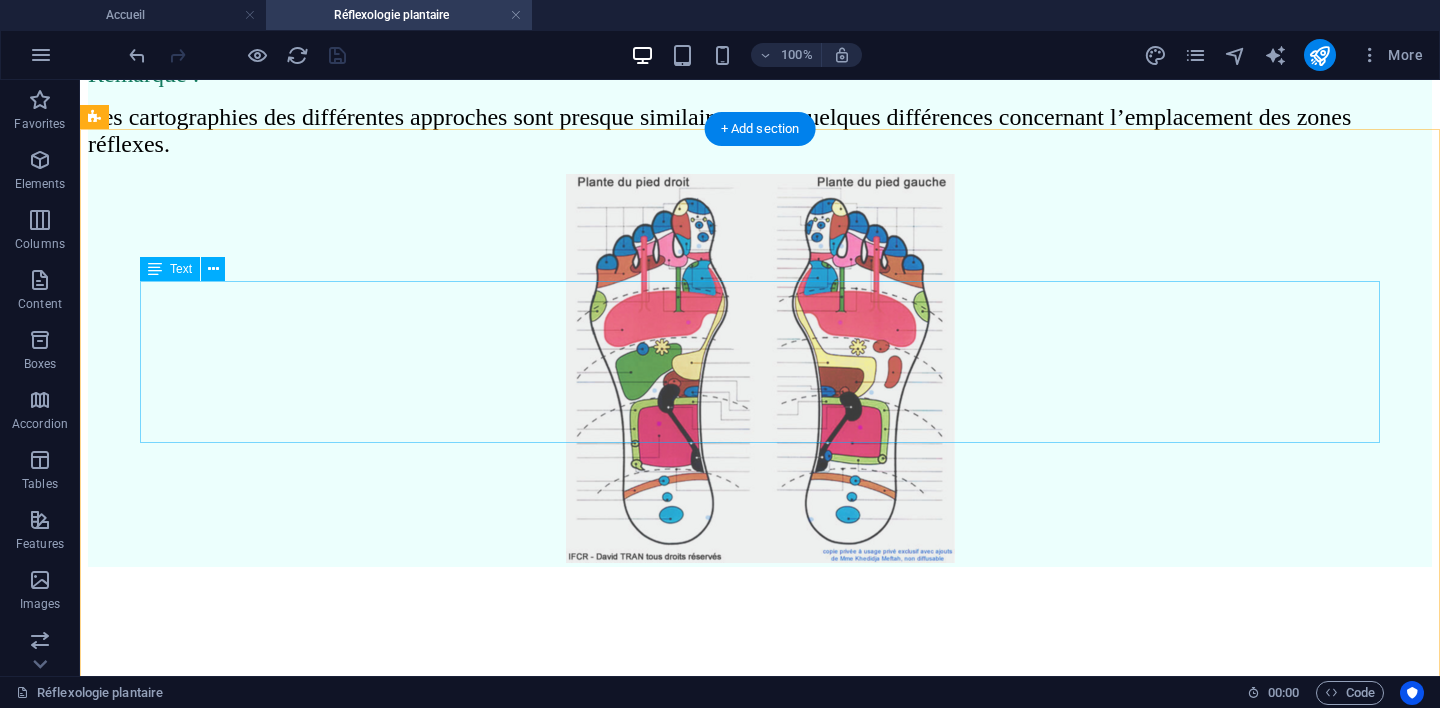 click on "Le réflexologue est un professionnel de la relation d'aide, intervenant dans la gestion du stress et l'accompagnement vers le mieux-être. Son objectif est de favoriser le bien-être et d’optimiser l’équilibre de l’organisme. Il accompagne les individus en appliquant des techniques spécifiques de relaxation et de stimulation des zones réflexes situées sur différentes parties du corps notamment les pieds (réflexologie plantaire), les mains (réflexologie palmaire), le visage (réflexologie faciale), les oreilles stimulation dorsale) émotionnelles produites par le stress." at bounding box center (760, 1719) 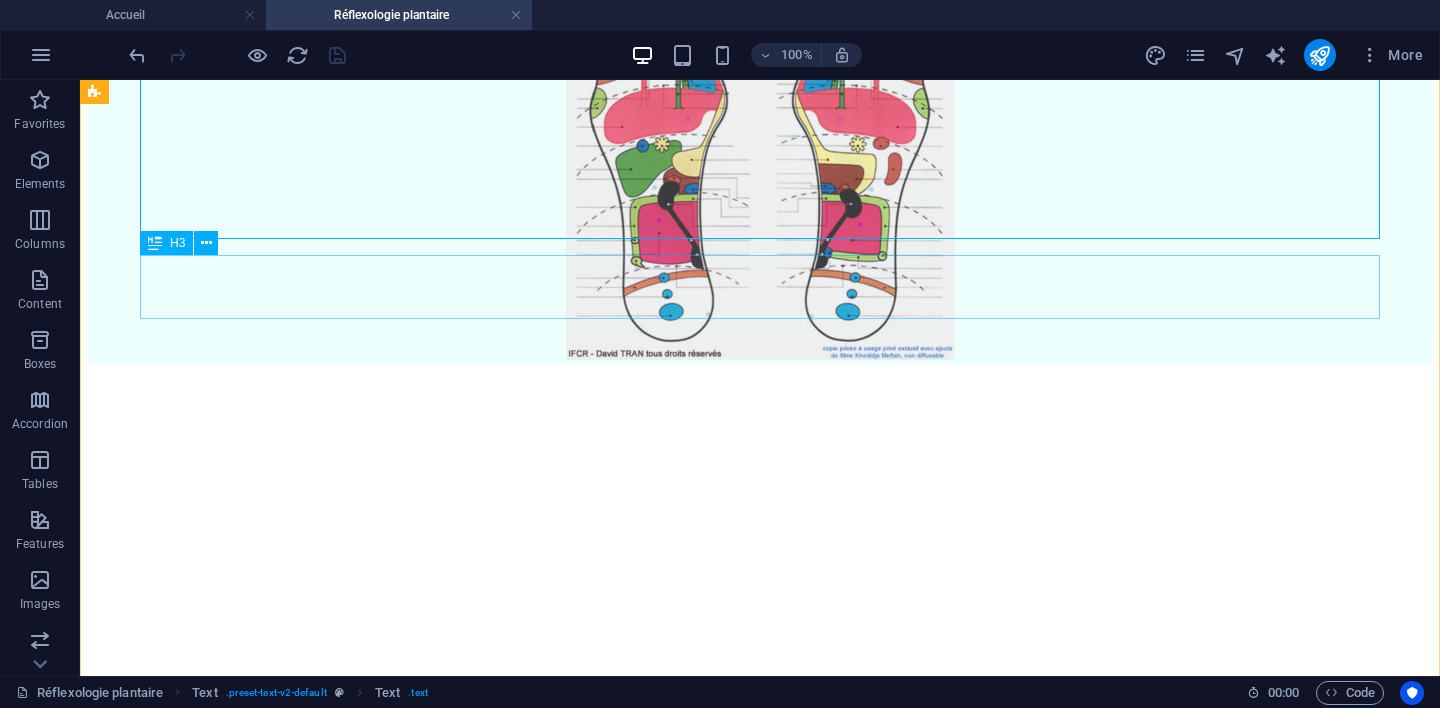 scroll, scrollTop: 2448, scrollLeft: 0, axis: vertical 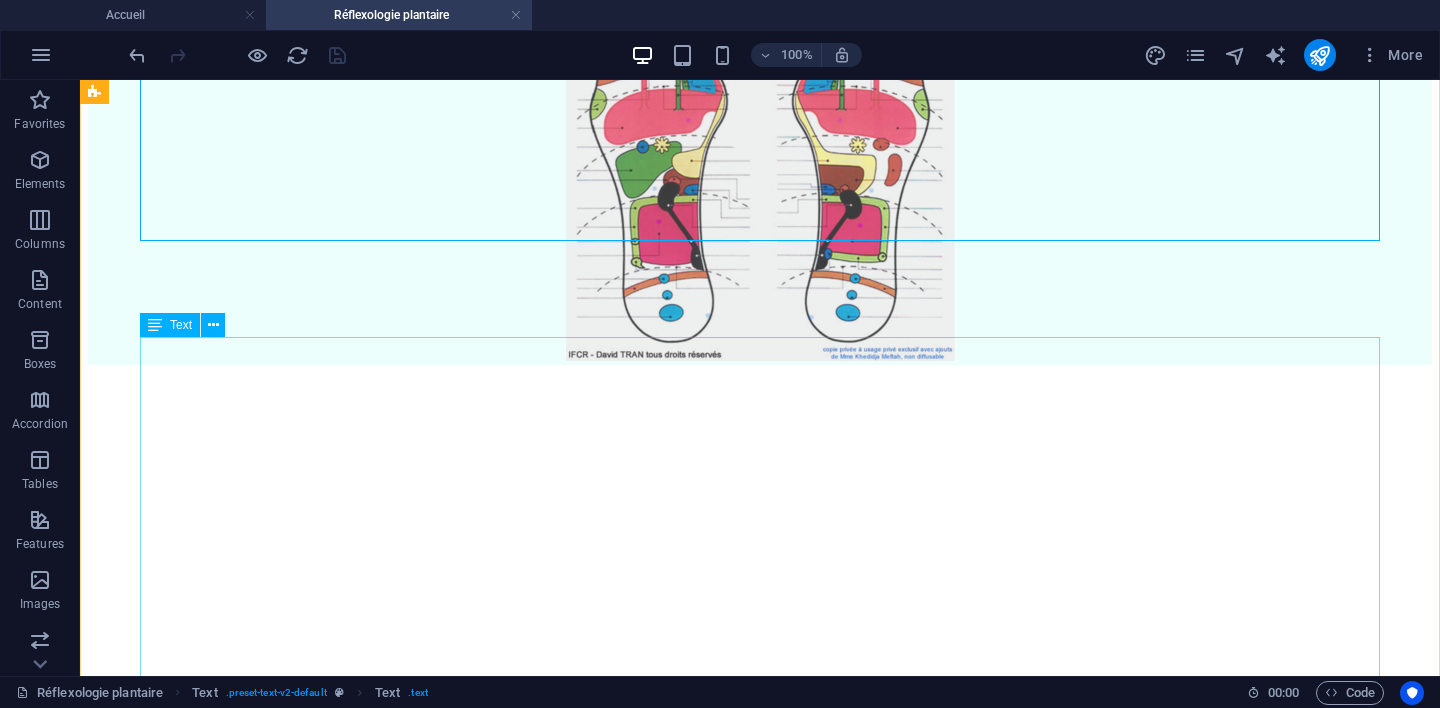 click on "La réflexologie, étant une méthode naturelle, s'adresse aux personnes rencontrant des difficultés à gérer leurs différentes situations physiques, émotionnelles et vitales du quotidien. Le corps humain alterne naturellement entre des phases d’action (stress) yang et de récupération (repos) yin. Lors de la phase d’action, aussi appelée "lutte", le corps active son système de défense (système nerveux sympathique), ce qui prépare à réagir rapidement en augmentant l’énergie et les réserves pour faire face à une situation de stress. Cela déclenche la libération de hormones comme l’adrénaline et le cortisol. Cependant, si cette phase de stress dure trop longtemps, sans une phase de récupération suffisante, le corps s’épuise. Cela perturbe l’équilibre interne et peut entraîner de la fatigue, des problèmes de santé, et un affaiblissement du système immunitaire." at bounding box center [760, 1892] 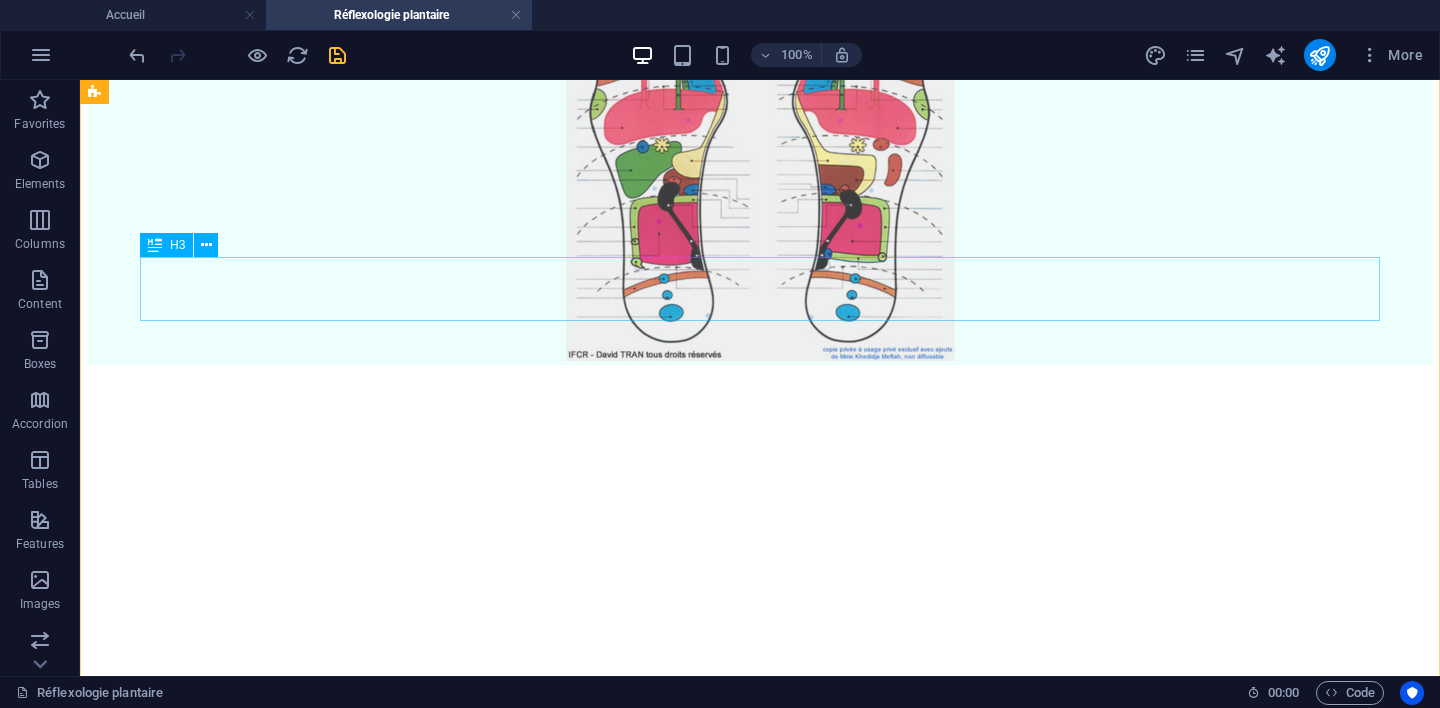 click on "Pourquoi a-t-on recours à la réflexologie plantaire ?" at bounding box center (760, 1647) 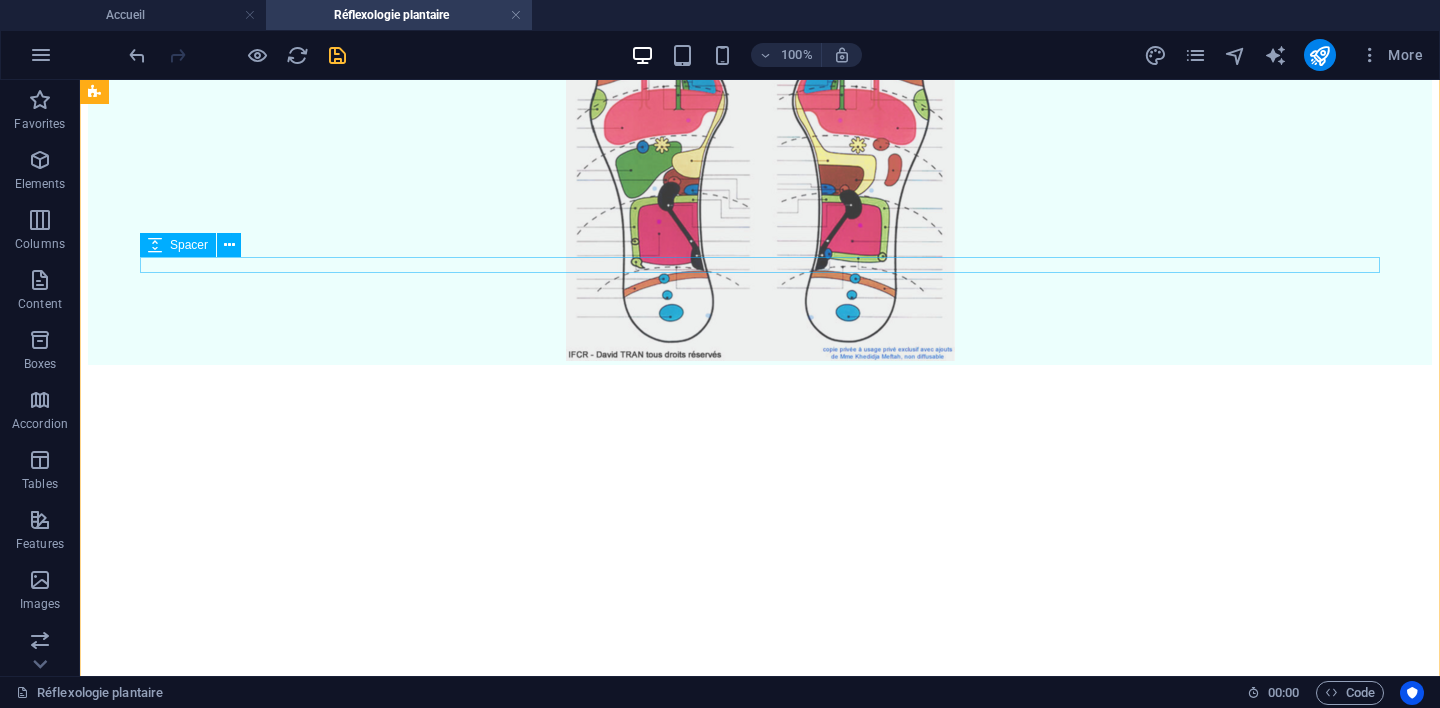 click at bounding box center [760, 1625] 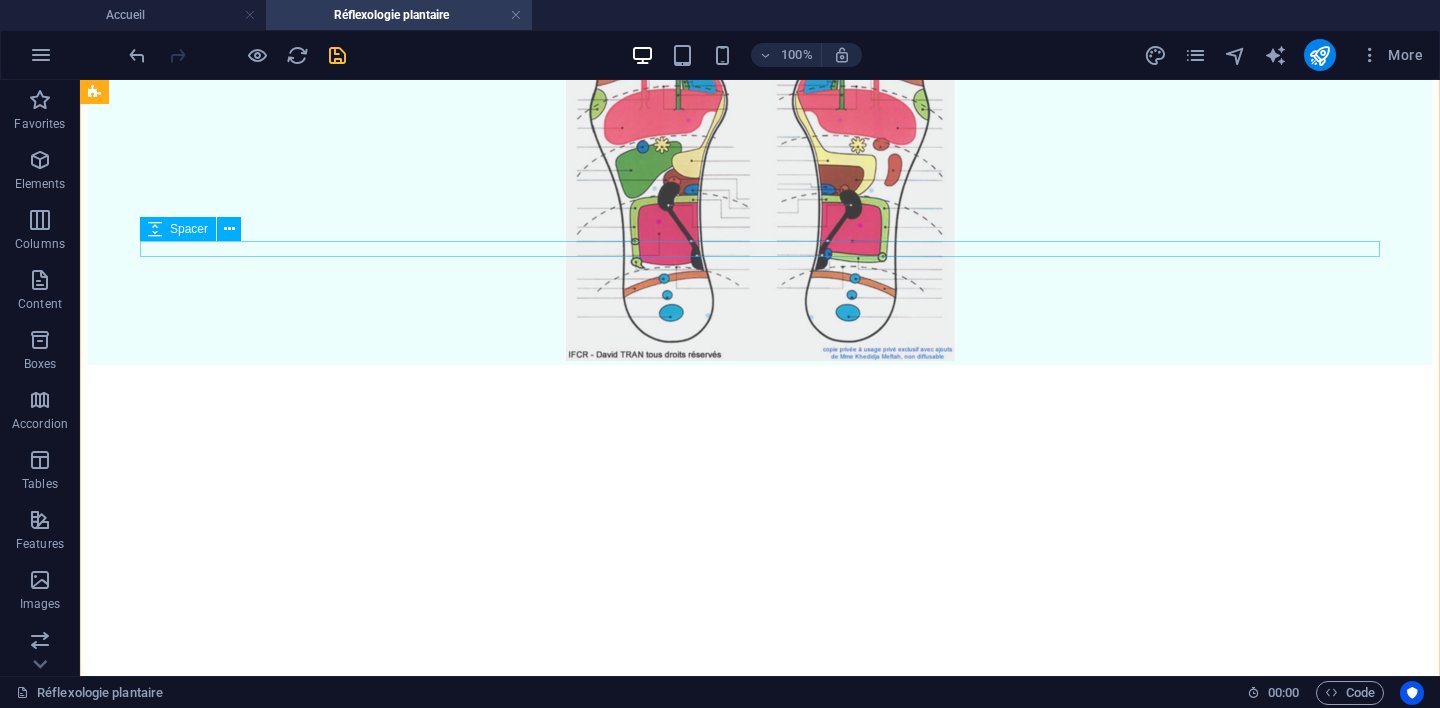 click at bounding box center (760, 1609) 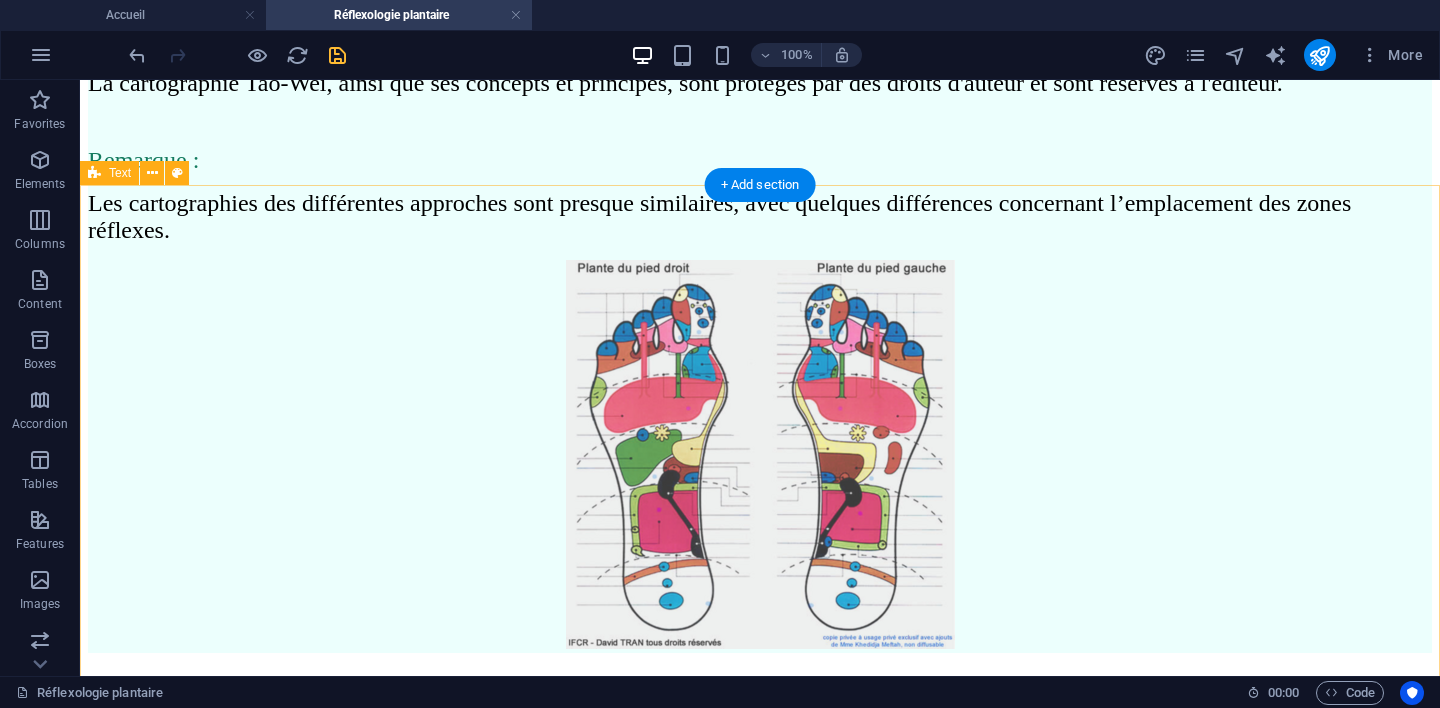 scroll, scrollTop: 2265, scrollLeft: 0, axis: vertical 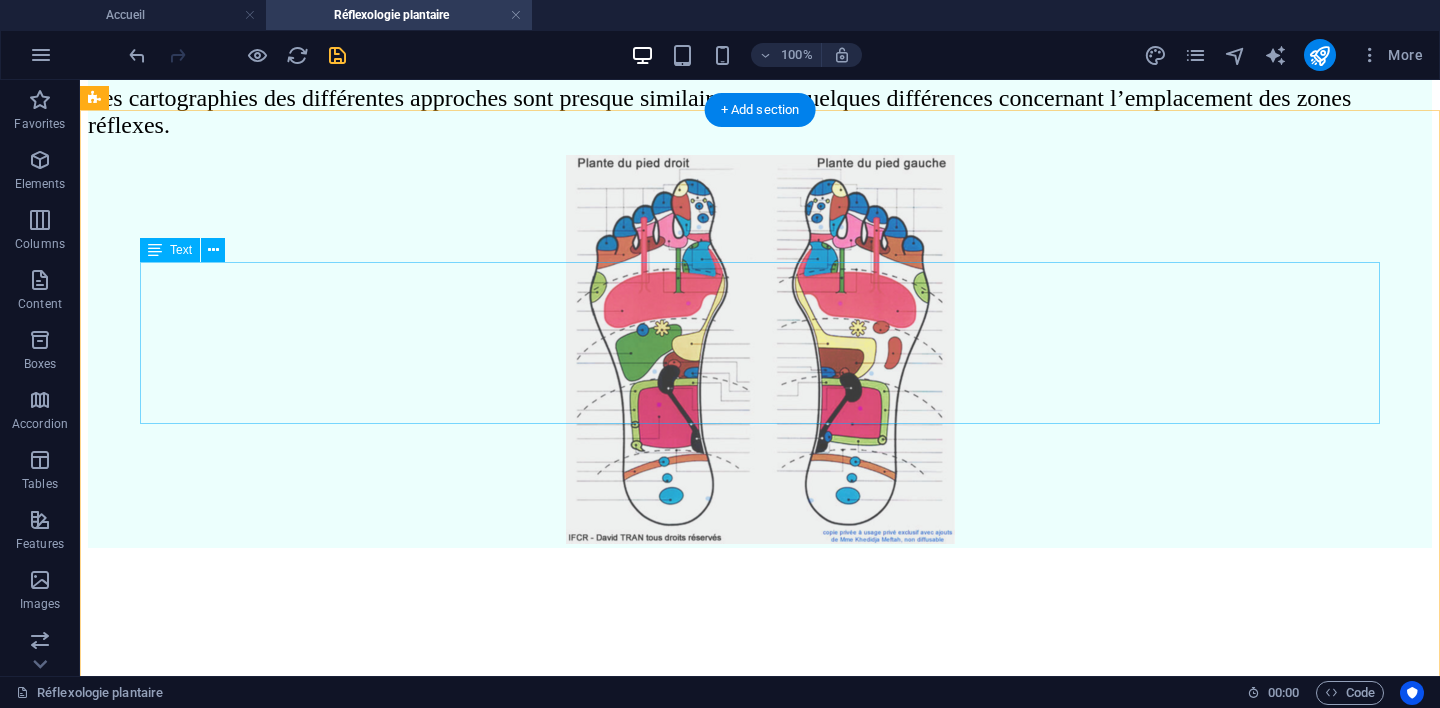click on "Le réflexologue est un professionnel de la relation d'aide, intervenant dans la gestion du stress et l'accompagnement vers le mieux-être. Son objectif est de favoriser le bien-être et d’optimiser l’équilibre de l’organisme. Il accompagne les individus en appliquant des techniques spécifiques de relaxation et de stimulation des zones réflexes situées sur différentes parties du corps notamment les pieds (réflexologie plantaire), les mains (réflexologie palmaire), le visage (réflexologie faciale), les oreilles stimulation dorsale) émotionnelles produites par le stress." at bounding box center (760, 1700) 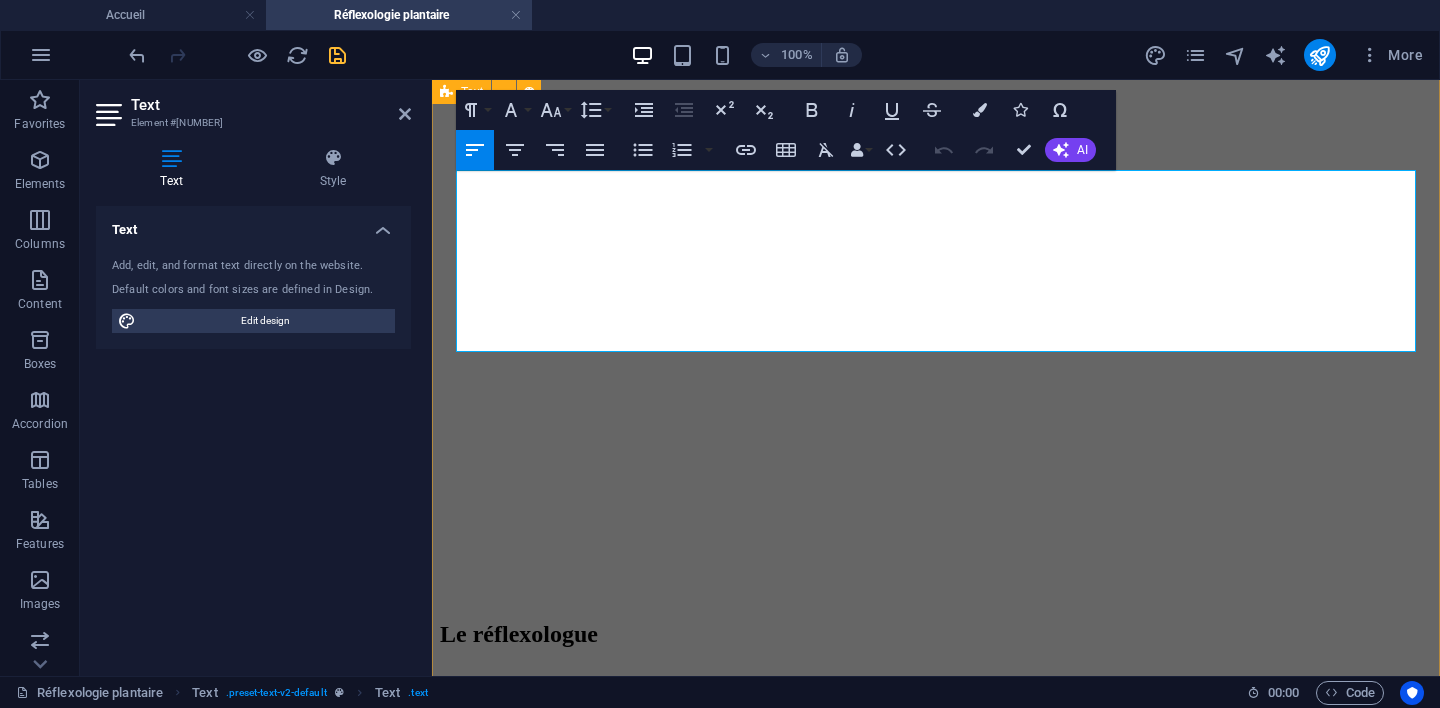 scroll, scrollTop: 2701, scrollLeft: 0, axis: vertical 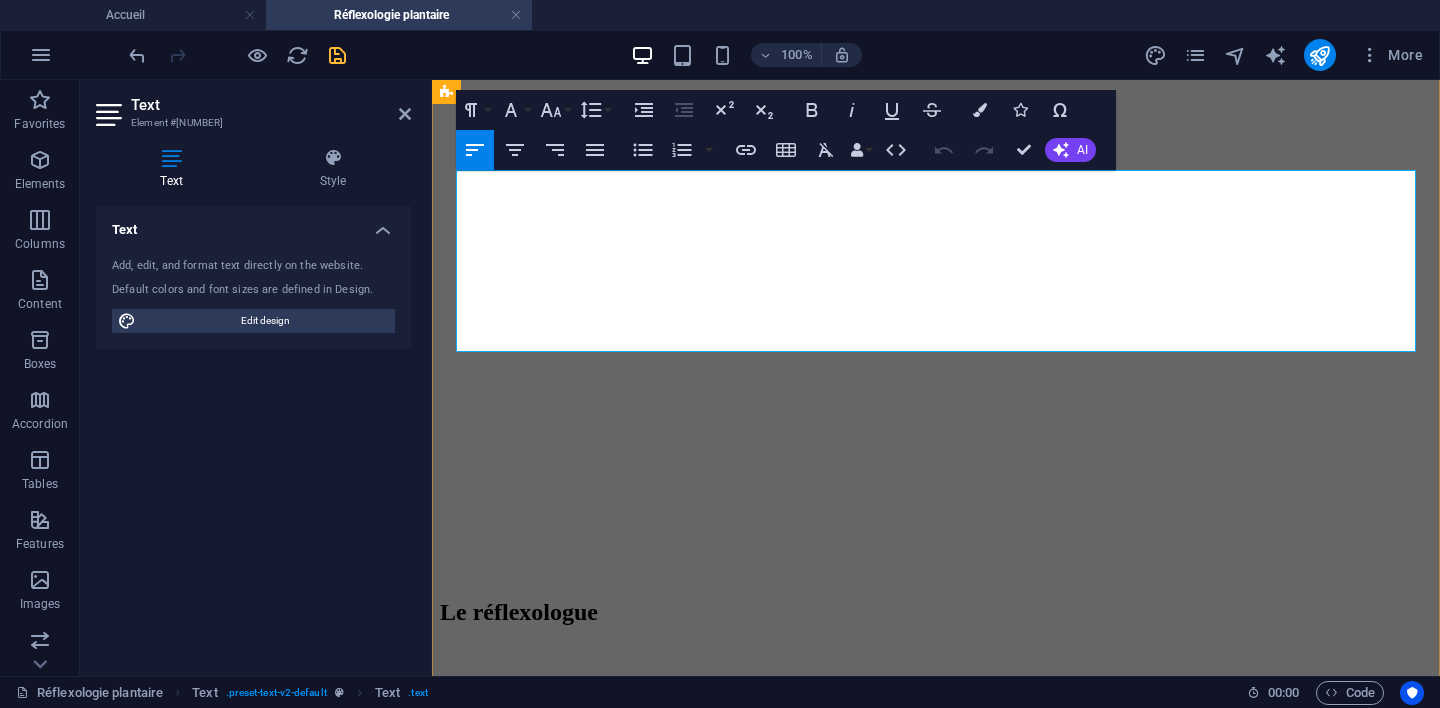 click on "afin d’atténuer les tensions physiques et émotionnelles produites par le stress." at bounding box center (936, 1282) 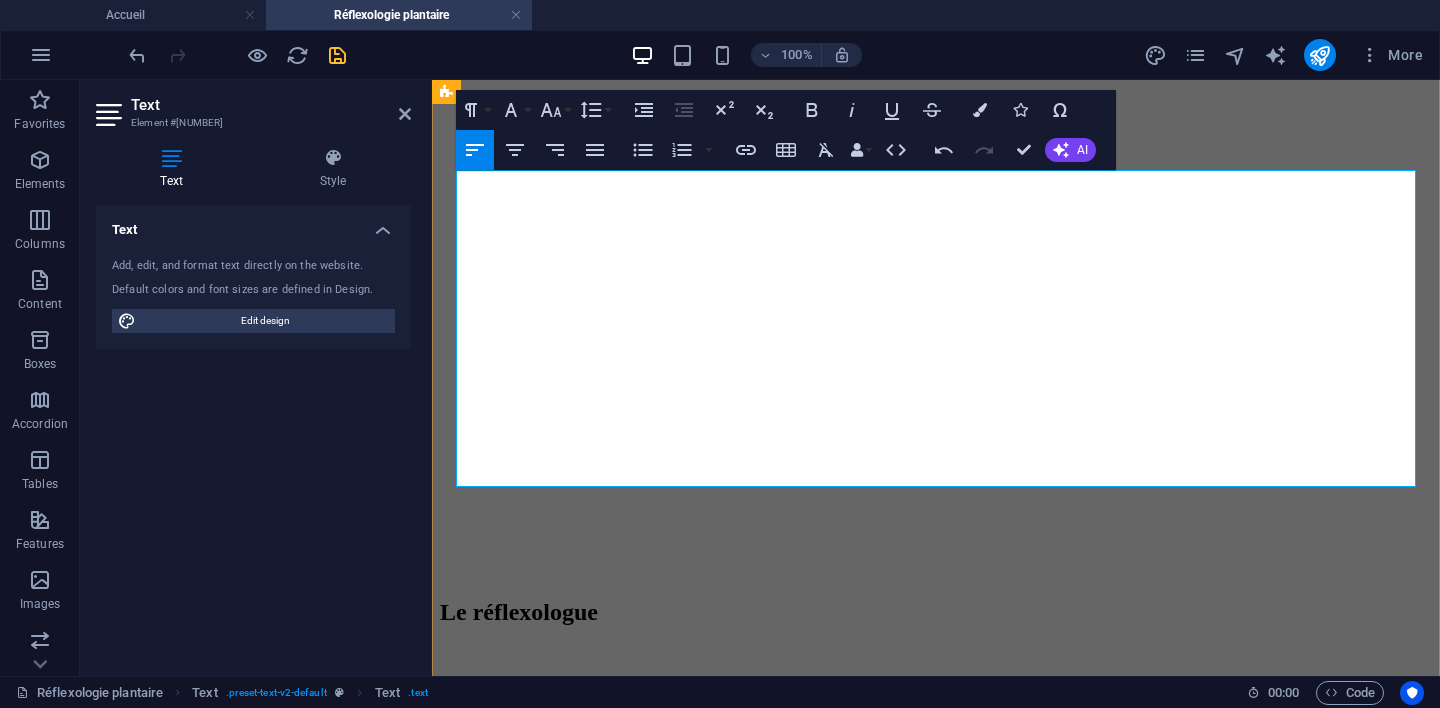 click on "afin d’atténuer les tensions physiques et émotionnelles produites par le stress." at bounding box center [936, 1282] 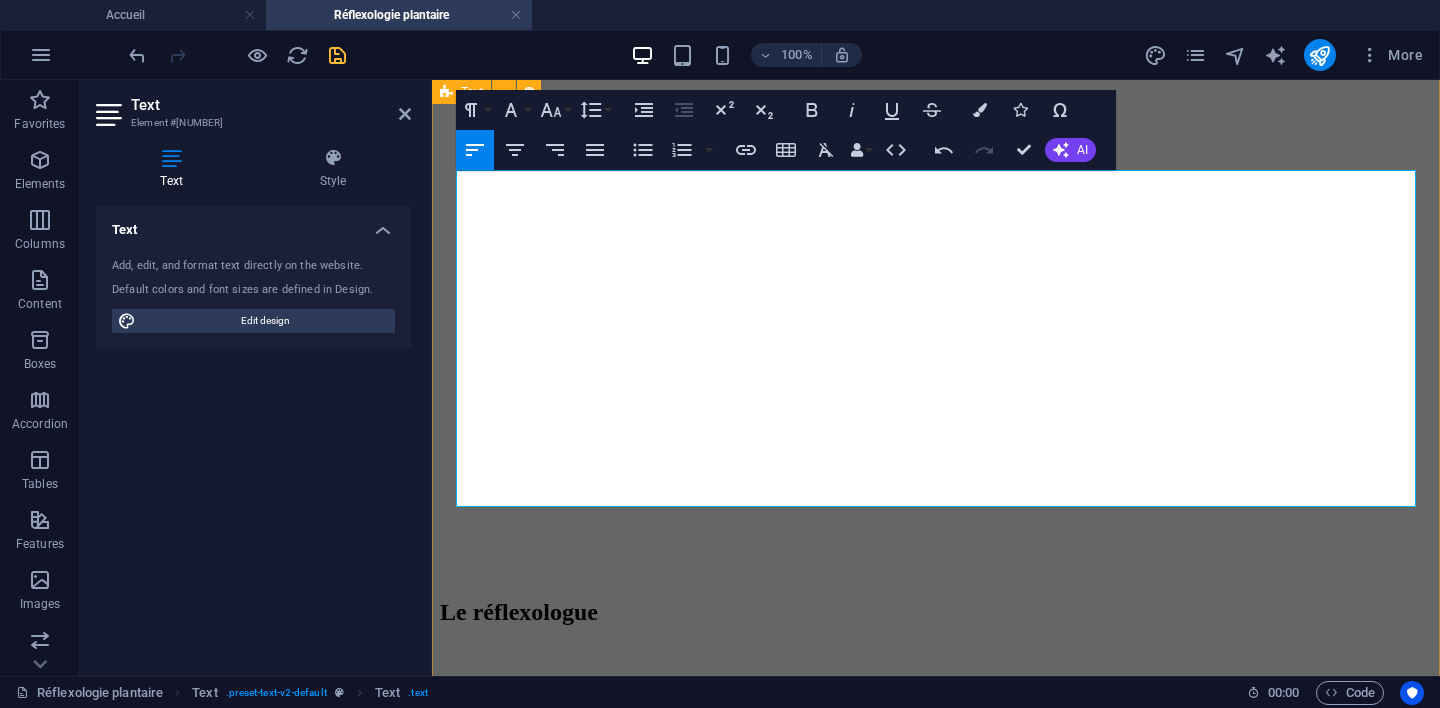 drag, startPoint x: 788, startPoint y: 500, endPoint x: 453, endPoint y: 376, distance: 357.21283 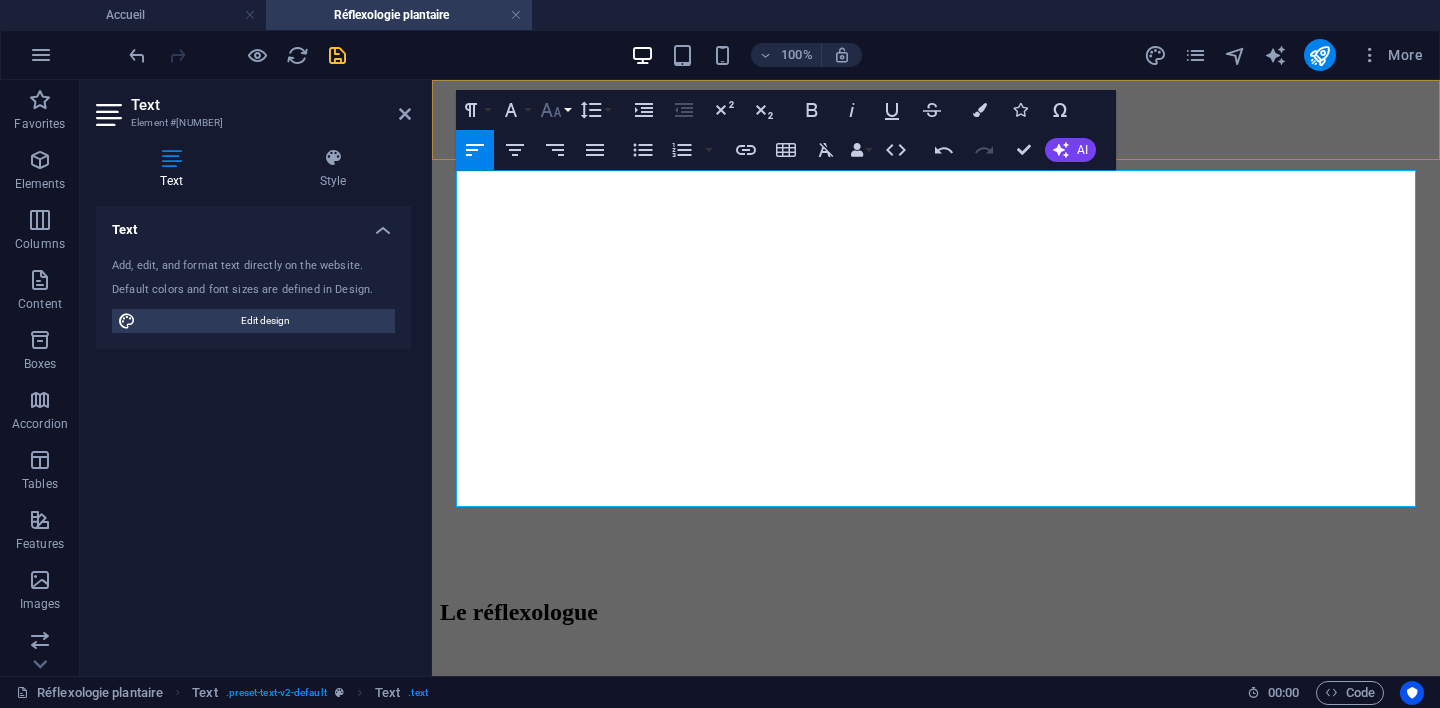click 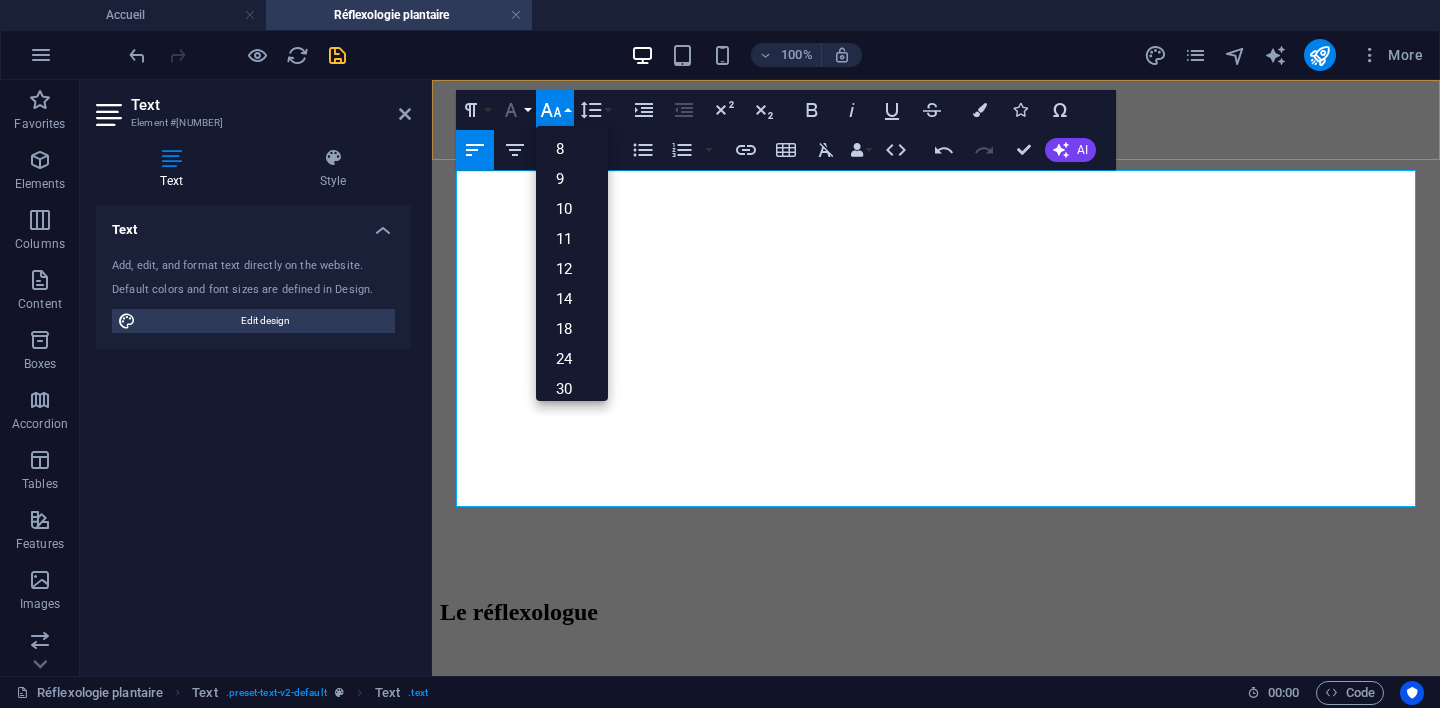 click on "Font Family" at bounding box center [515, 110] 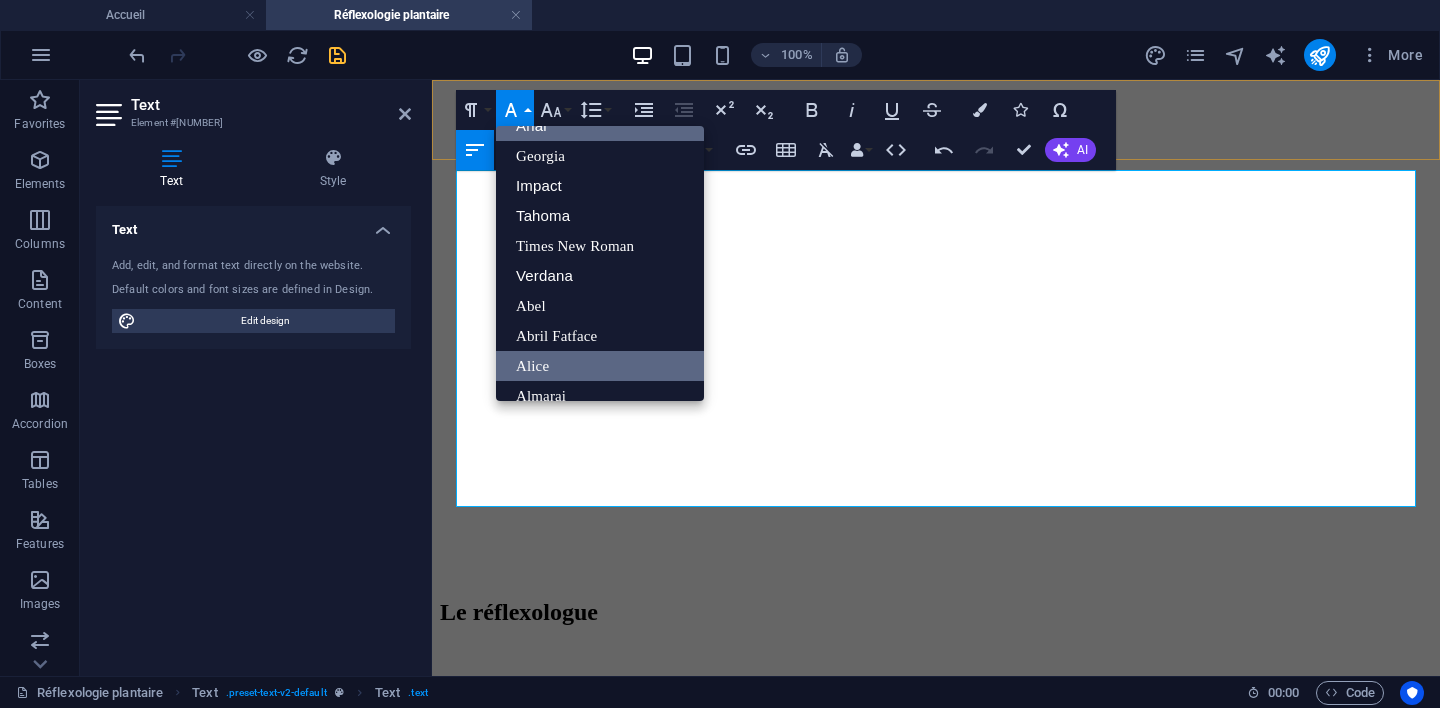click on "Alice" at bounding box center [600, 366] 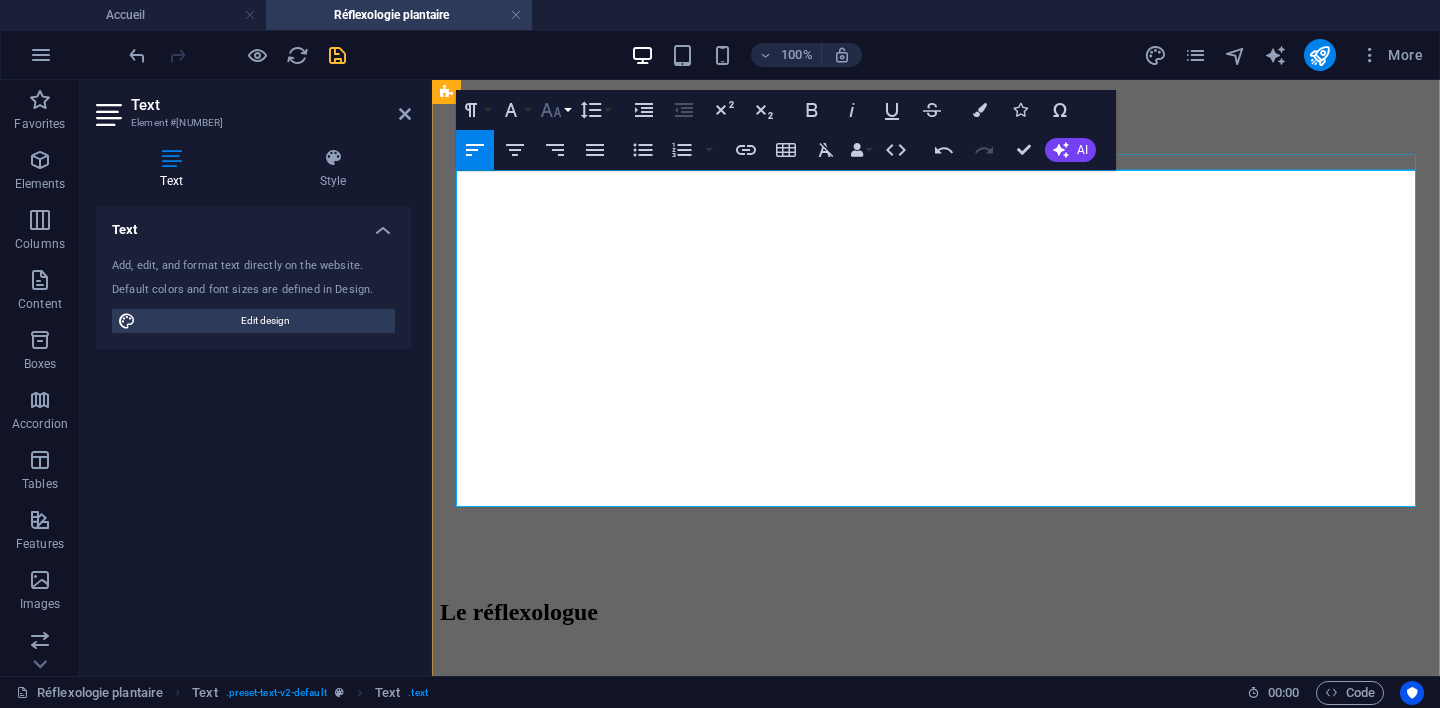 click 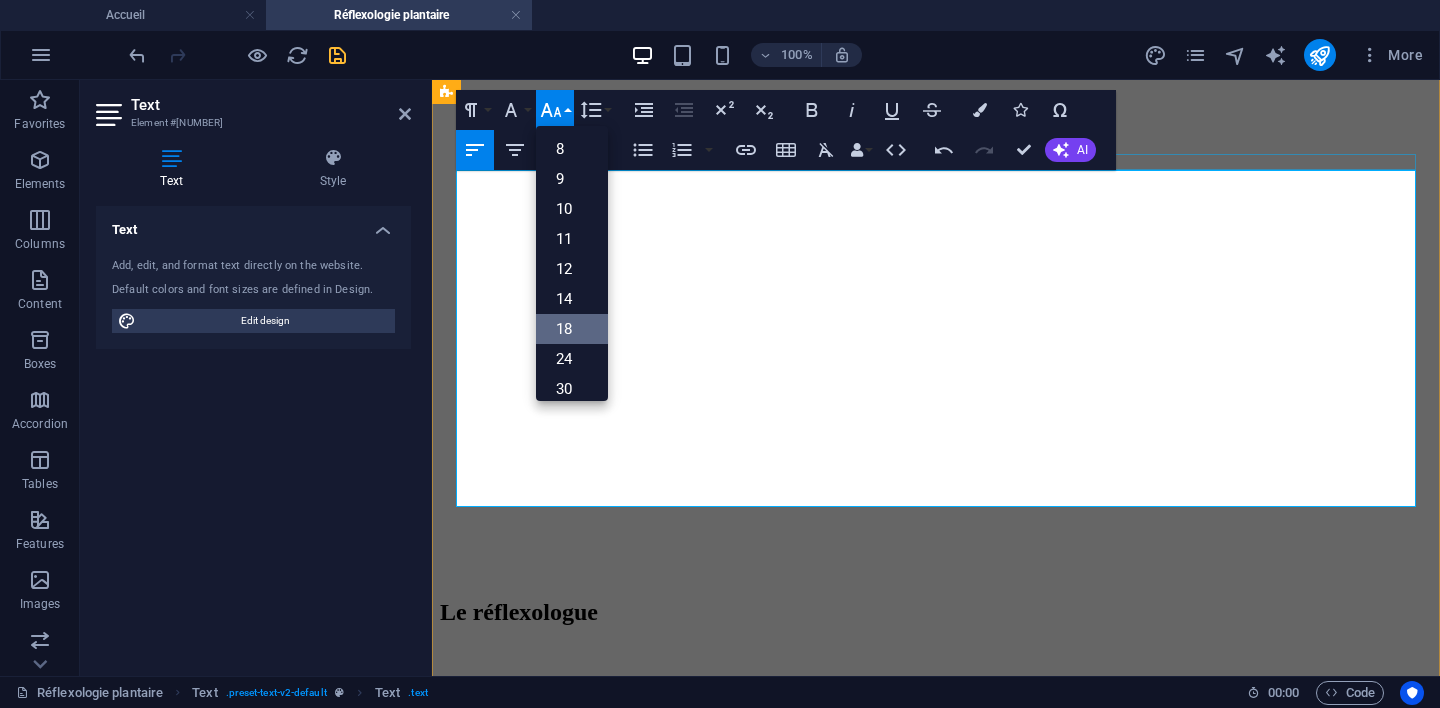 click on "18" at bounding box center [572, 329] 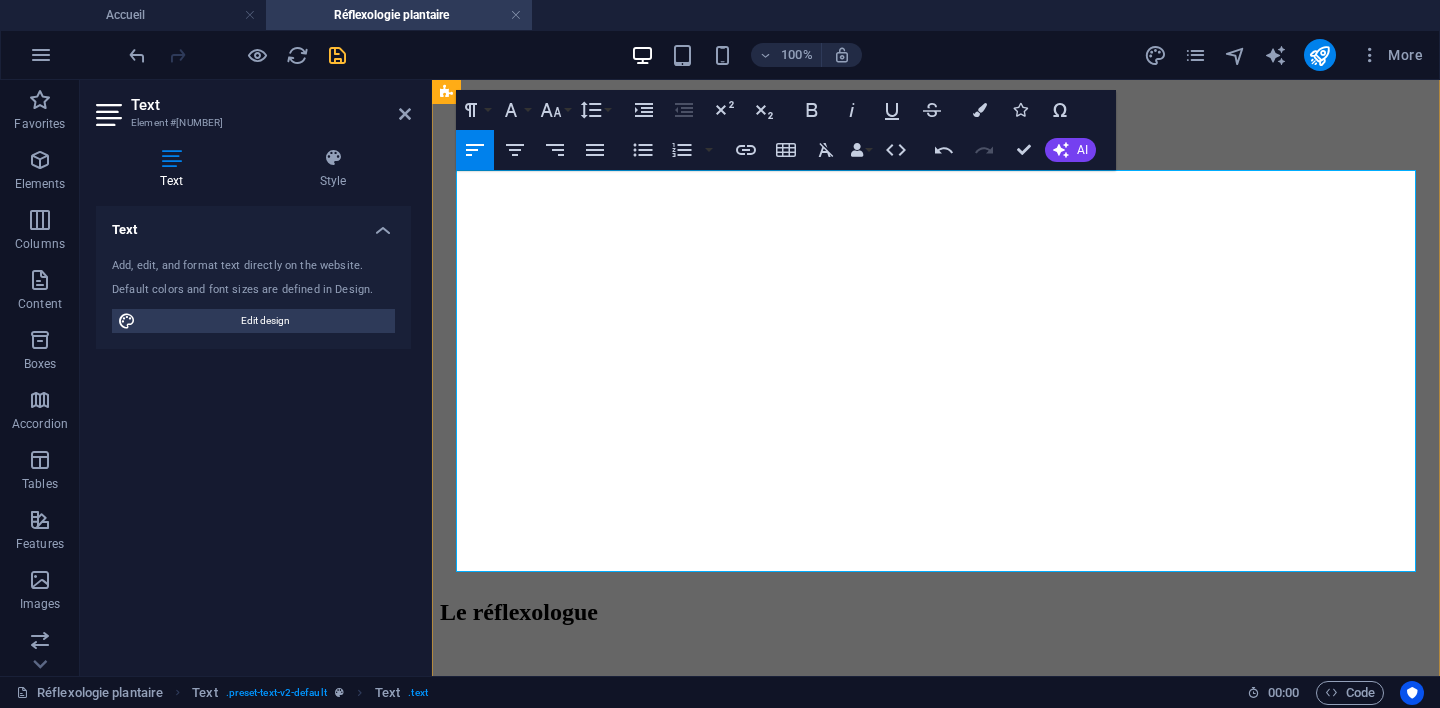 click on "programme d'action en lui expliquant le déroulement de la séance. Il établit un bilan réflexologique, assure un suivi et applique un protocole de" at bounding box center (908, 1376) 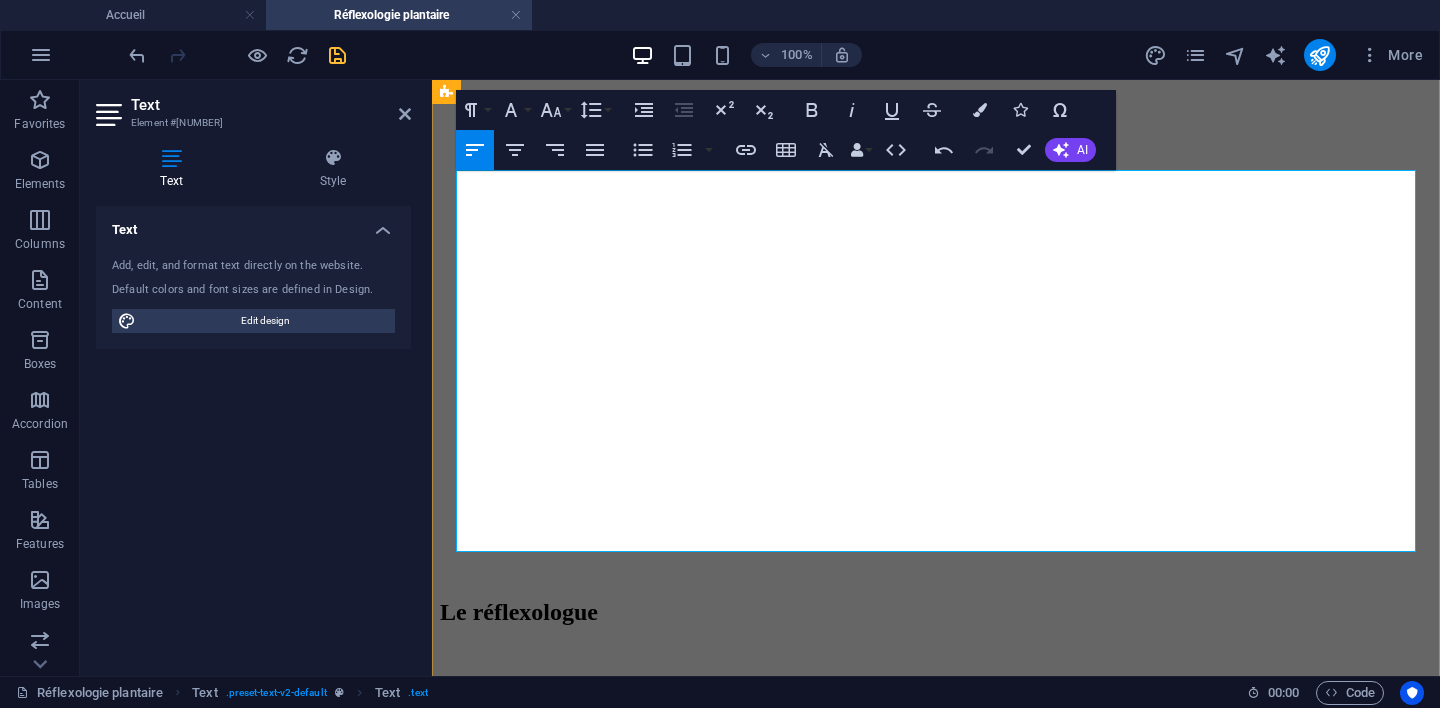 click on "programme d'action en lui expliquant le déroulement de la séance. Il établit un bilan réflexologique, assure un suivi et applique un protocole de" at bounding box center (935, 1355) 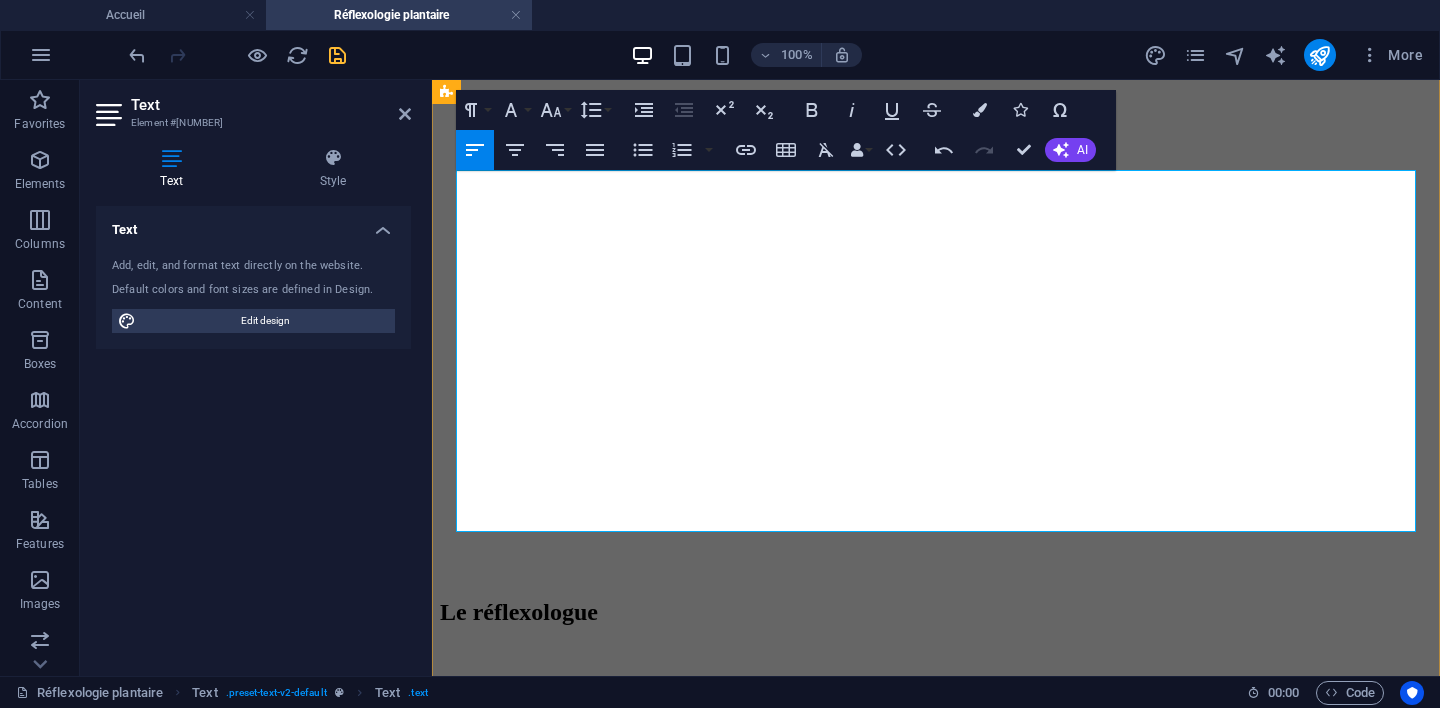 click on "‭ qualifiés, sans se substituer à eux.‬" at bounding box center [564, 1408] 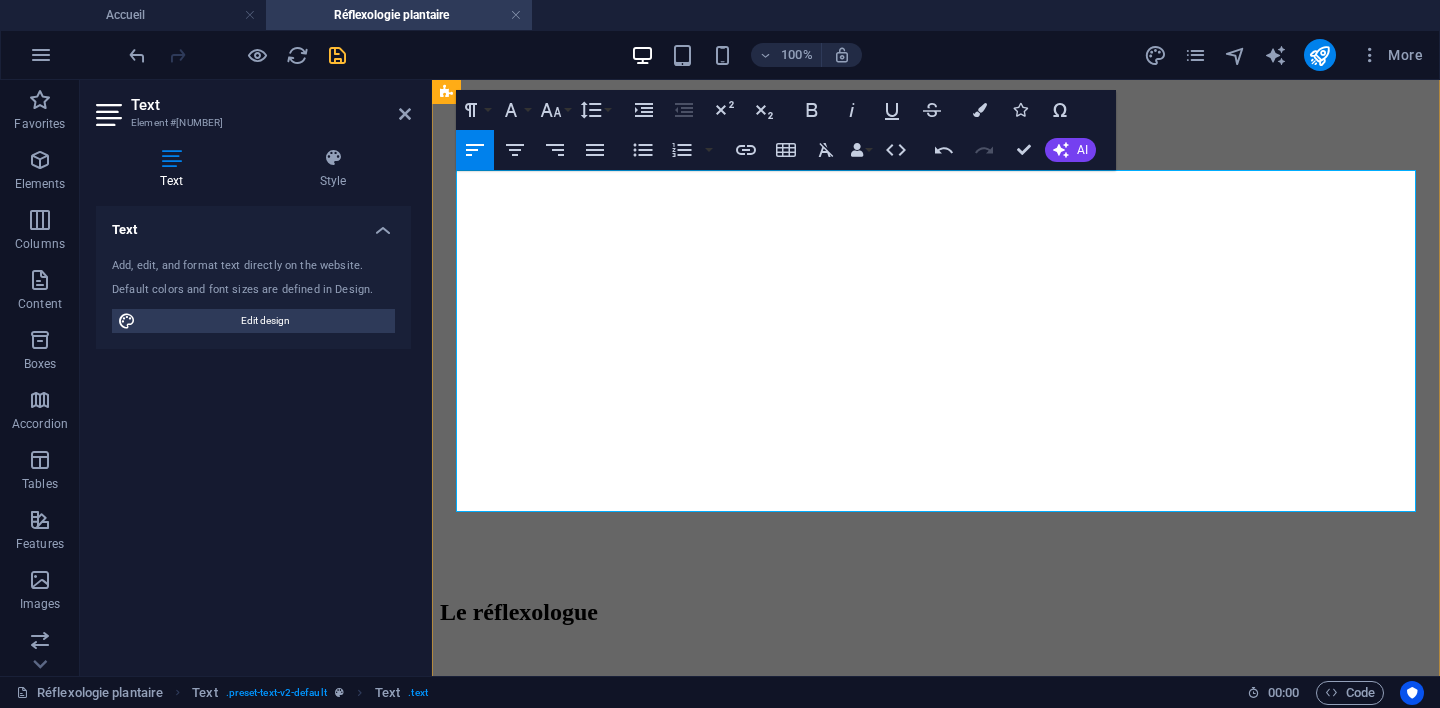 click on "Le réflexologue certifié adhère à une charte de déontologie , qui repose" at bounding box center (696, 1408) 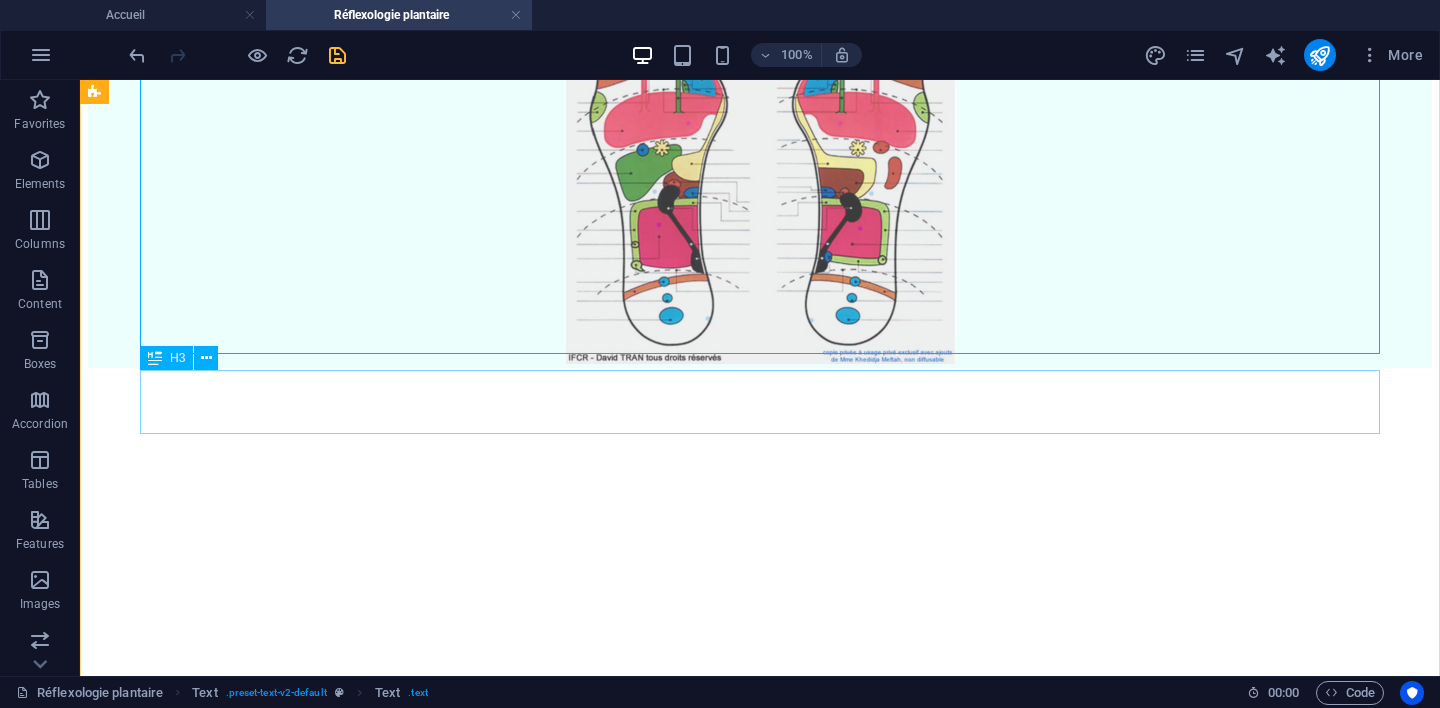 scroll, scrollTop: 2443, scrollLeft: 0, axis: vertical 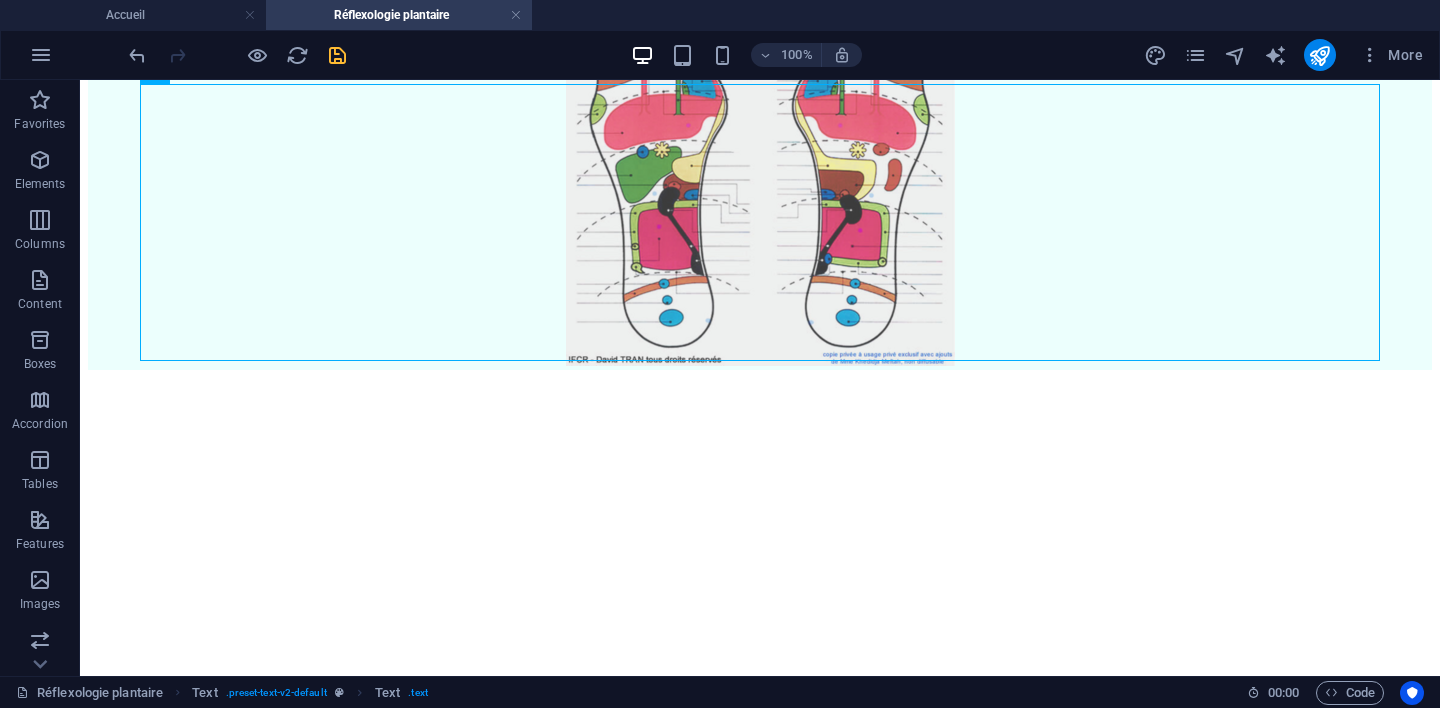 click at bounding box center [337, 55] 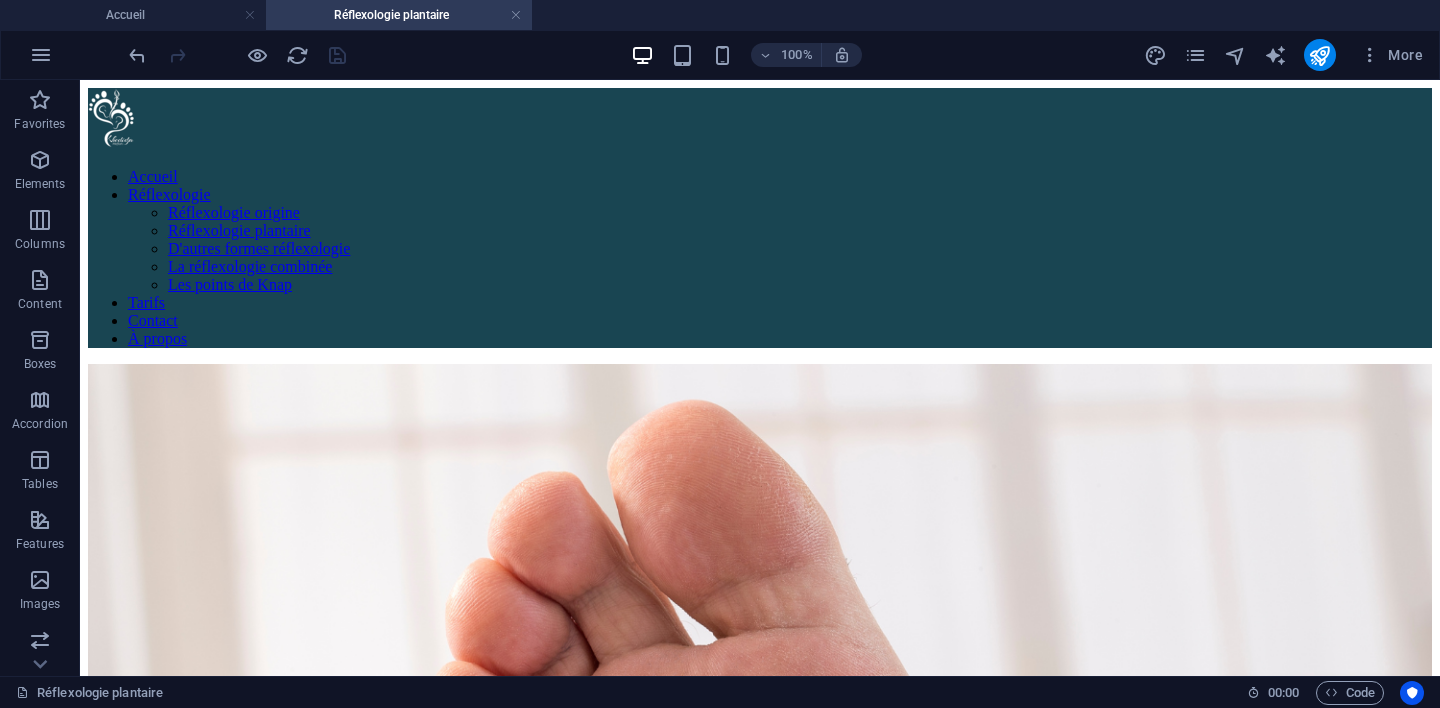 scroll, scrollTop: 0, scrollLeft: 0, axis: both 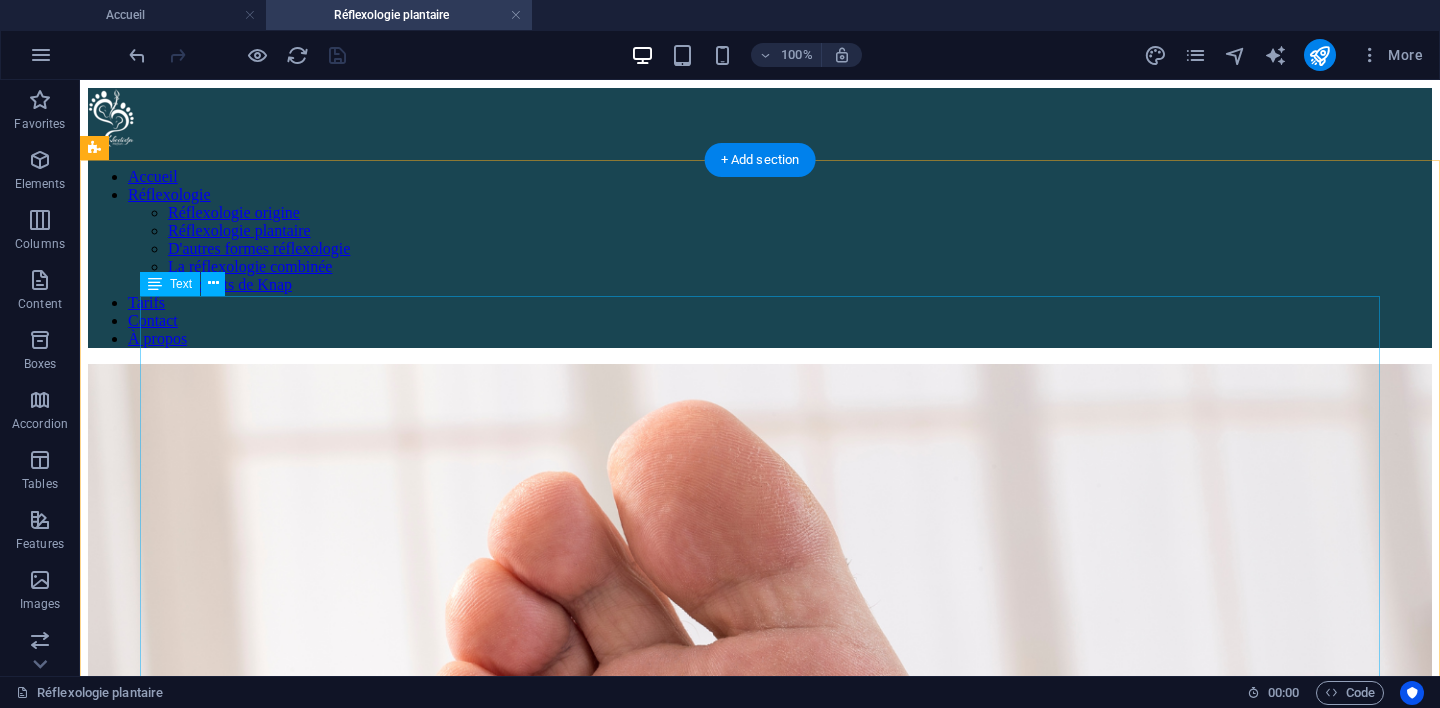 click on "La réflexologie est une technique manuelle qui contribue au bien-être de la personne. Elle repose sur le principe selon lequel chaque organe, glande ou fonction physiologique correspond à une « zone réflexe » située notamment sur les pieds, les mains, le visage, le dos ou les oreilles, selon une cartographie définie. Cette pratique tactile utilise des stimulations telles que des pressions, des reptations et des rotations rythmées, appliquées avec le bout des doigts sur les zones réflexes plantaires selon la cartographie réflexologique. Ce toucher spécifique agit sur le corps en induisant une relaxation profonde et en stimulant les zones réflexes, apportant bien-être, réduisant le stress et les tensions associées. On dit souvent que nos pieds représentent le langage de notre corps, reflétant ainsi notre bien-être global." at bounding box center [760, 1489] 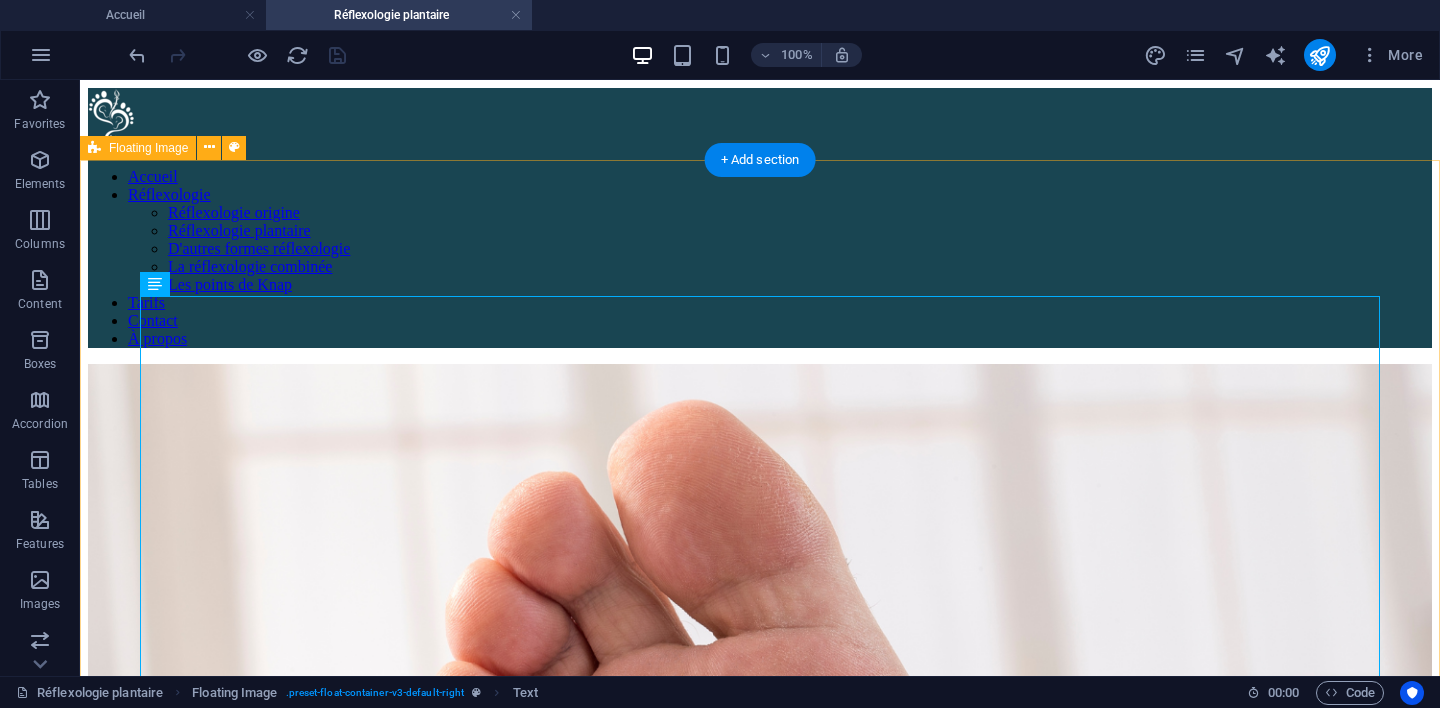 click on "La Réflexologie plantaire La réflexologie est une technique manuelle qui contribue au bien-être de la personne. Elle repose sur le principe selon lequel chaque organe, glande ou fonction physiologique correspond à une « zone réflexe » située notamment sur les pieds, les mains, le visage, le dos ou les oreilles, selon une cartographie définie. Cette pratique tactile utilise des stimulations telles que des pressions, des reptations et des rotations rythmées, appliquées avec le bout des doigts sur les zones réflexes plantaires selon la cartographie réflexologique. Ce toucher spécifique agit sur le corps en induisant une relaxation profonde et en stimulant les zones réflexes, apportant bien-être, réduisant le stress et les tensions associées. On dit souvent que nos pieds représentent le langage de notre corps, reflétant ainsi notre bien-être global. Réflexologie selon les principes énergétiques Qi Qi La réflexologie approche Tao-Wei :" at bounding box center [760, 1244] 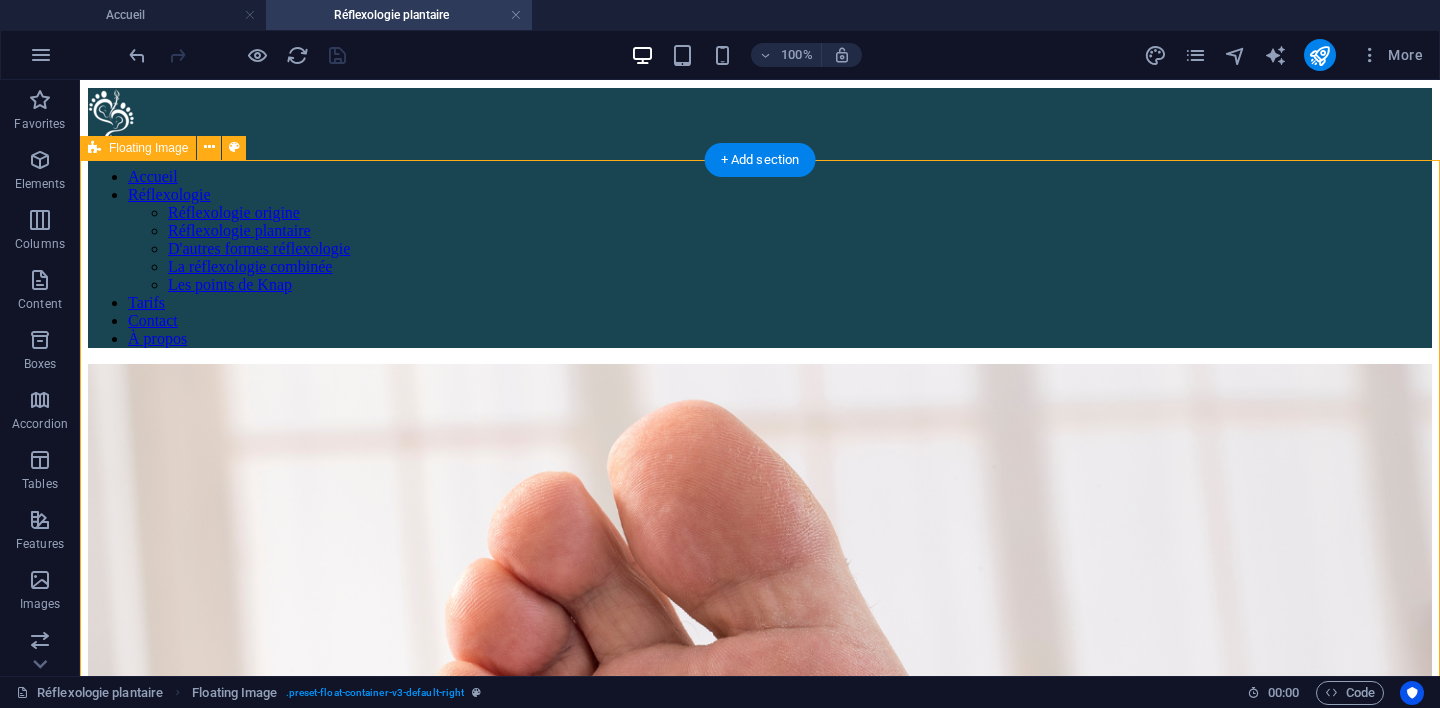 click on "La Réflexologie plantaire La réflexologie est une technique manuelle qui contribue au bien-être de la personne. Elle repose sur le principe selon lequel chaque organe, glande ou fonction physiologique correspond à une « zone réflexe » située notamment sur les pieds, les mains, le visage, le dos ou les oreilles, selon une cartographie définie. Cette pratique tactile utilise des stimulations telles que des pressions, des reptations et des rotations rythmées, appliquées avec le bout des doigts sur les zones réflexes plantaires selon la cartographie réflexologique. Ce toucher spécifique agit sur le corps en induisant une relaxation profonde et en stimulant les zones réflexes, apportant bien-être, réduisant le stress et les tensions associées. On dit souvent que nos pieds représentent le langage de notre corps, reflétant ainsi notre bien-être global. Réflexologie selon les principes énergétiques Qi Qi La réflexologie approche Tao-Wei :" at bounding box center [760, 1244] 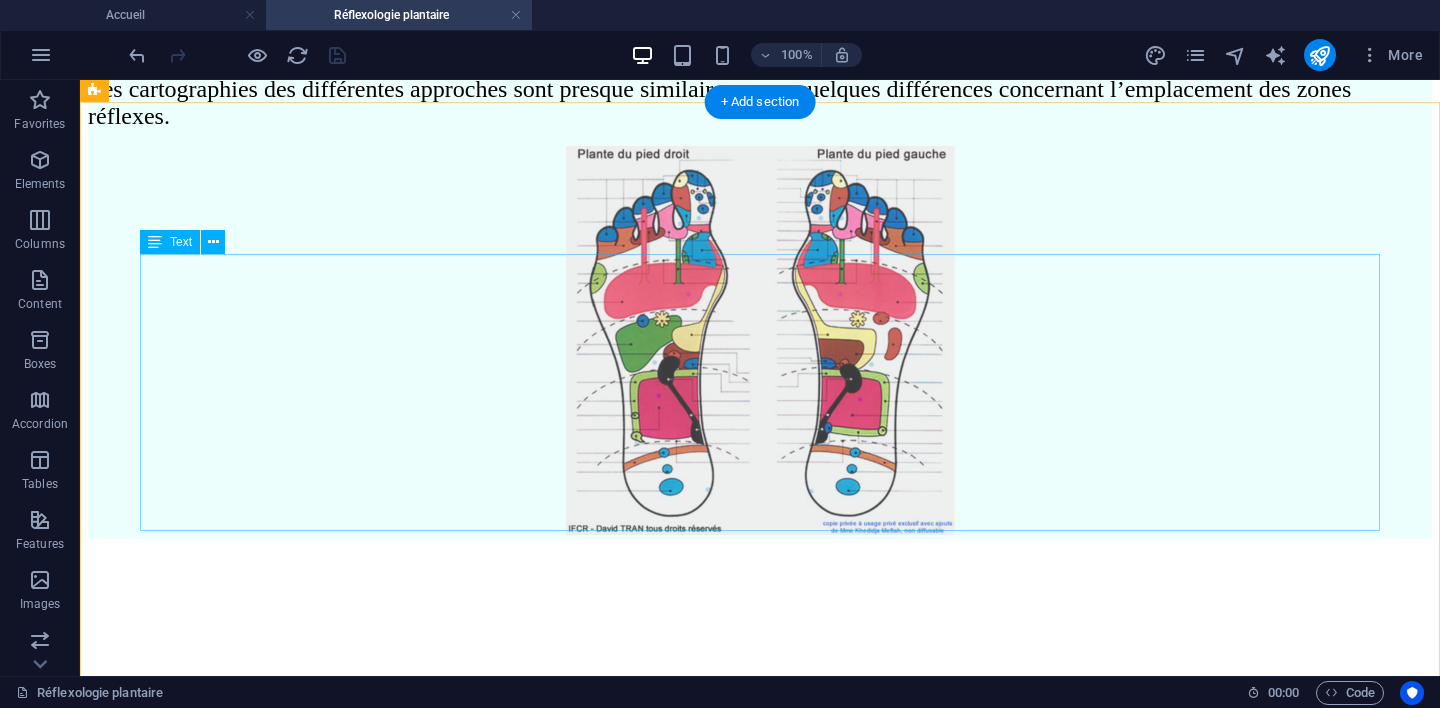 scroll, scrollTop: 2280, scrollLeft: 0, axis: vertical 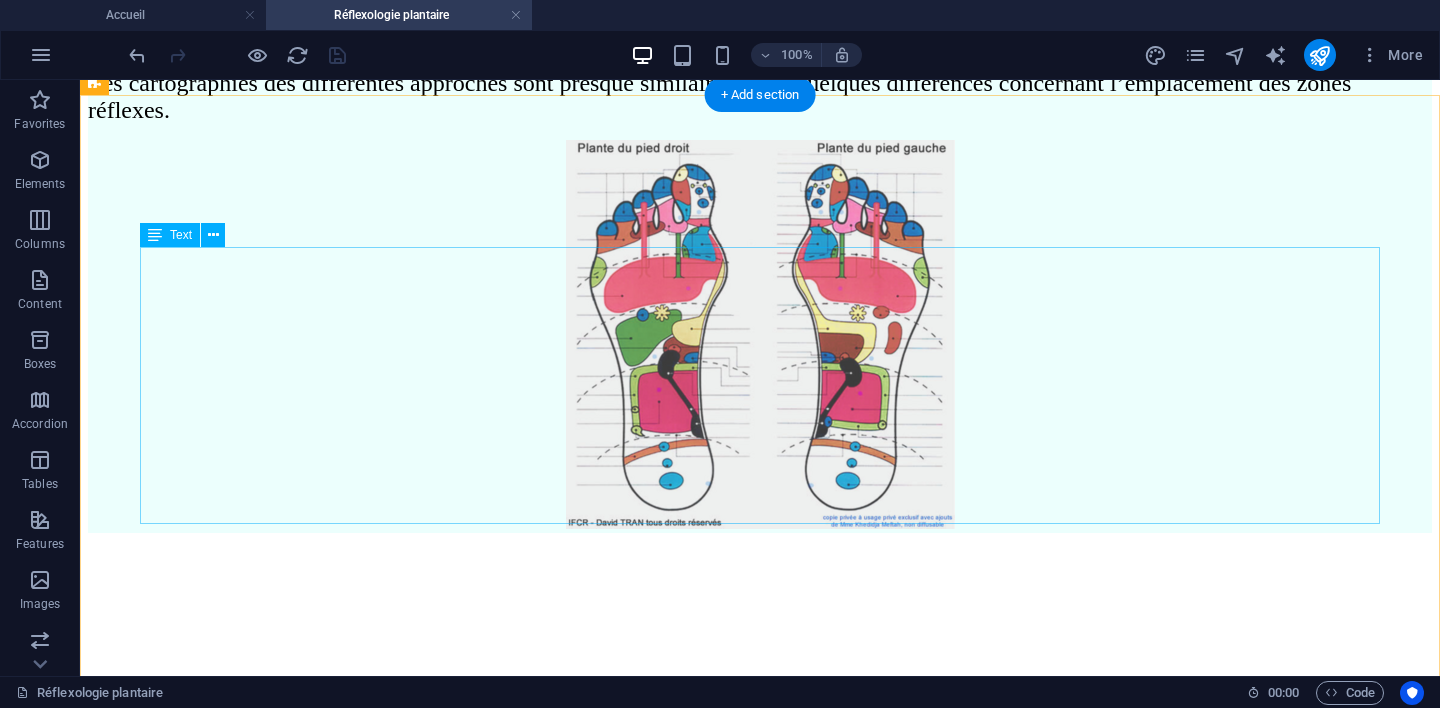 click on "Le réflexologue est un professionnel de la relation d'aide, intervenant dans la gestion du stress et l'accompagnement vers le mieux-être. Son objectif est de favoriser le bien-être et d’optimiser l’équilibre de l’organisme. Il accompagne les individus en appliquant des techniques spécifiques de relaxation et de stimulation des zones réflexes situées sur différentes parties du corps afin d’atténuer les tensions physiques et émotionnelles produites par le stress. Le réflexologue accueille la personne, identifie ses besoins ainsi que le" at bounding box center [760, 1734] 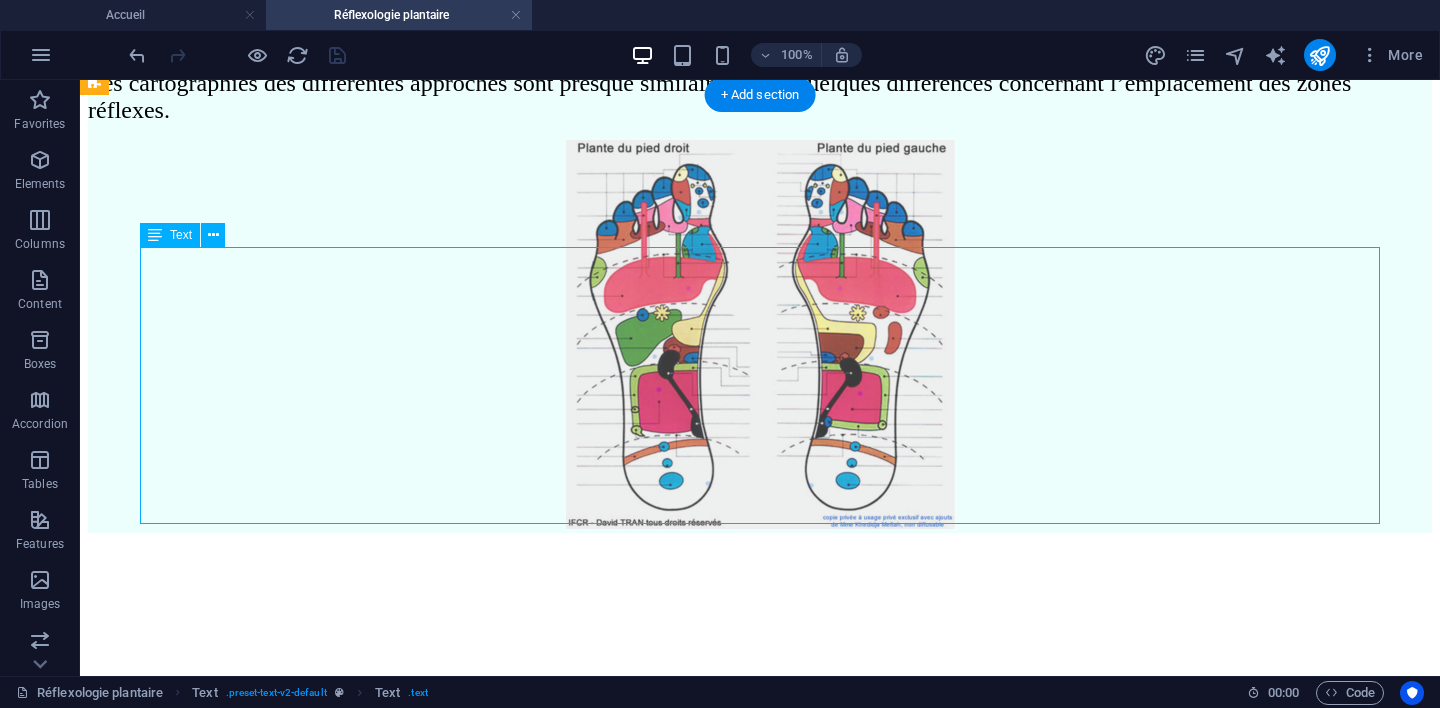 click on "Le réflexologue est un professionnel de la relation d'aide, intervenant dans la gestion du stress et l'accompagnement vers le mieux-être. Son objectif est de favoriser le bien-être et d’optimiser l’équilibre de l’organisme. Il accompagne les individus en appliquant des techniques spécifiques de relaxation et de stimulation des zones réflexes situées sur différentes parties du corps afin d’atténuer les tensions physiques et émotionnelles produites par le stress. Le réflexologue accueille la personne, identifie ses besoins ainsi que le" at bounding box center [760, 1734] 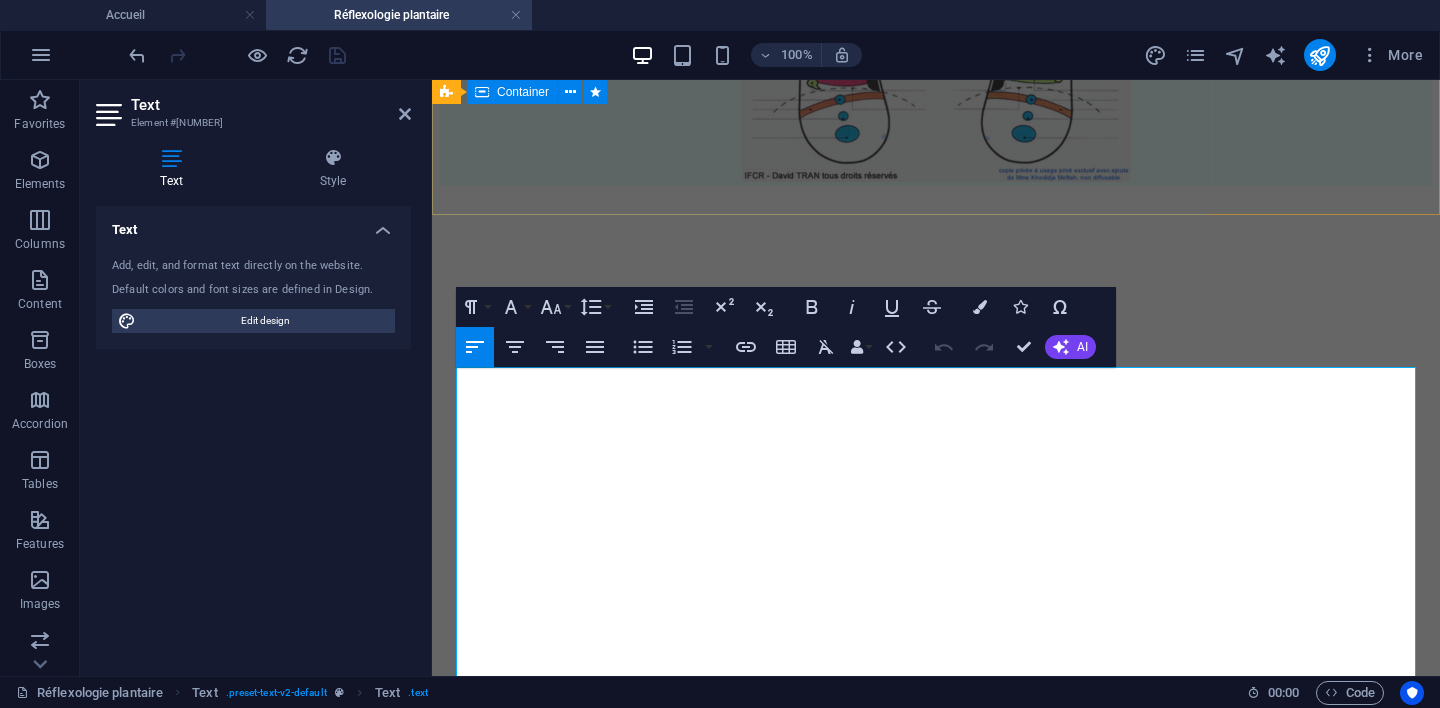 scroll, scrollTop: 2660, scrollLeft: 0, axis: vertical 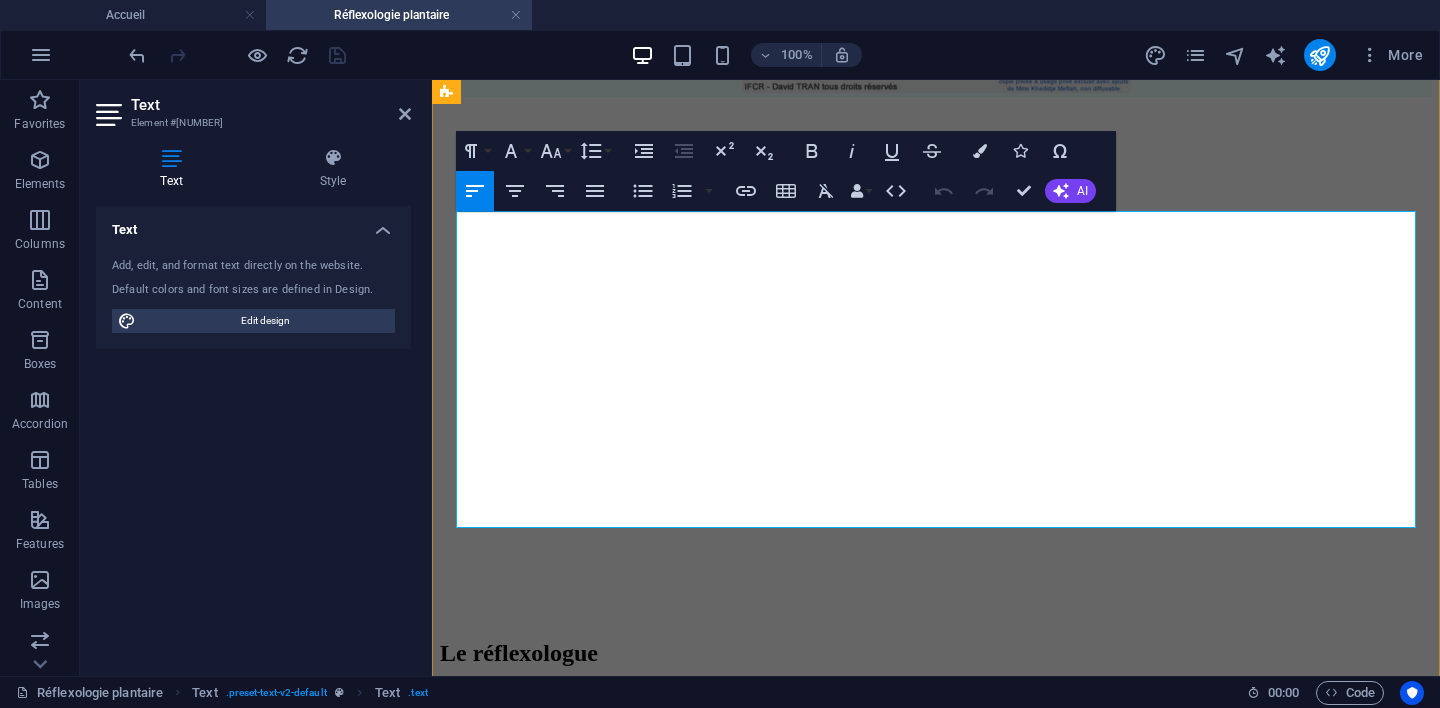click on "‬‭ notamment‬‭ les‬‭ pieds‬‭ (réflexologie‬‭ plantaire),‬‭ les‬‭ mains‬ (réflexologie‬‭ palmaire),‬‭ le‬‭ visage‬‭ (réflexologie‬‭ faciale),‬‭ les‬‭ oreilles‬ (réflexologie‬‭ auriculaire)‬‭ et‬‭ le‬‭ dos‬‭ (techniques‬‭ de‬‭ relaxation‬‭ et‬‭ de‬ stimulation‬‭ dorsale)‬‭" at bounding box center [931, 1270] 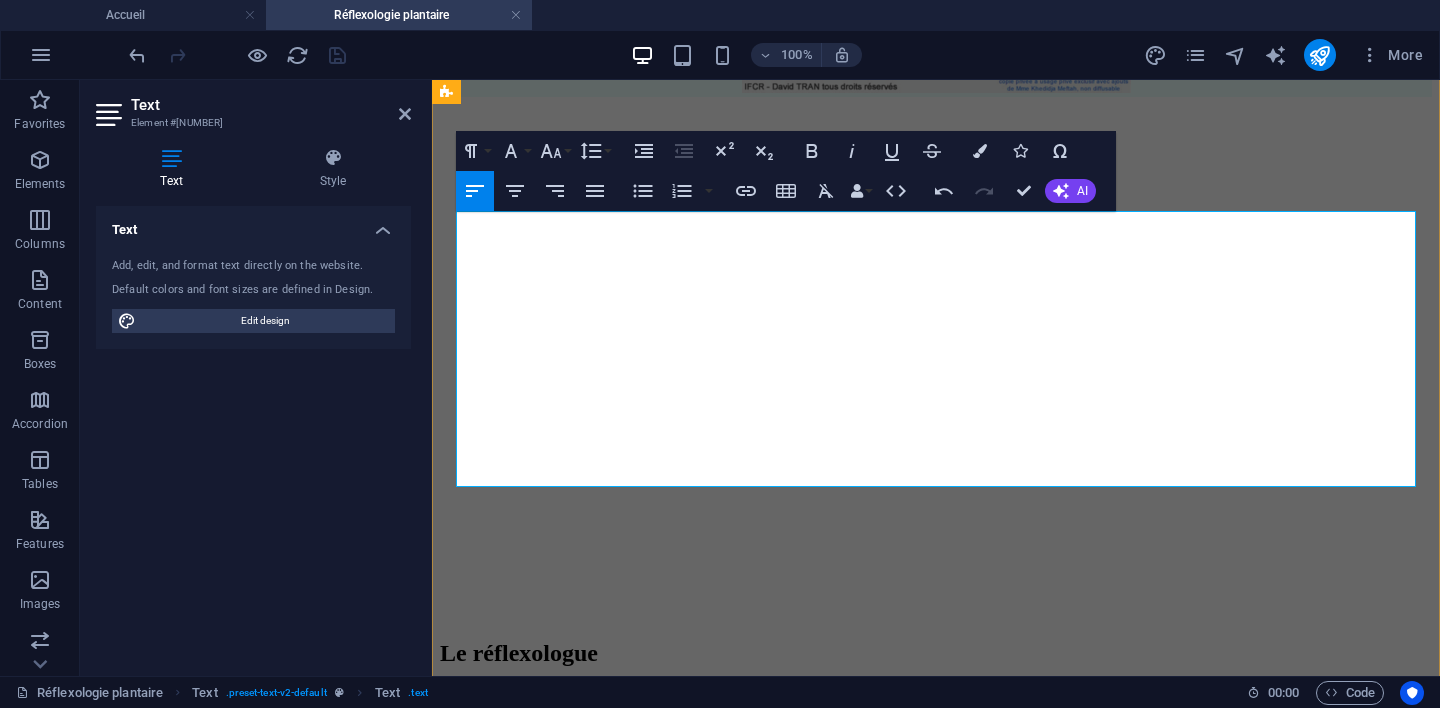 type 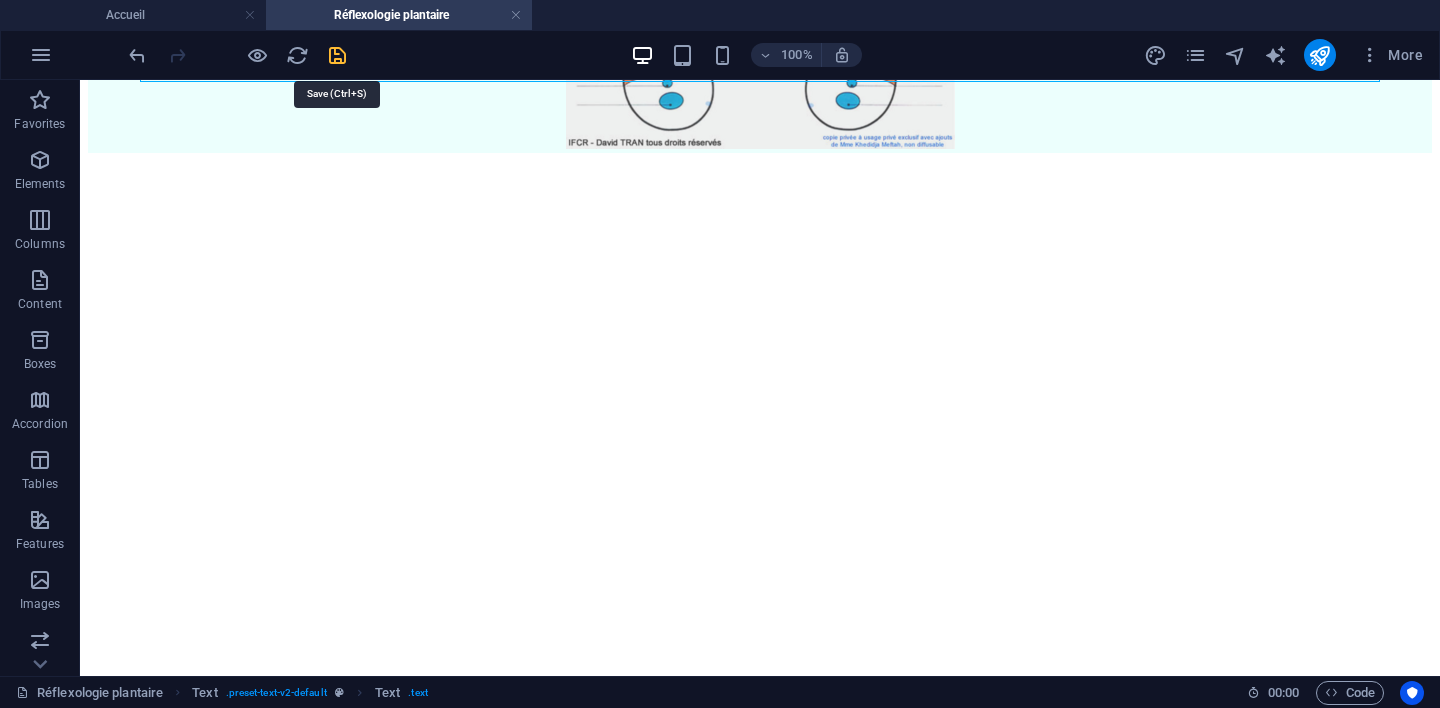 click at bounding box center (337, 55) 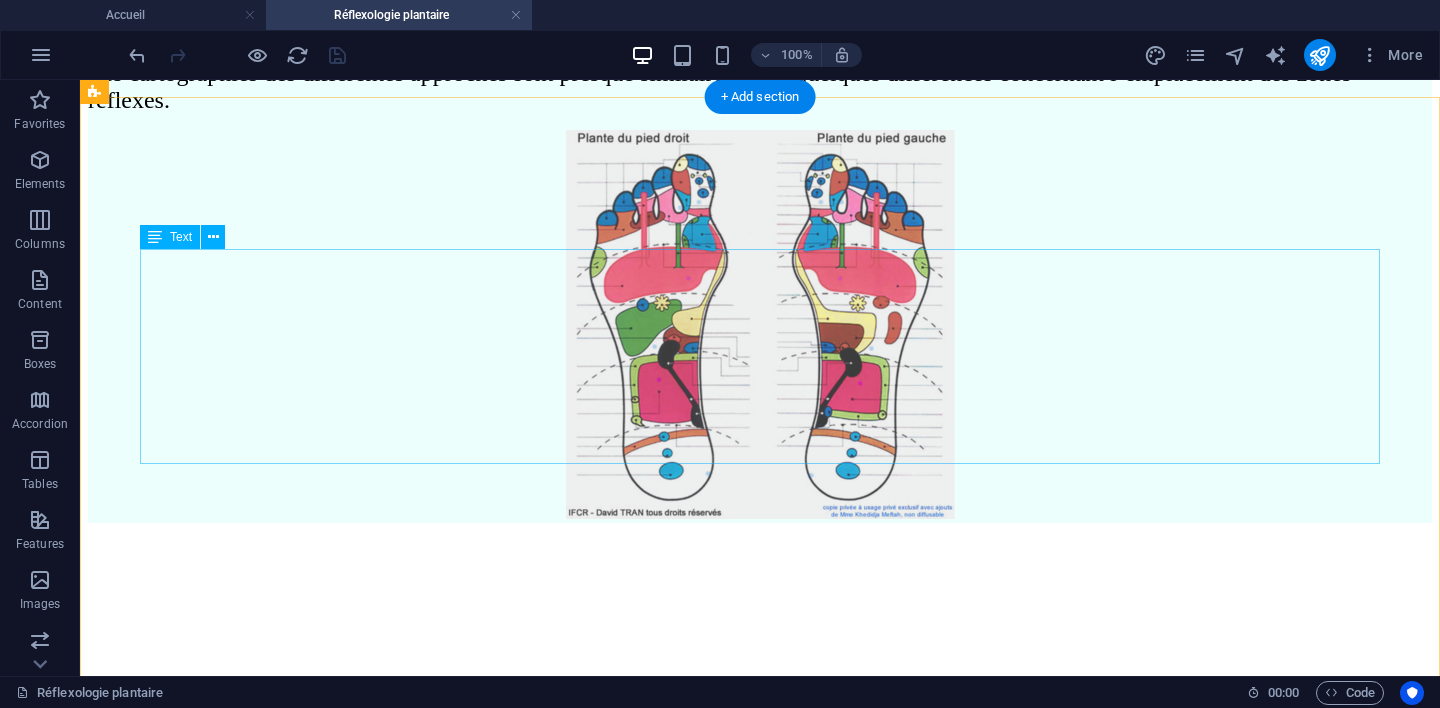 scroll, scrollTop: 2278, scrollLeft: 0, axis: vertical 